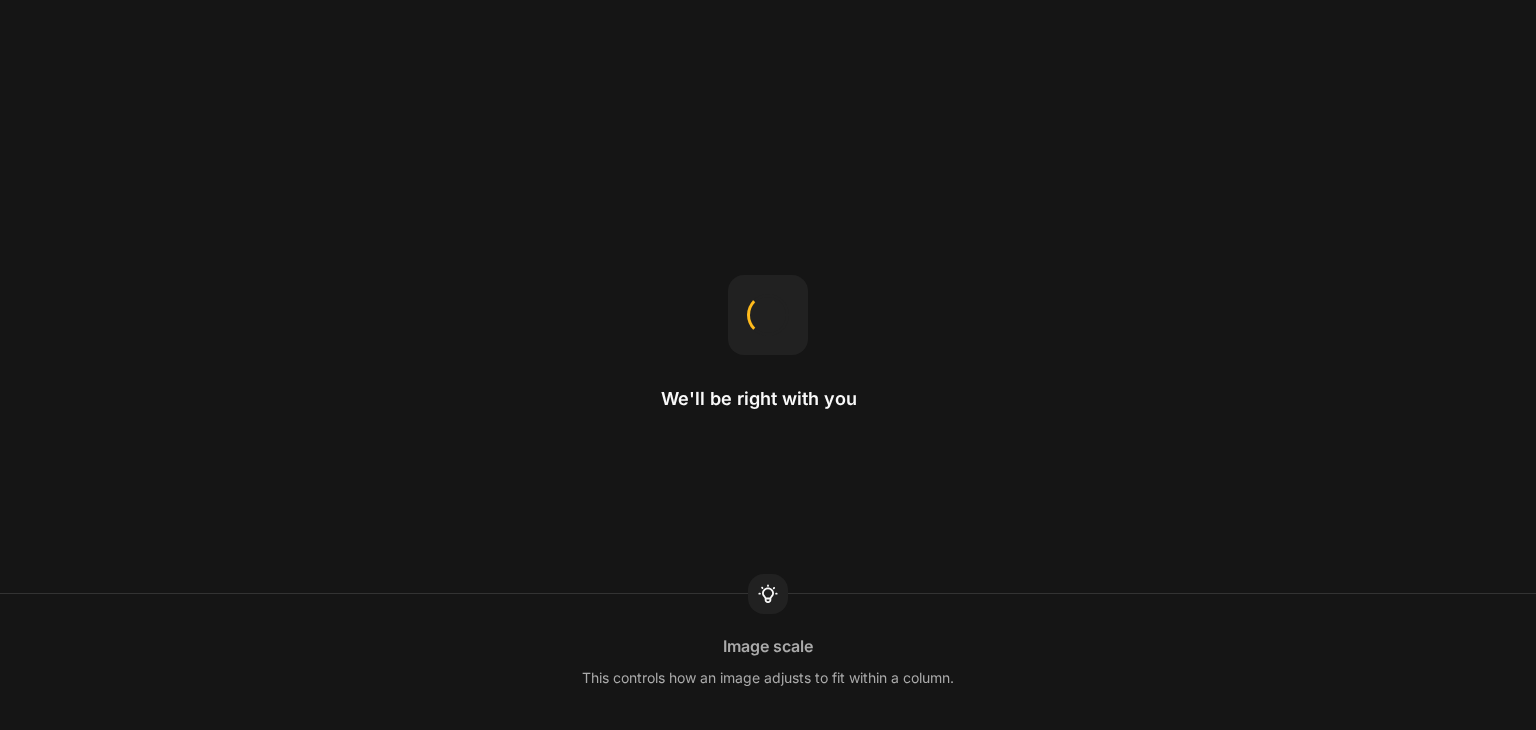 scroll, scrollTop: 0, scrollLeft: 0, axis: both 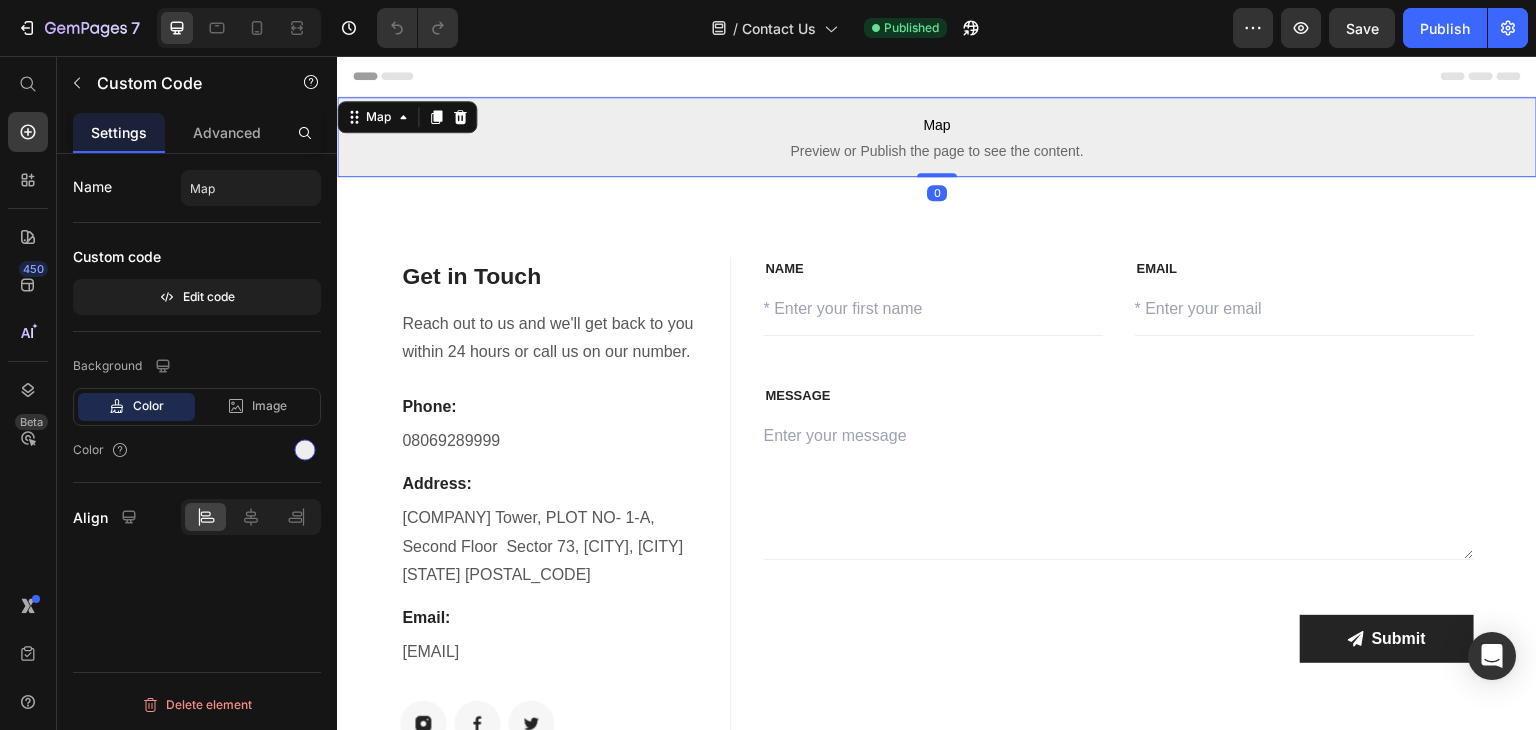 click on "Map" at bounding box center (937, 125) 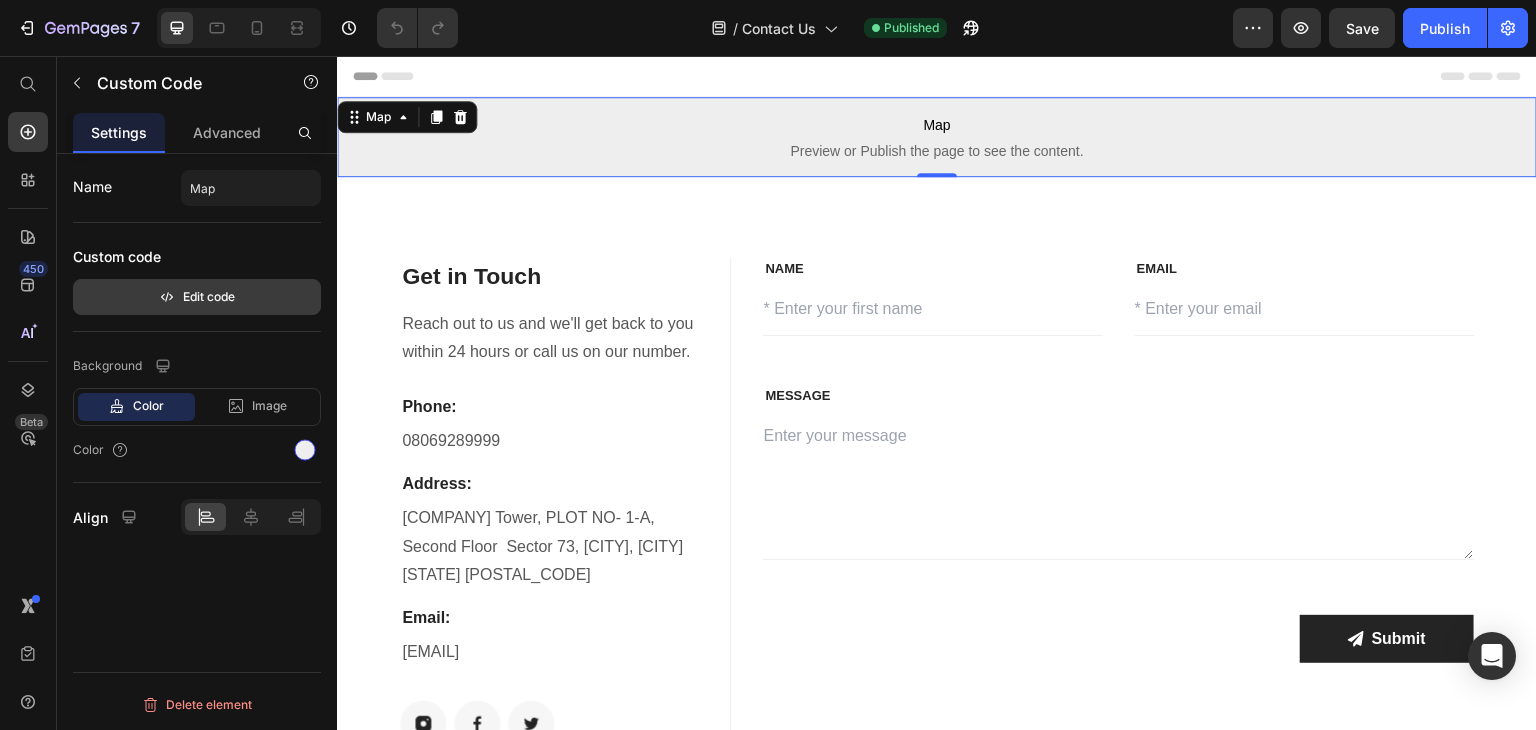 click on "Edit code" at bounding box center [197, 297] 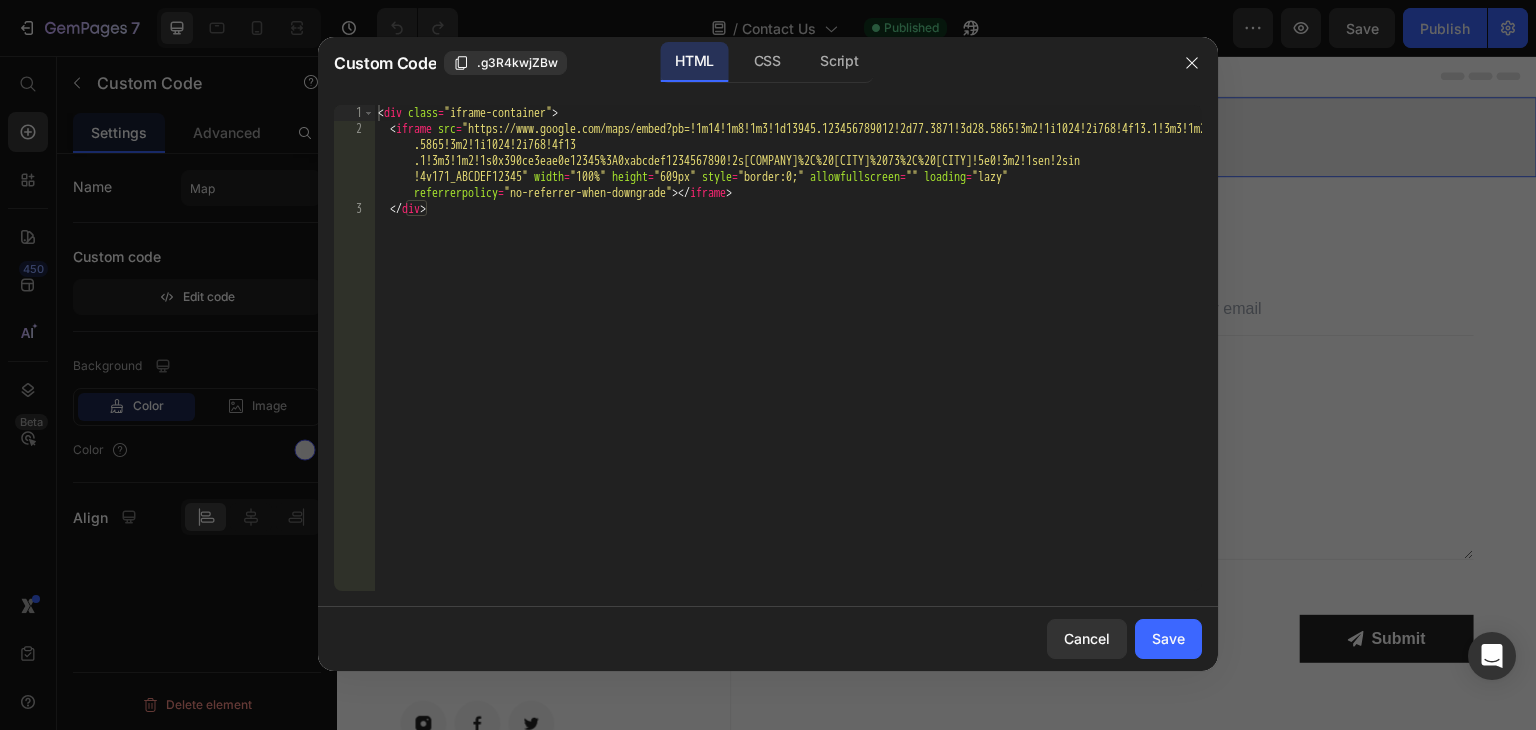 click on "< div   class = "iframe-container" >    < iframe   src = "https://www.google.com/maps/embed?pb=!1m14!1m8!1m3!1d13945.123456789012!2d77.3871!3d28        .5865!3m2!1i1024!2i768!4f13        .1!3m3!1m2!1s0x390ce3eae0e12345%3A0xabcdef1234567890!2s[COMPANY]%2C%20[CITY]%2073%2C%20[CITY]!5e0!3m2!1sen!2sin        !4v171_ABCDEF12345"   width = "100%"   height = "609px"   style = "border:0;"   allowfullscreen = ""   loading = "lazy"          referrerpolicy = "no-referrer-when-downgrade" > </ iframe >    </ div >" at bounding box center [788, 364] 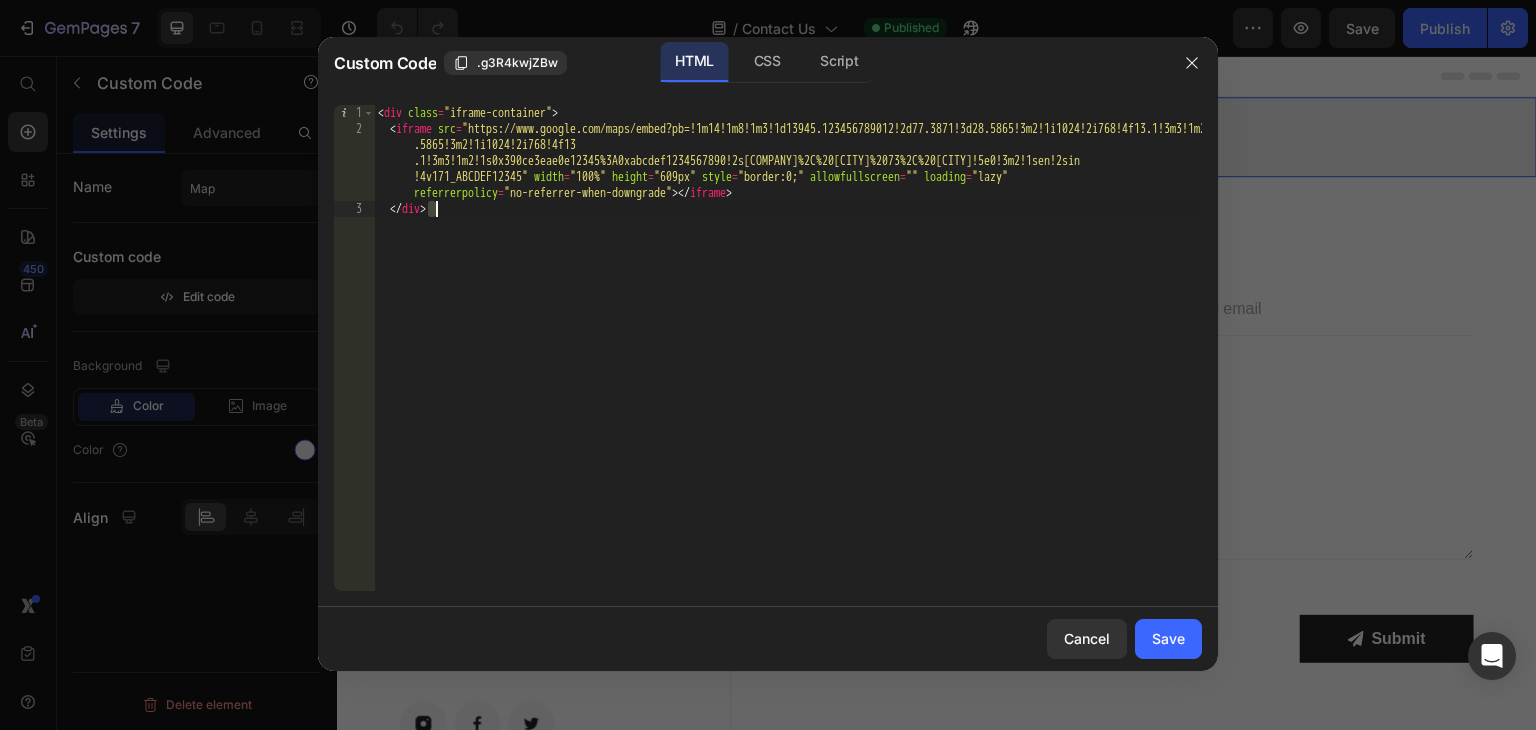 click on "< div   class = "iframe-container" >    < iframe   src = "https://www.google.com/maps/embed?pb=!1m14!1m8!1m3!1d13945.123456789012!2d77.3871!3d28        .5865!3m2!1i1024!2i768!4f13        .1!3m3!1m2!1s0x390ce3eae0e12345%3A0xabcdef1234567890!2s[COMPANY]%2C%20[CITY]%2073%2C%20[CITY]!5e0!3m2!1sen!2sin        !4v171_ABCDEF12345"   width = "100%"   height = "609px"   style = "border:0;"   allowfullscreen = ""   loading = "lazy"          referrerpolicy = "no-referrer-when-downgrade" > </ iframe >    </ div >" at bounding box center [788, 364] 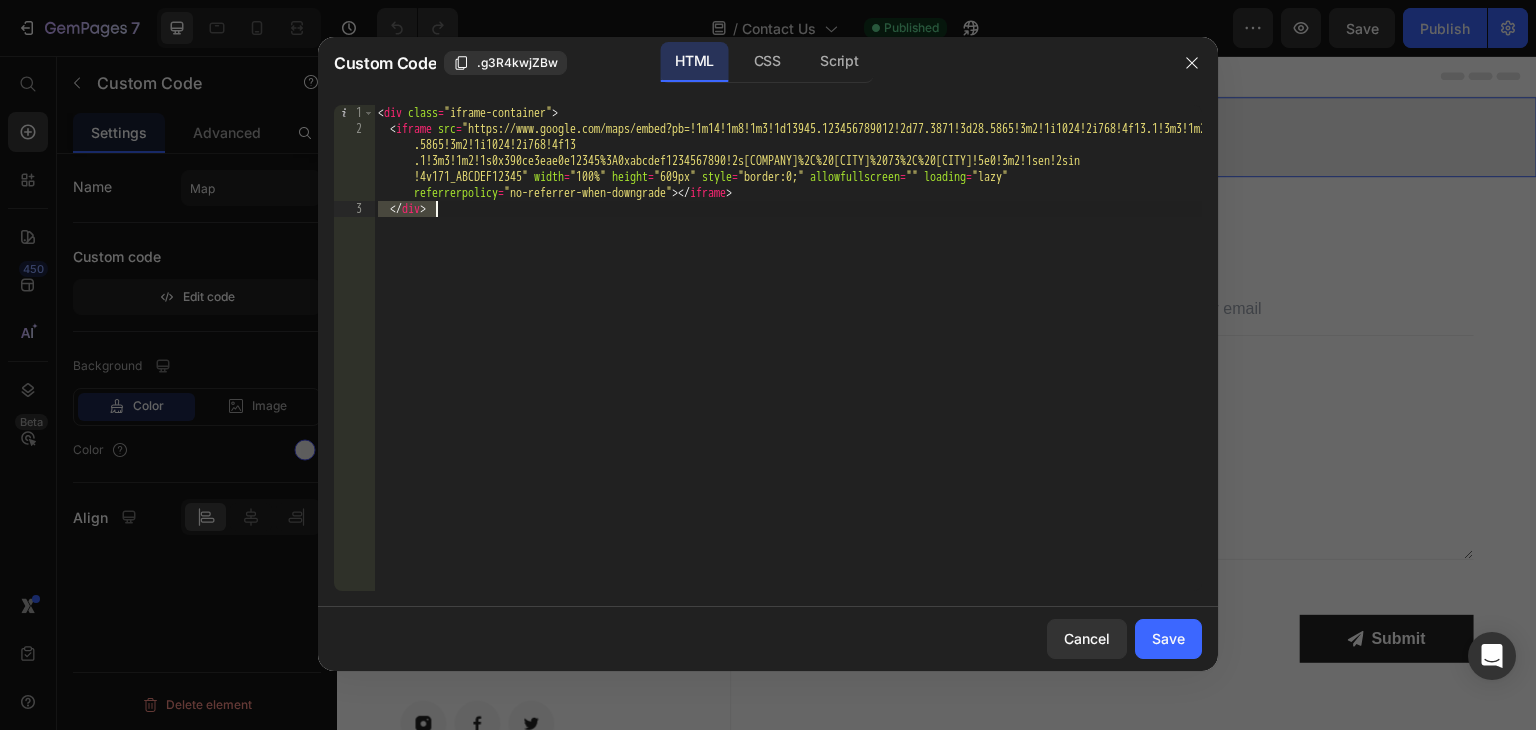 click on "< div   class = "iframe-container" >    < iframe   src = "https://www.google.com/maps/embed?pb=!1m14!1m8!1m3!1d13945.123456789012!2d77.3871!3d28        .5865!3m2!1i1024!2i768!4f13        .1!3m3!1m2!1s0x390ce3eae0e12345%3A0xabcdef1234567890!2s[COMPANY]%2C%20[CITY]%2073%2C%20[CITY]!5e0!3m2!1sen!2sin        !4v171_ABCDEF12345"   width = "100%"   height = "609px"   style = "border:0;"   allowfullscreen = ""   loading = "lazy"          referrerpolicy = "no-referrer-when-downgrade" > </ iframe >    </ div >" at bounding box center (788, 364) 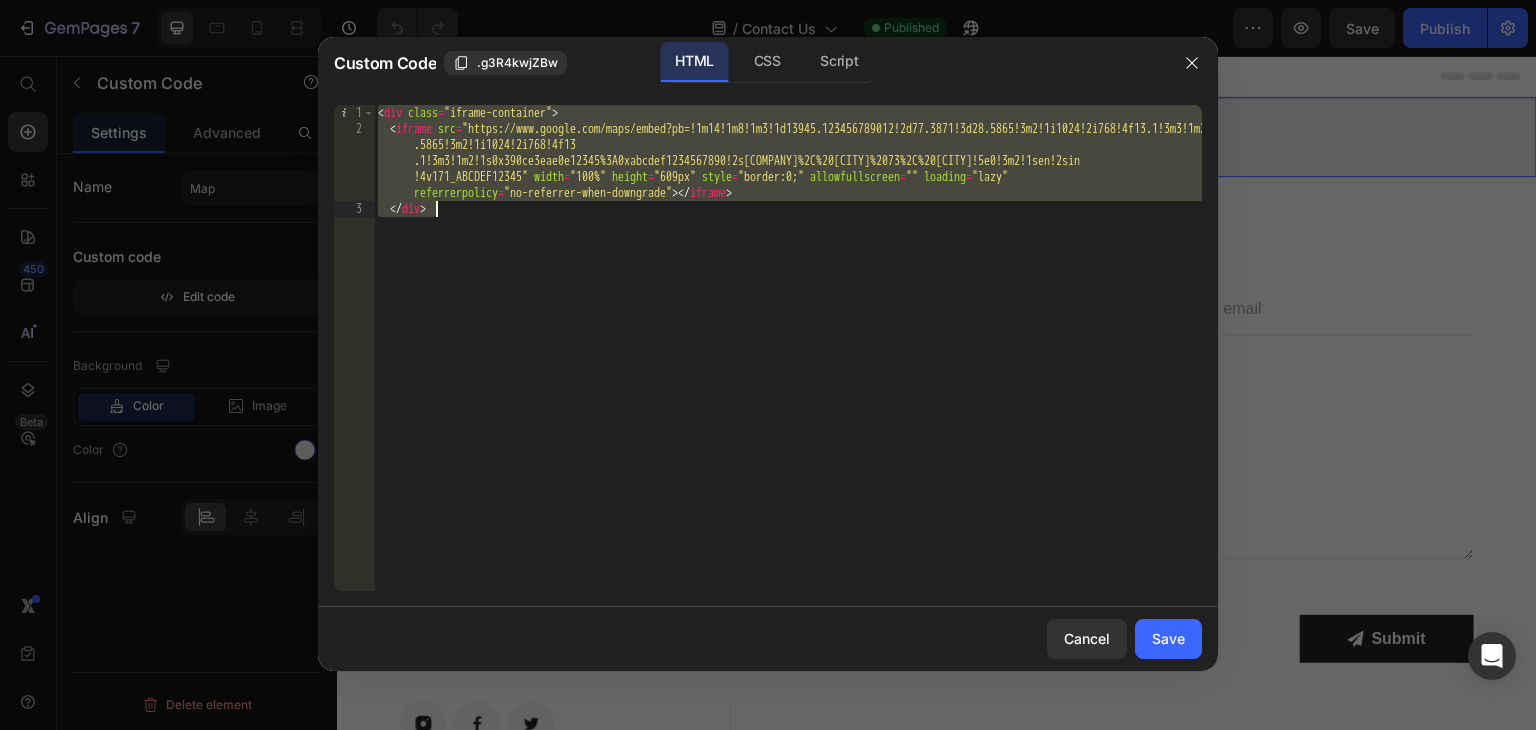 paste 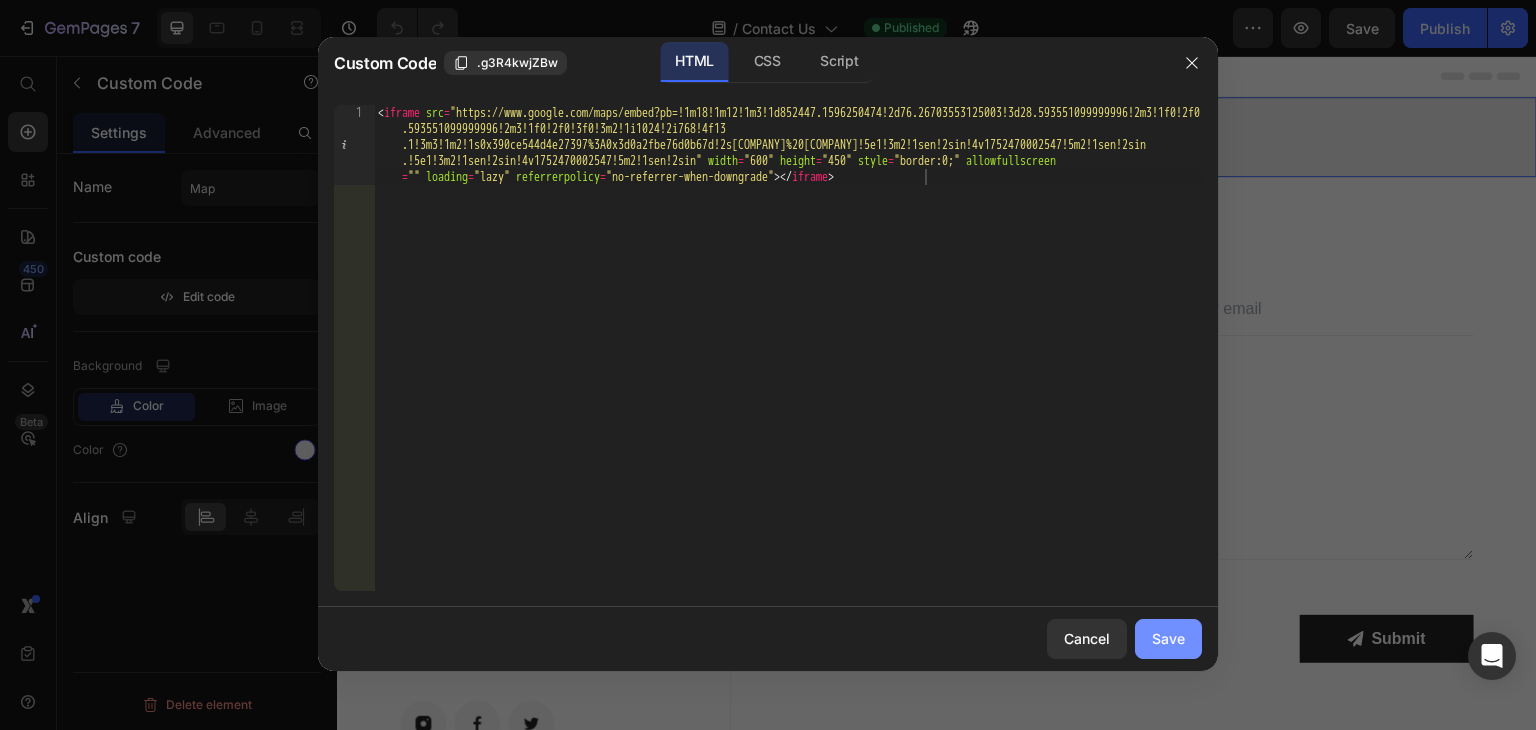 click on "Save" at bounding box center [1168, 638] 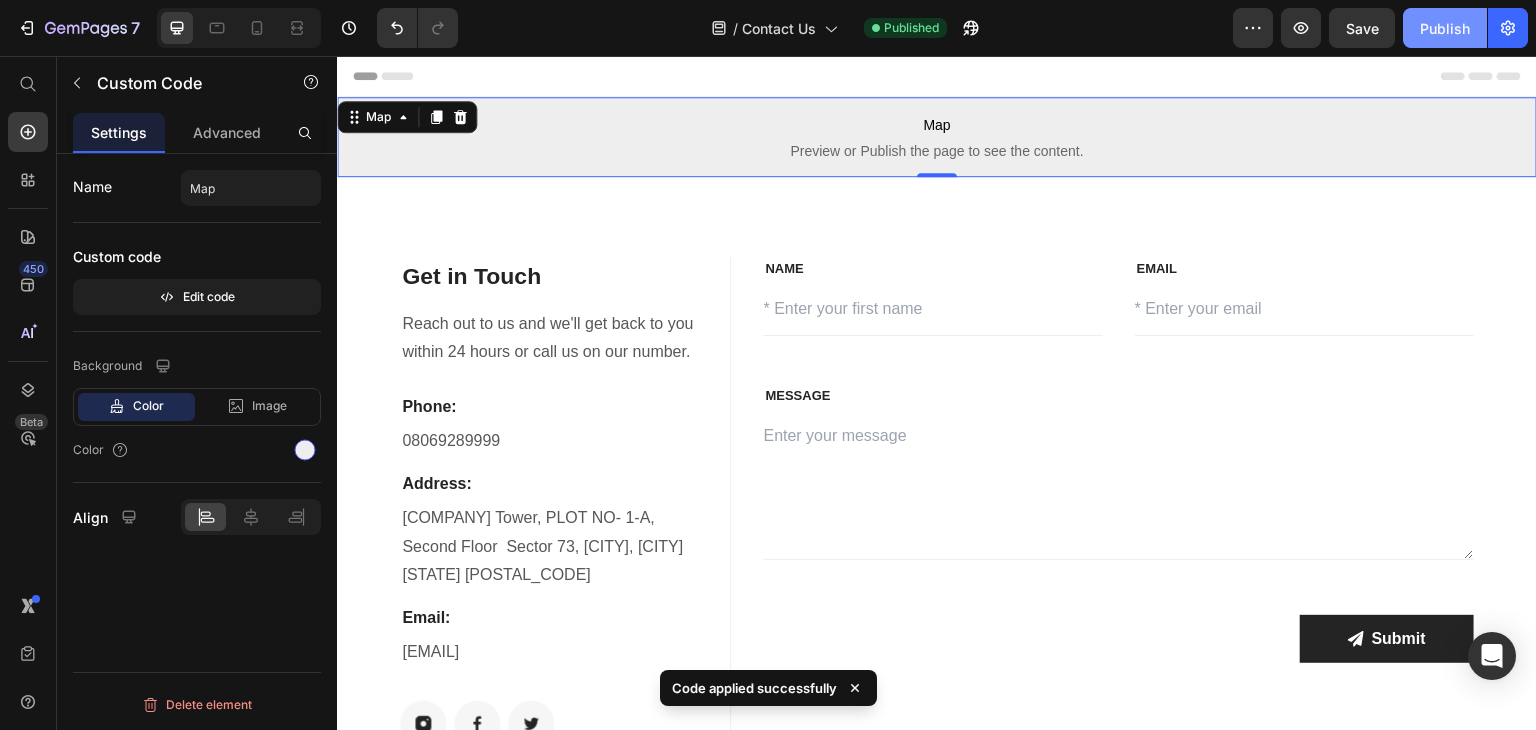 click on "Publish" 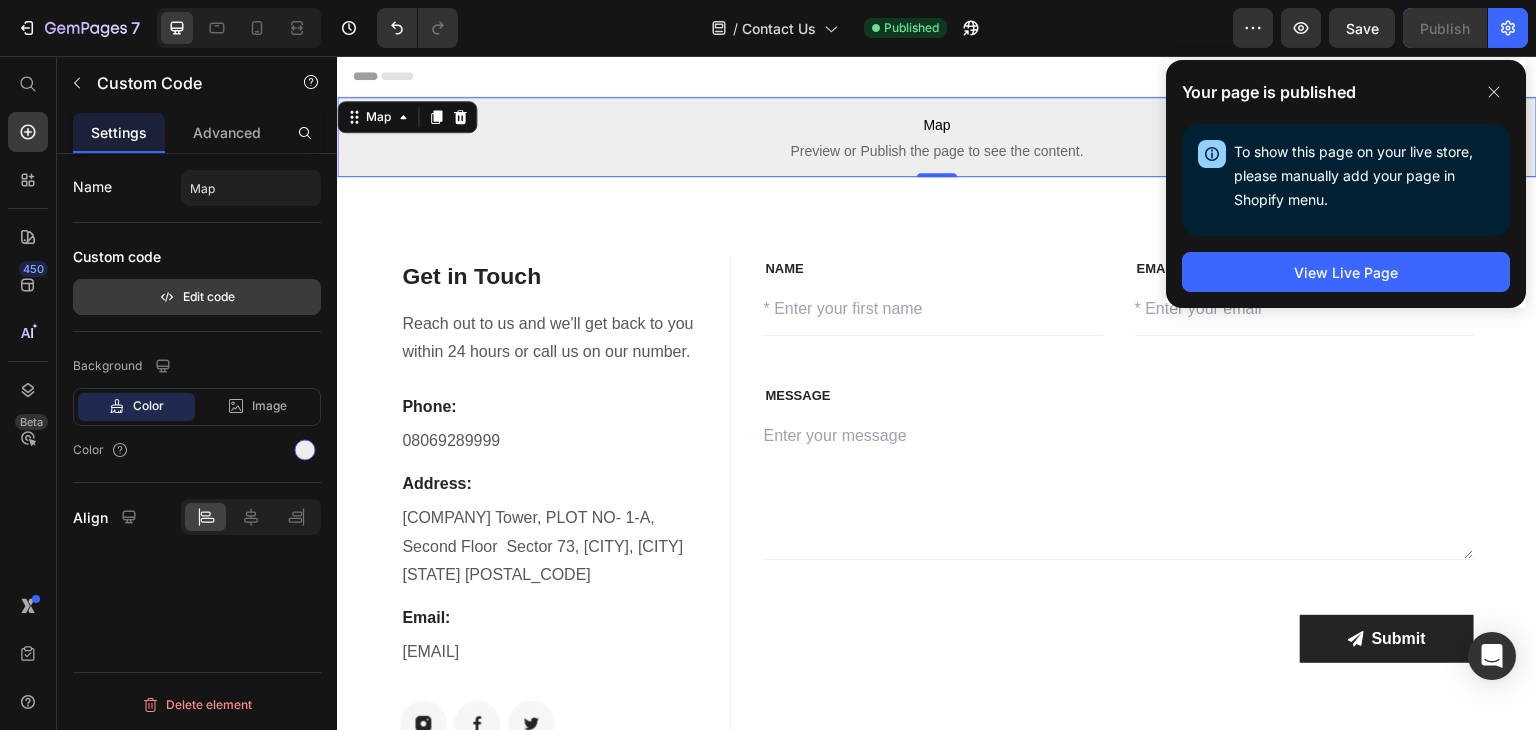 click on "Edit code" at bounding box center [197, 297] 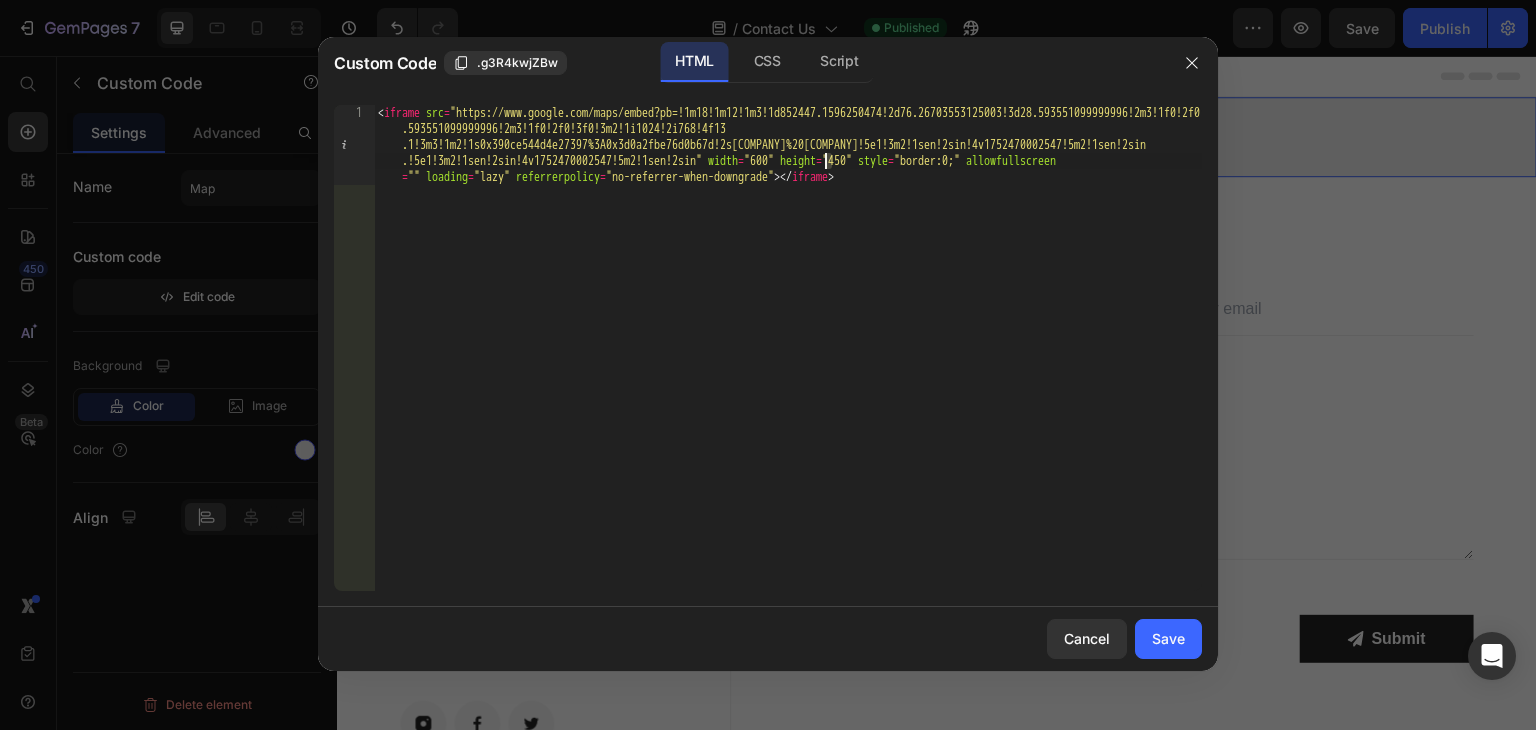 drag, startPoint x: 832, startPoint y: 158, endPoint x: 822, endPoint y: 160, distance: 10.198039 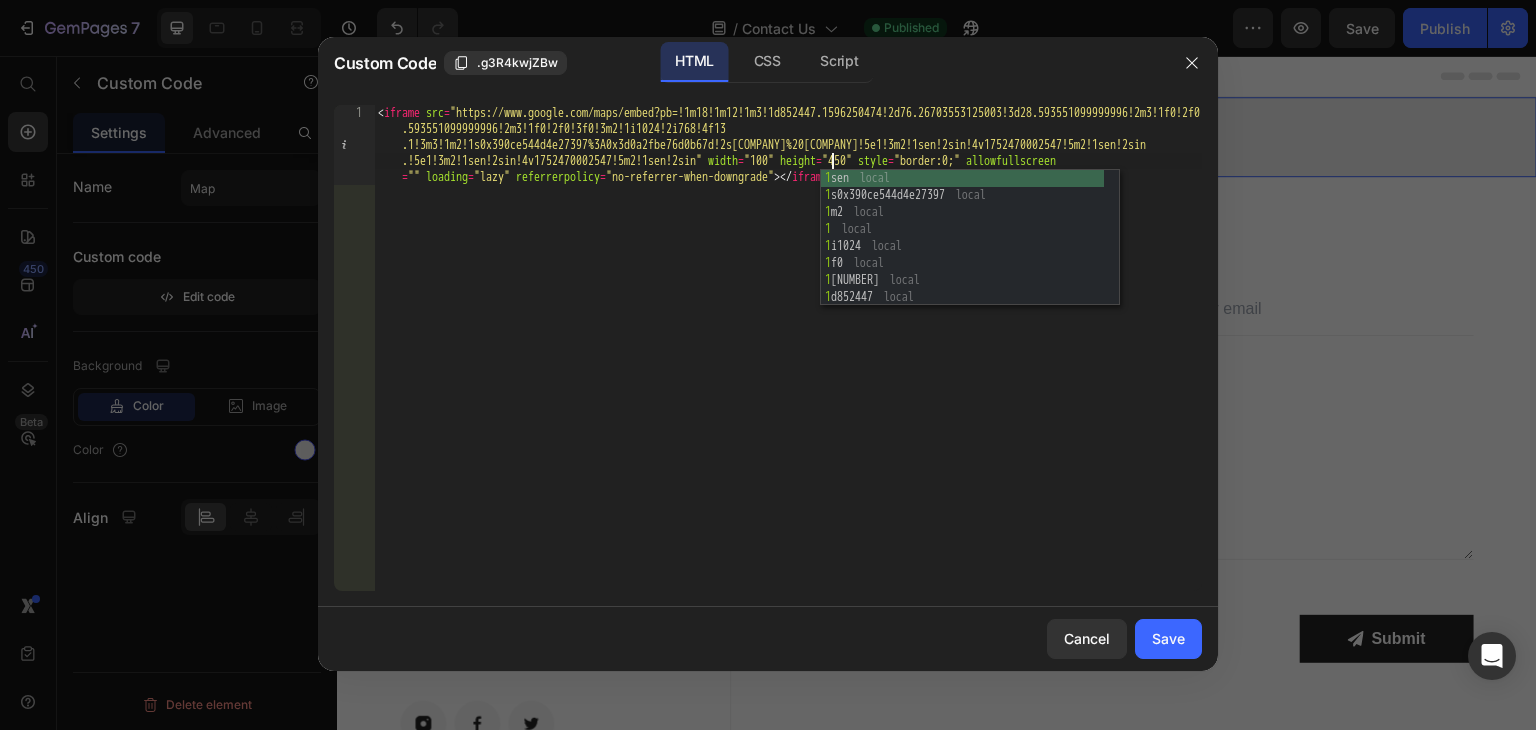 type on "<iframe src="https://www.google.com/maps/embed?pb=!1m18!1m12!1m3!1d852447.1596250474!2d76.26703553125003!3d28.593551099999996!2m3!1f0!2f0!3f0!3m2!1i1024!2i768!4f13.1!3m3!1m2!1s0x390ce544d4e27397%3A0x3d0a2fbe76d0b67d!2s[COMPANY]%20[COMPANY]!5e1!3m2!1sen!2sin!4v1752470002547!5m2!1sen!2sin" width="1200" height="450" style="border:0;" allowfullscreen="" loading="lazy" referrerpolicy="no-refer" 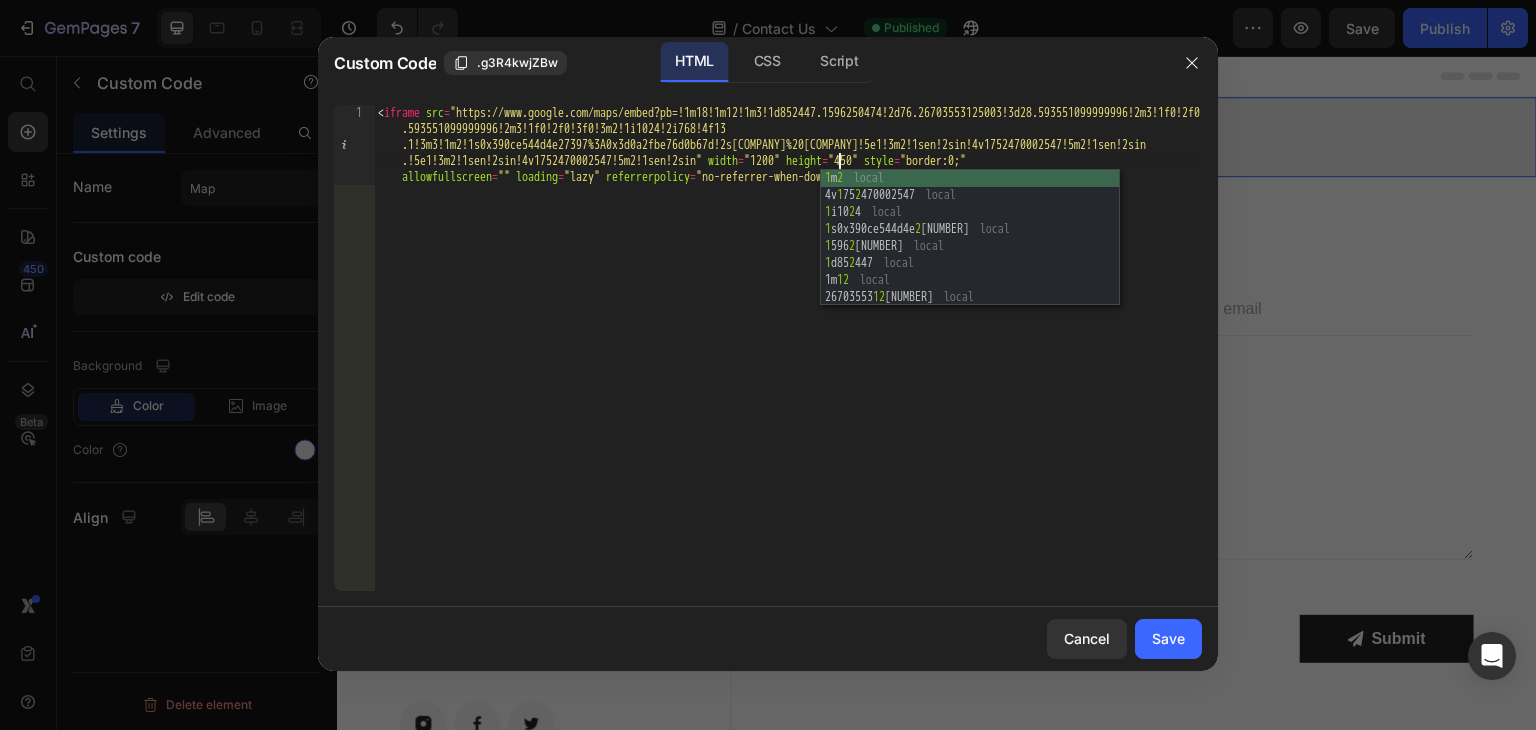 click on "< iframe   src = "https://www.google.com/maps/embed?pb=!1m18!1m12!1m3!1d852447.1596250474!2d76.26703553125003!3d28      .593551099999996!2m3!1f0!2f0!3f0!3m2!1i1024!2i768!4f13      .1!3m3!1m2!1s0x390ce544d4e27397%3A0x3d0a2fbe76d0b67d!2s[COMPANY]%20[COMPANY]      .!5e1!3m2!1sen!2sin!4v1752470002547!5m2!1sen!2sin"   width = "1200"   height = "450"   style = "border:0;"        allowfullscreen = ""   loading = "lazy"   referrerpolicy = "no-referrer-when-downgrade" > </ iframe >" at bounding box center (788, 428) 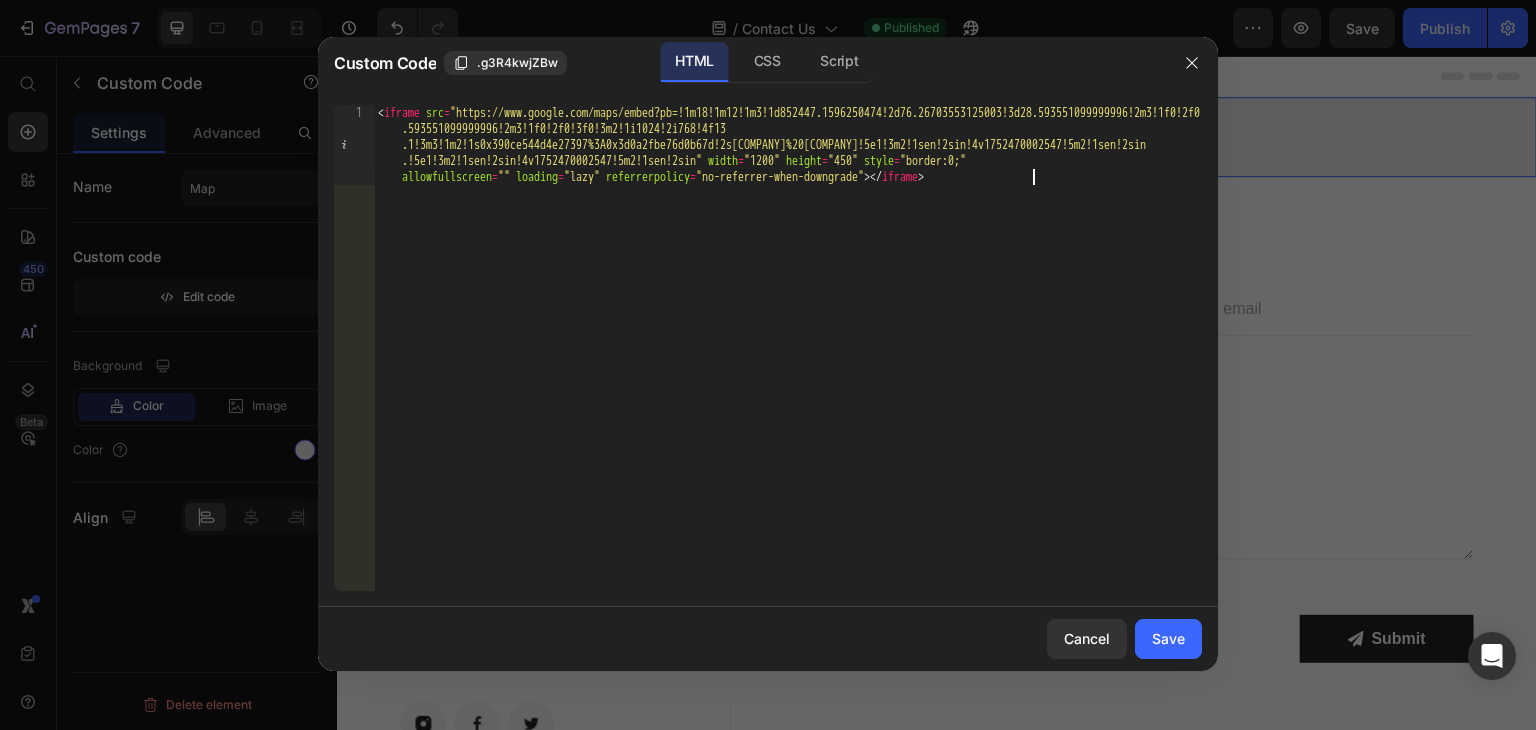 scroll, scrollTop: 0, scrollLeft: 0, axis: both 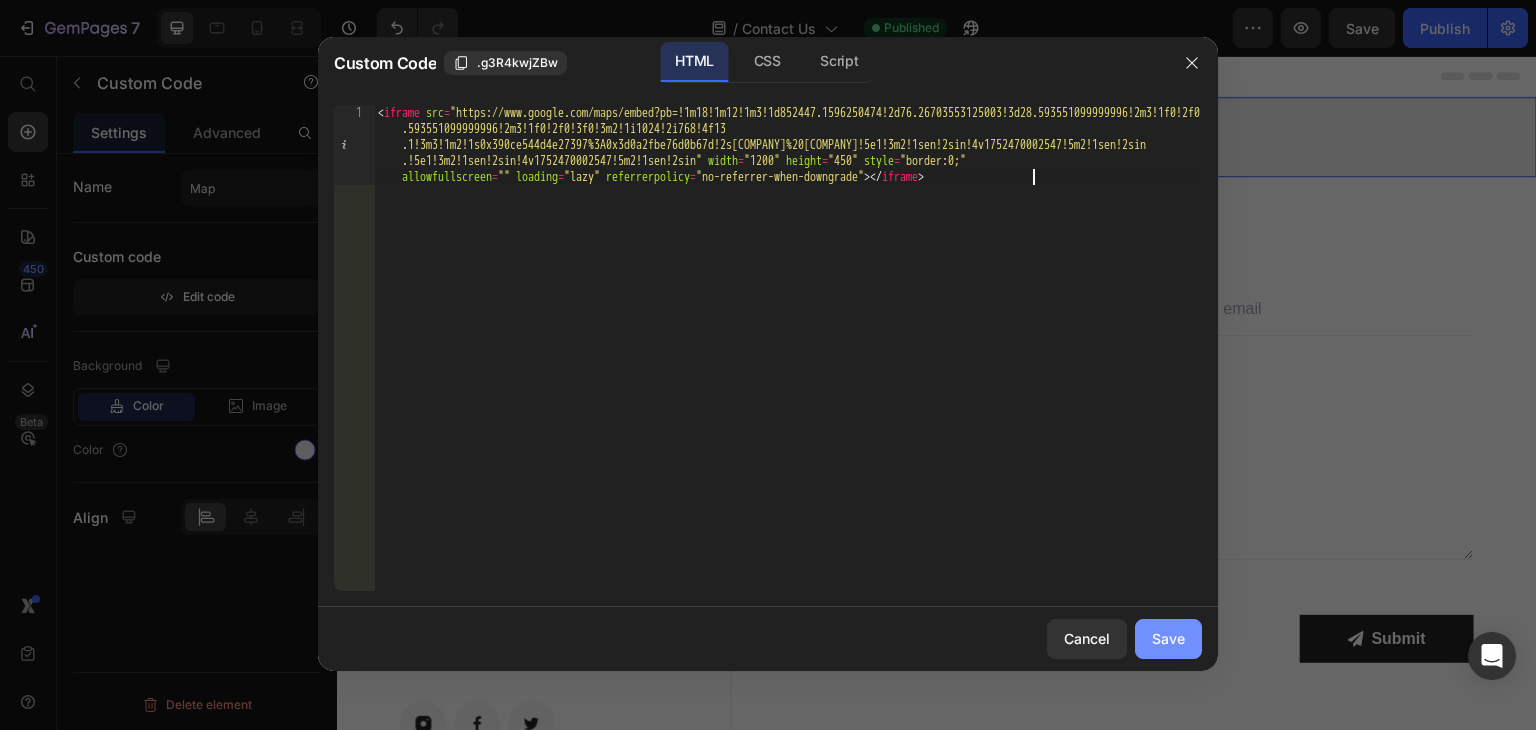 type 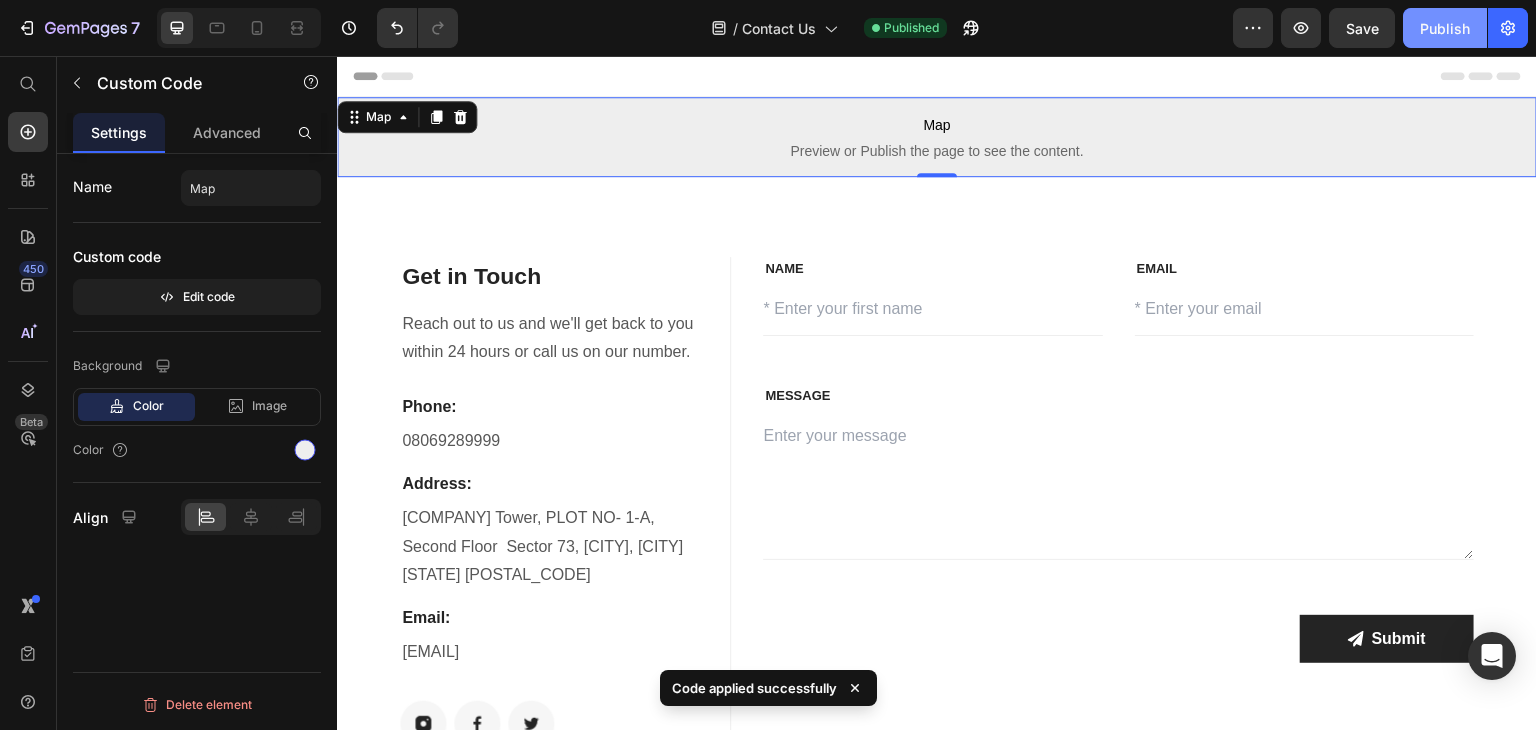 click on "Publish" at bounding box center (1445, 28) 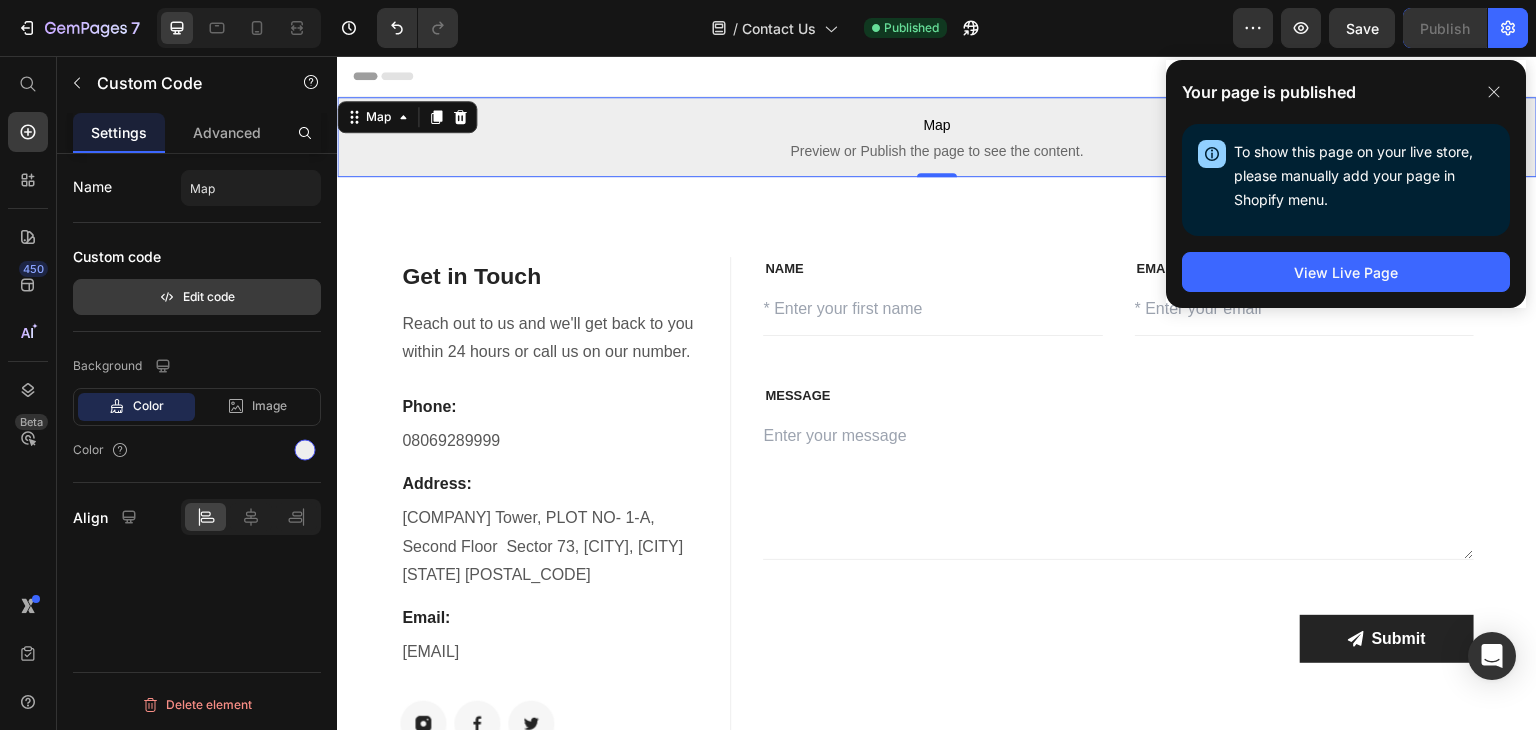 click on "Edit code" at bounding box center [197, 297] 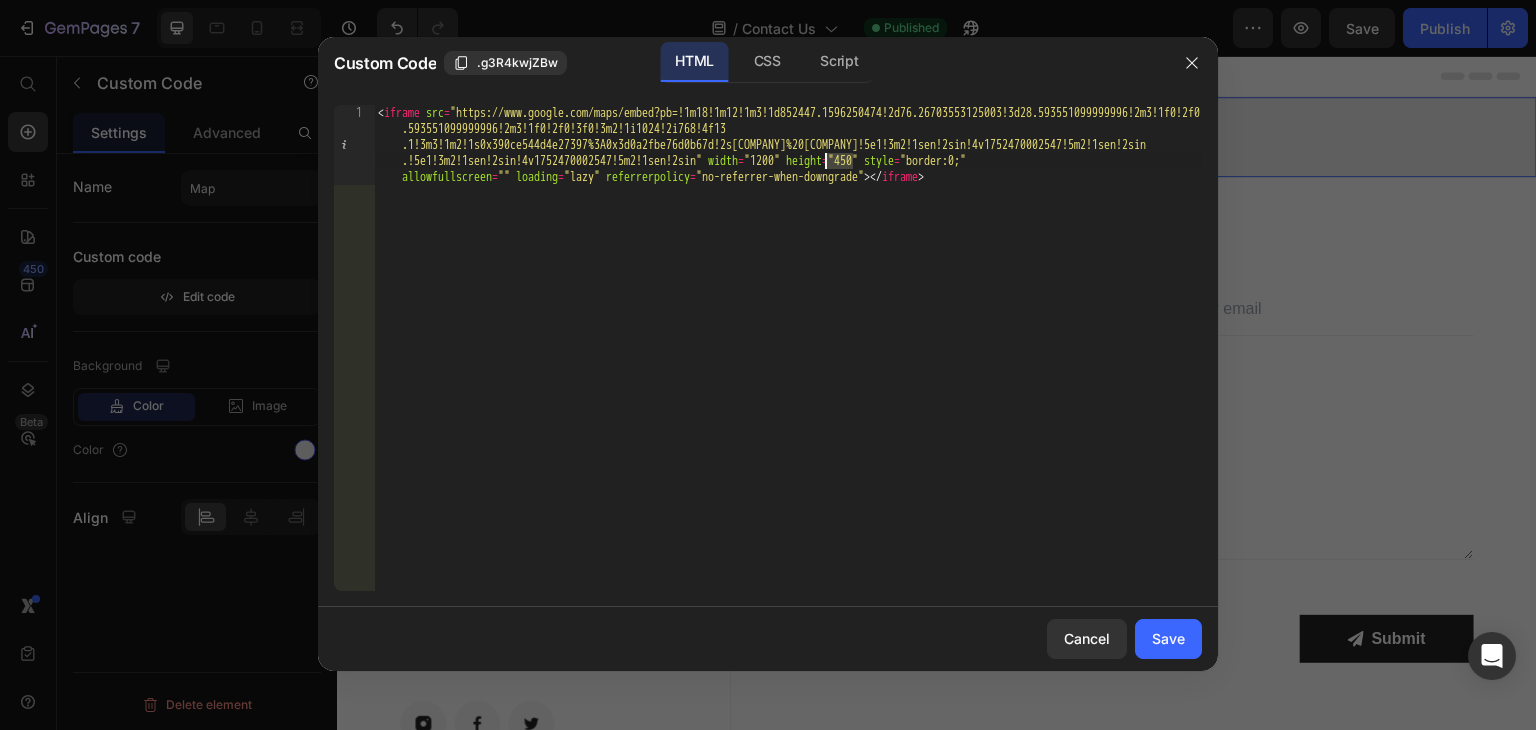 drag, startPoint x: 852, startPoint y: 162, endPoint x: 825, endPoint y: 165, distance: 27.166155 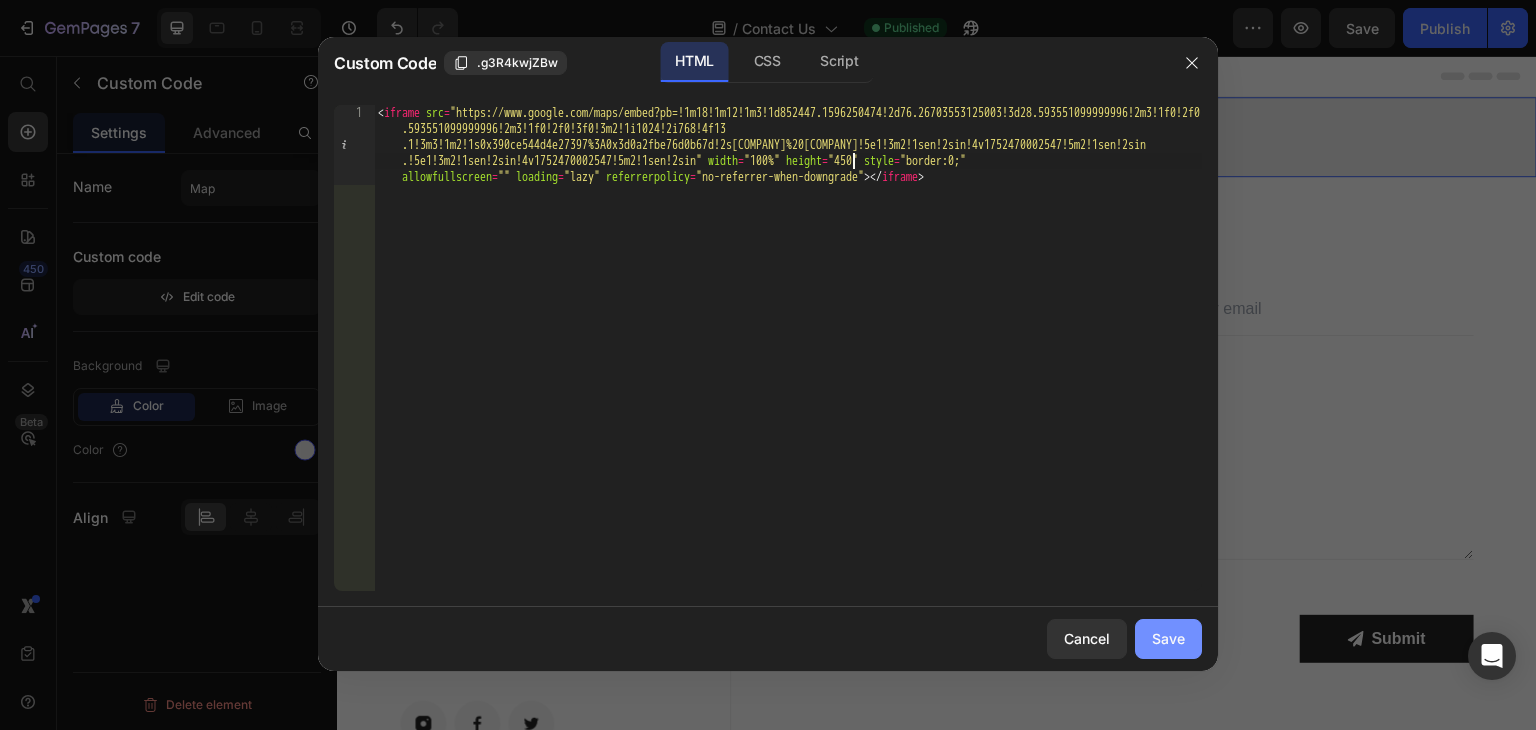 click on "Save" at bounding box center [1168, 638] 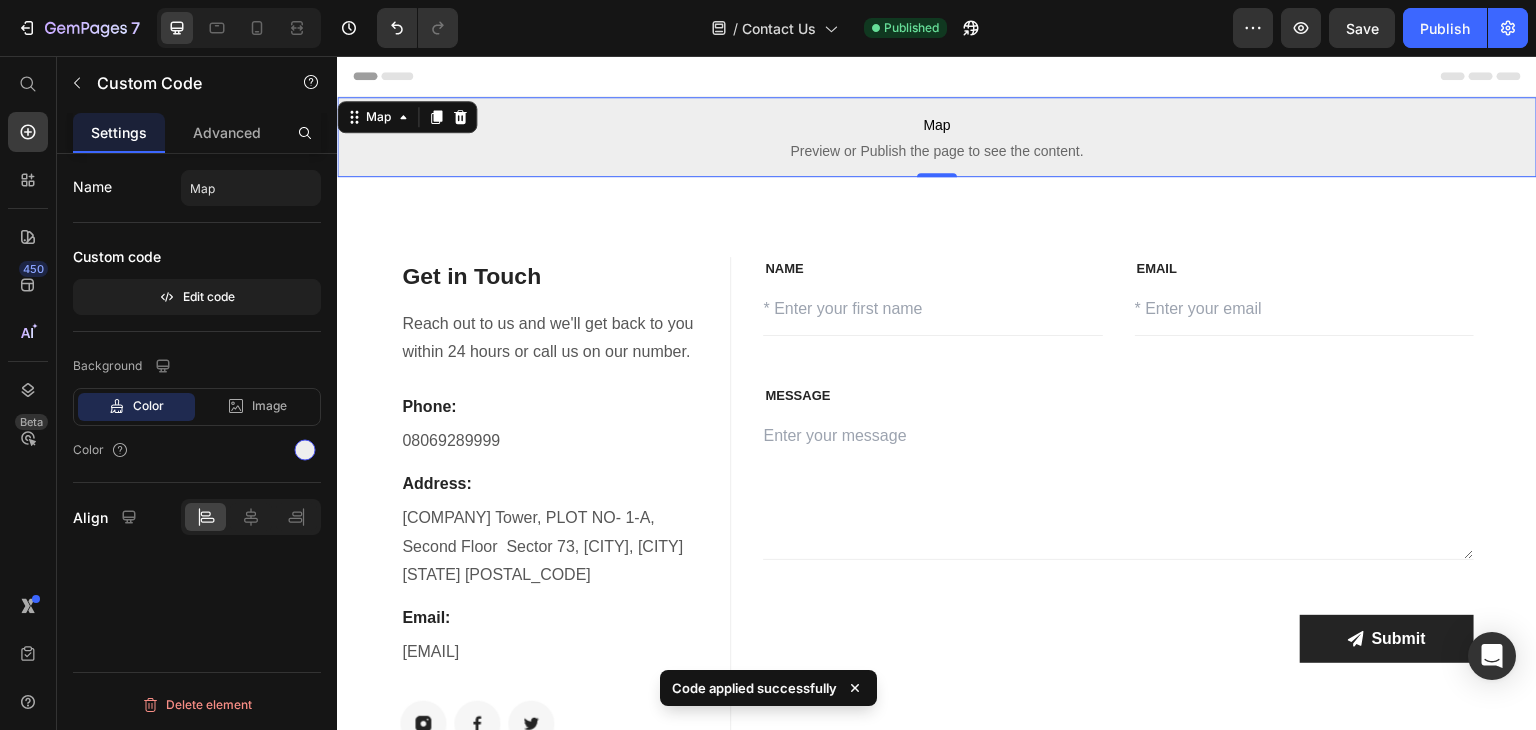 click on "Preview  Save   Publish" at bounding box center (1380, 28) 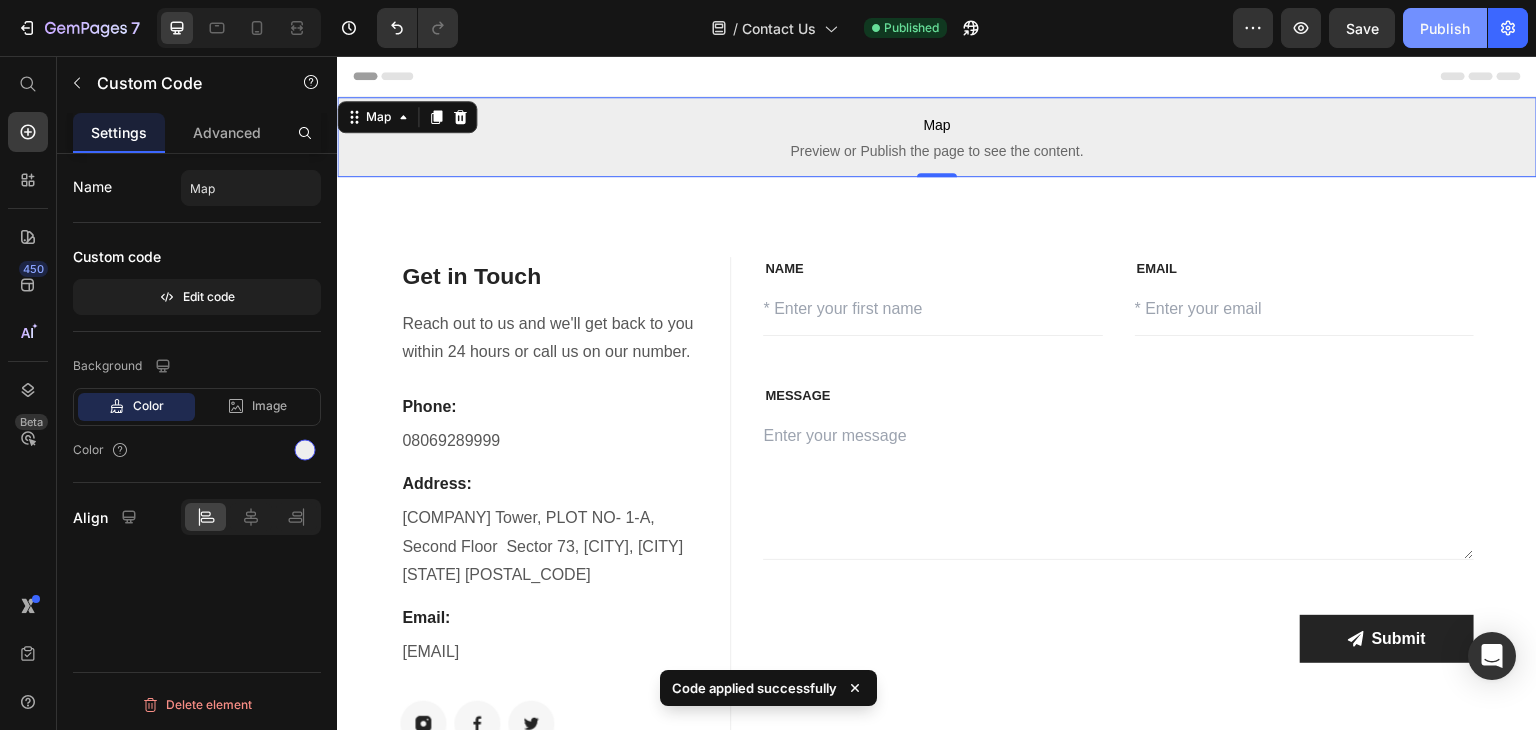 click on "Publish" at bounding box center [1445, 28] 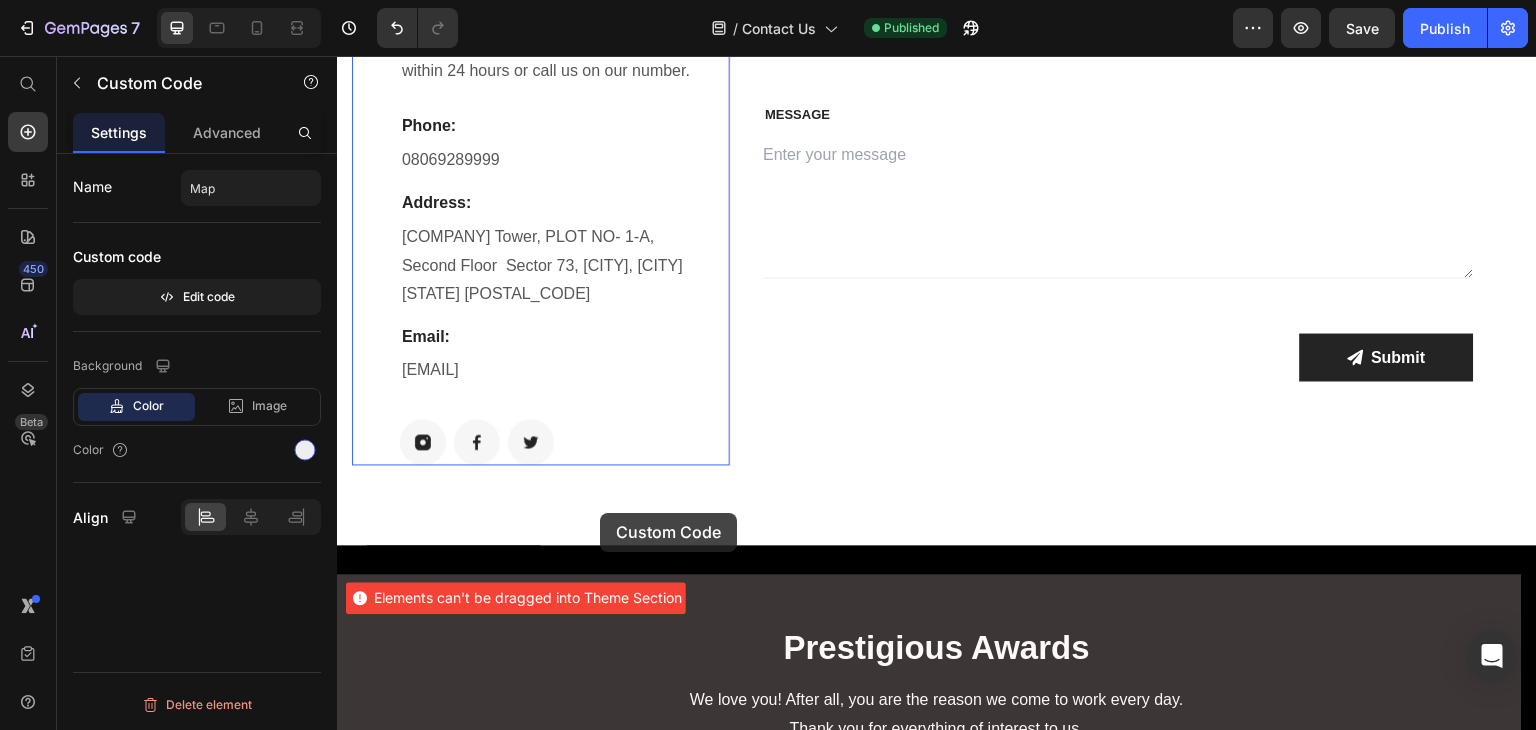 scroll, scrollTop: 400, scrollLeft: 0, axis: vertical 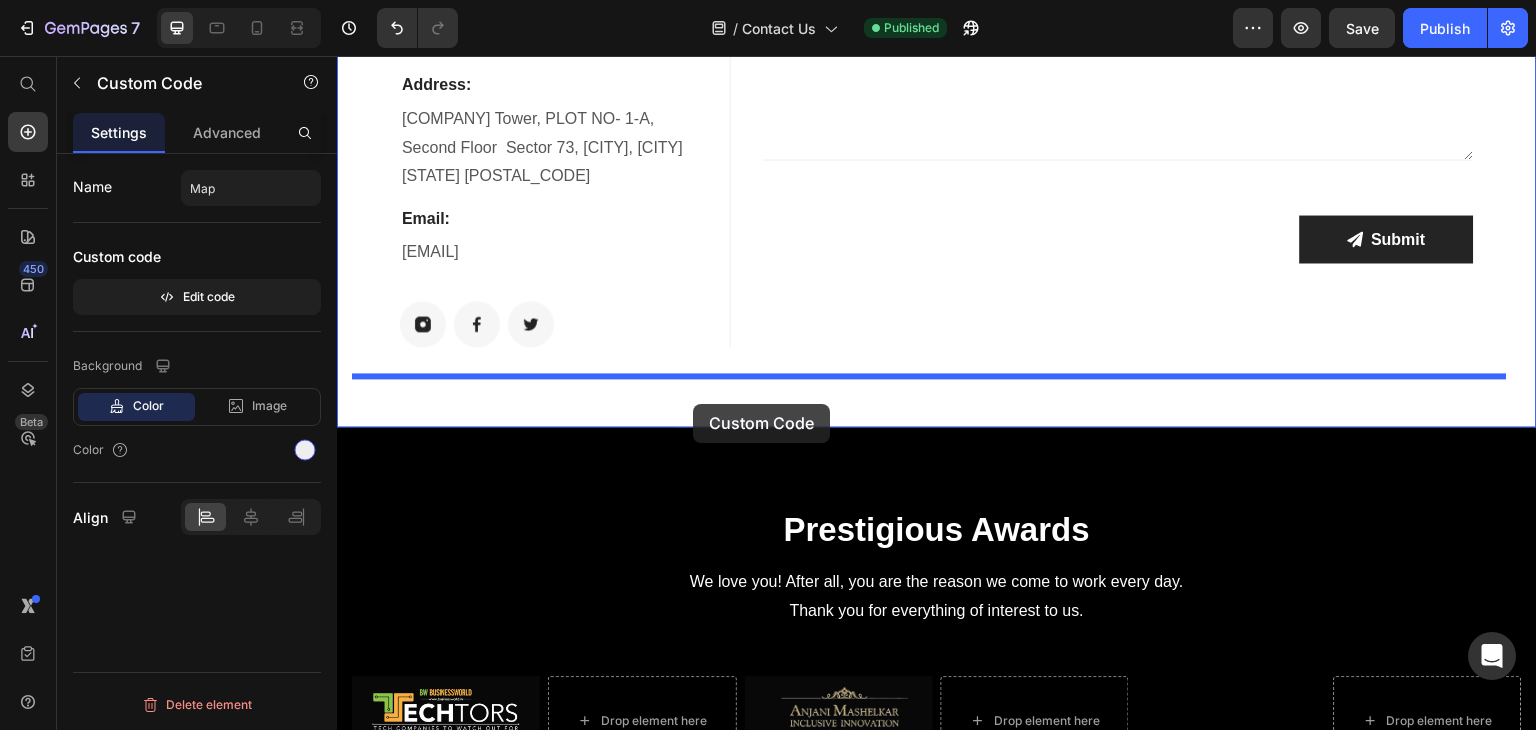 drag, startPoint x: 630, startPoint y: 127, endPoint x: 693, endPoint y: 404, distance: 284.07394 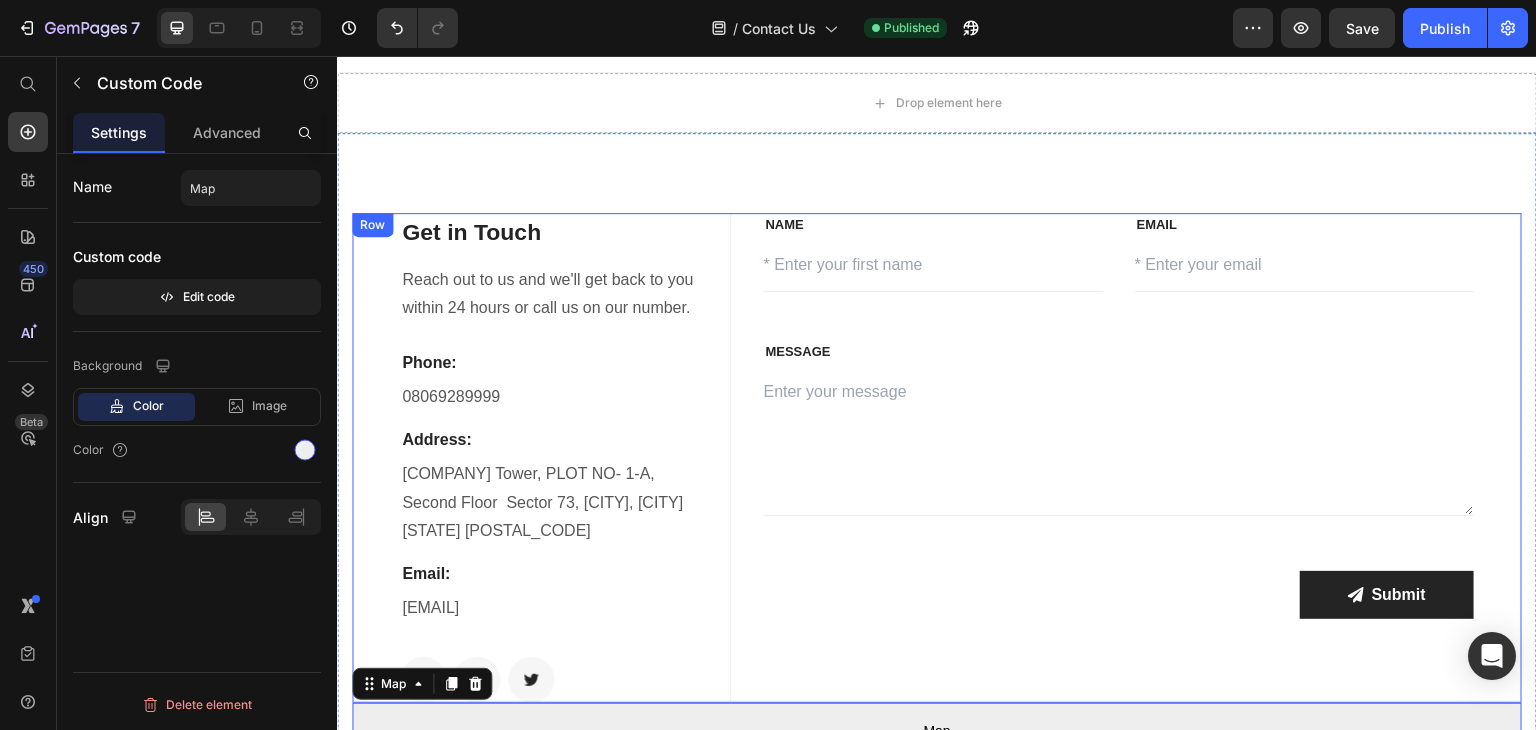scroll, scrollTop: 0, scrollLeft: 0, axis: both 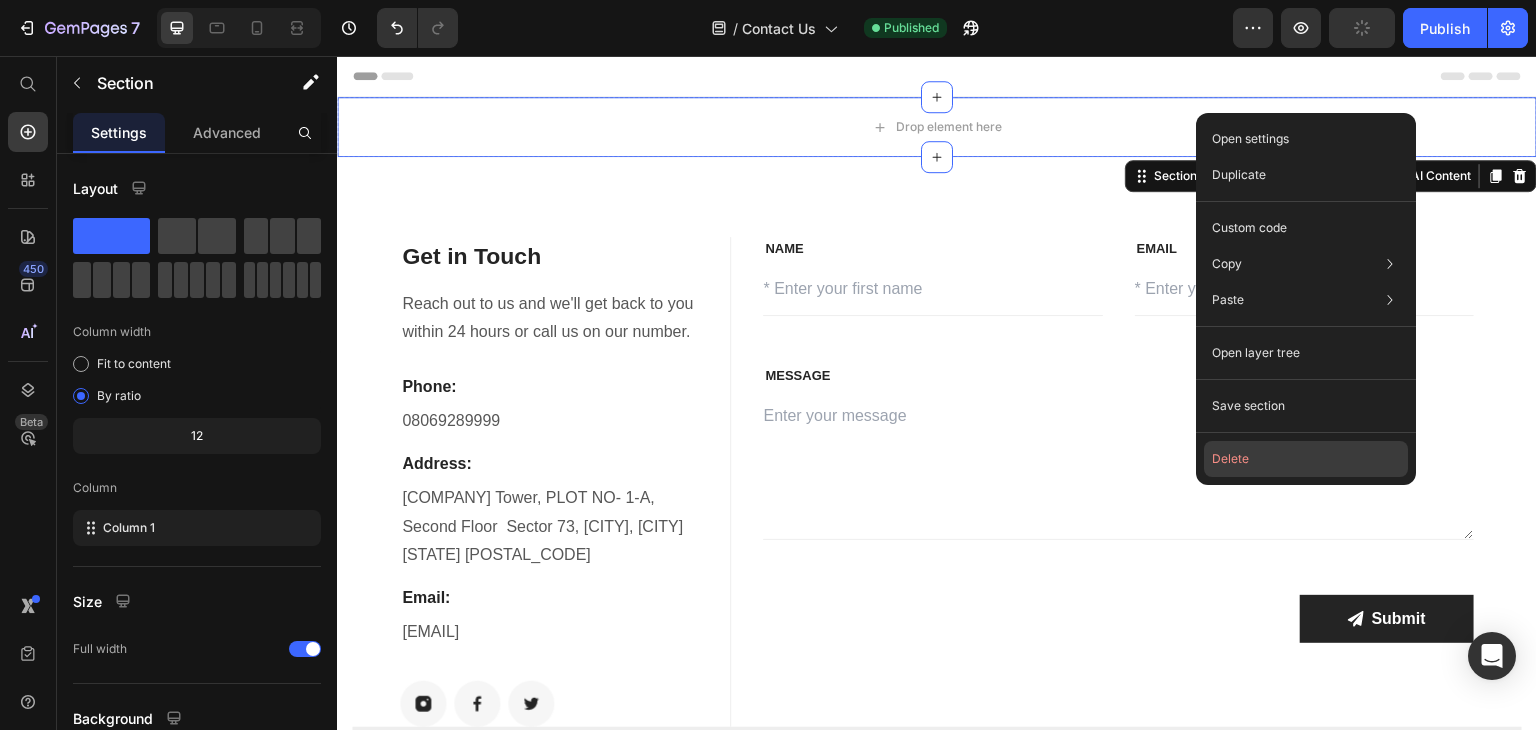 click on "Delete" 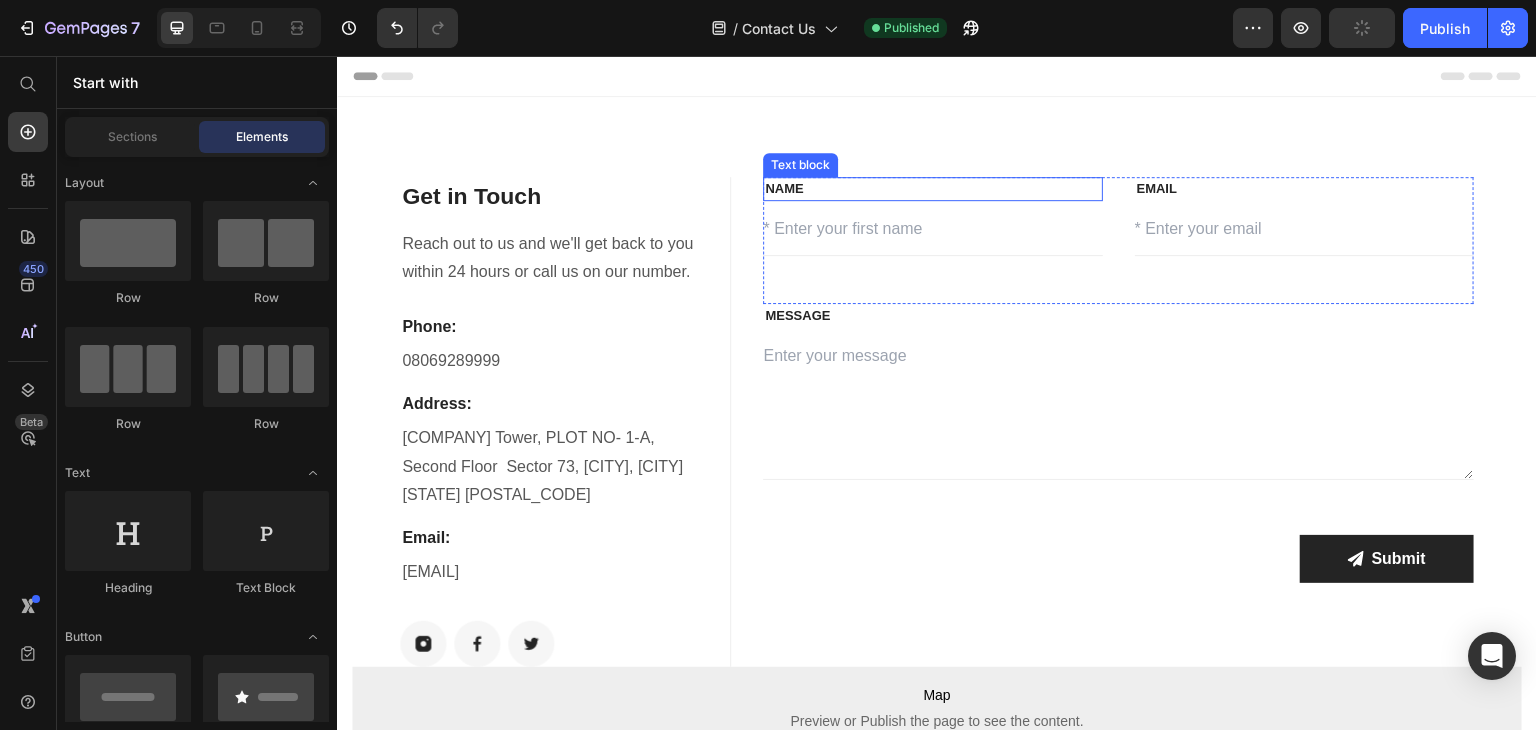 scroll, scrollTop: 400, scrollLeft: 0, axis: vertical 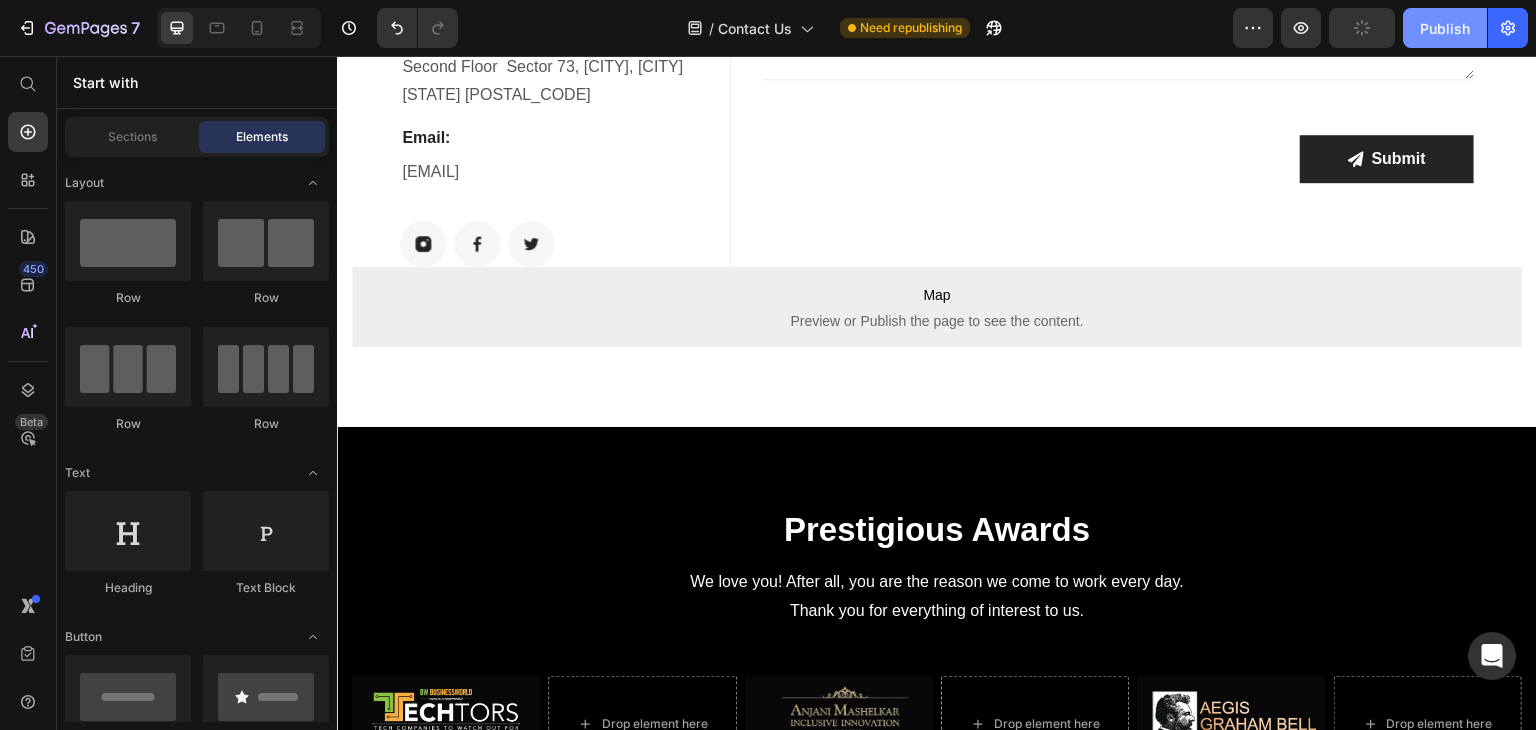 click on "Publish" at bounding box center (1445, 28) 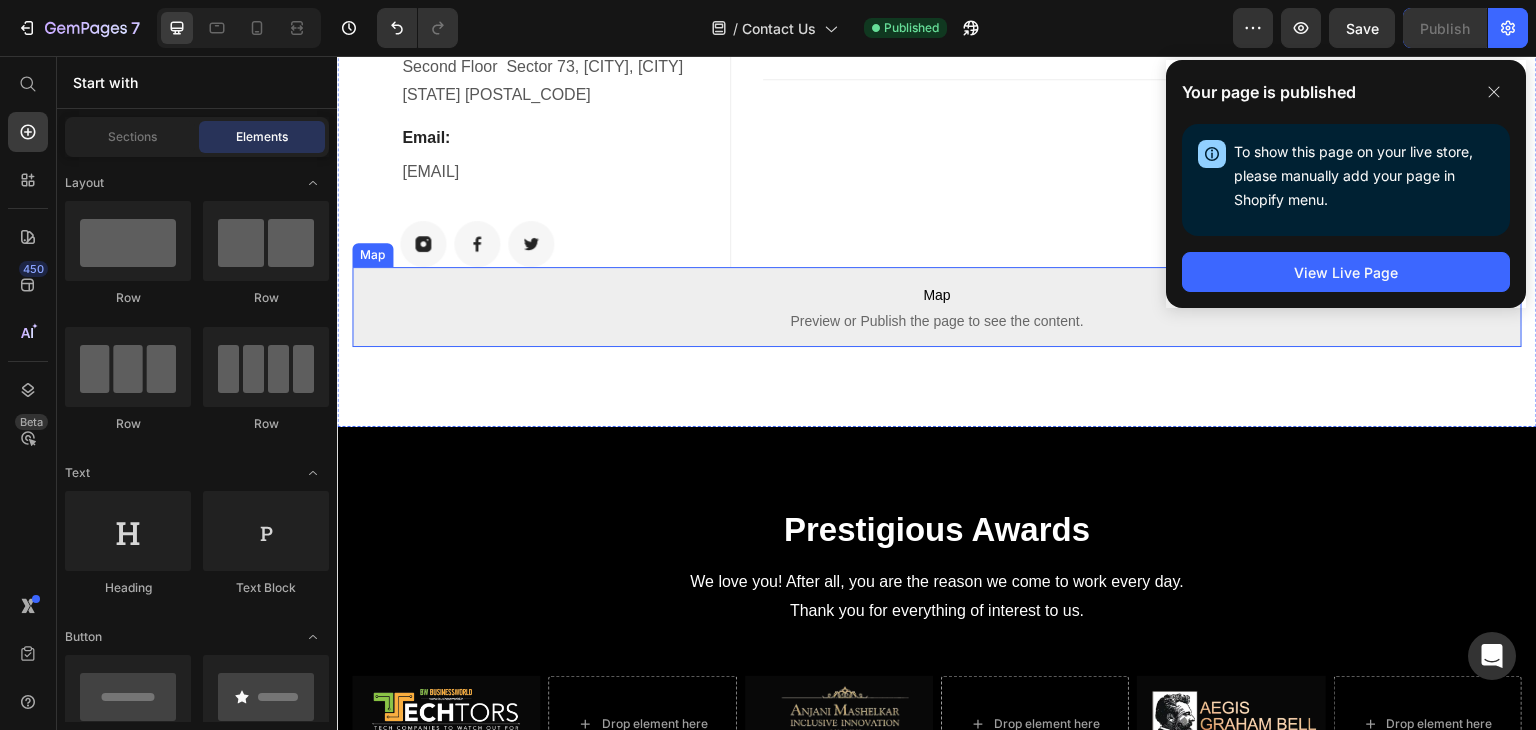 click on "Map
Preview or Publish the page to see the content." at bounding box center [937, 307] 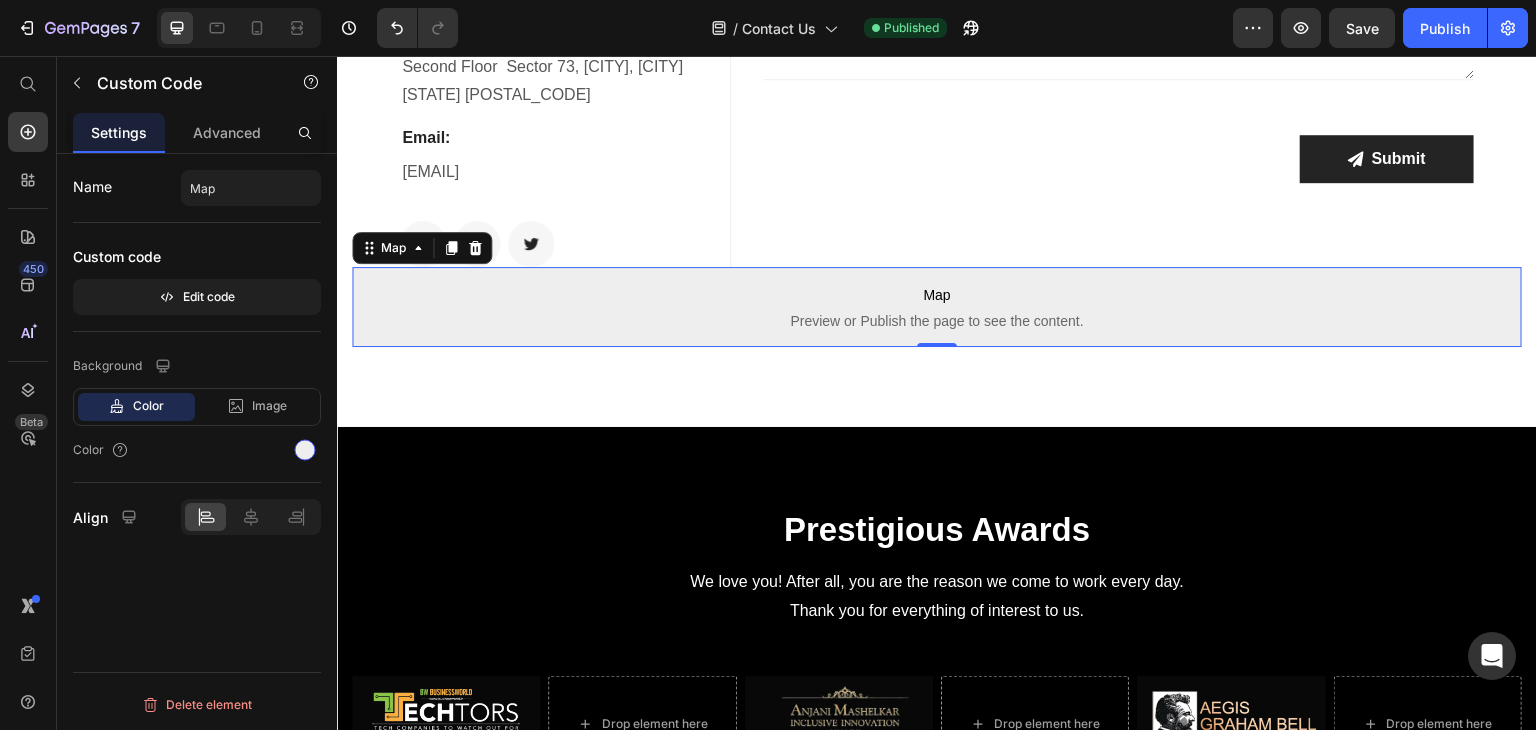 drag, startPoint x: 241, startPoint y: 133, endPoint x: 236, endPoint y: 359, distance: 226.0553 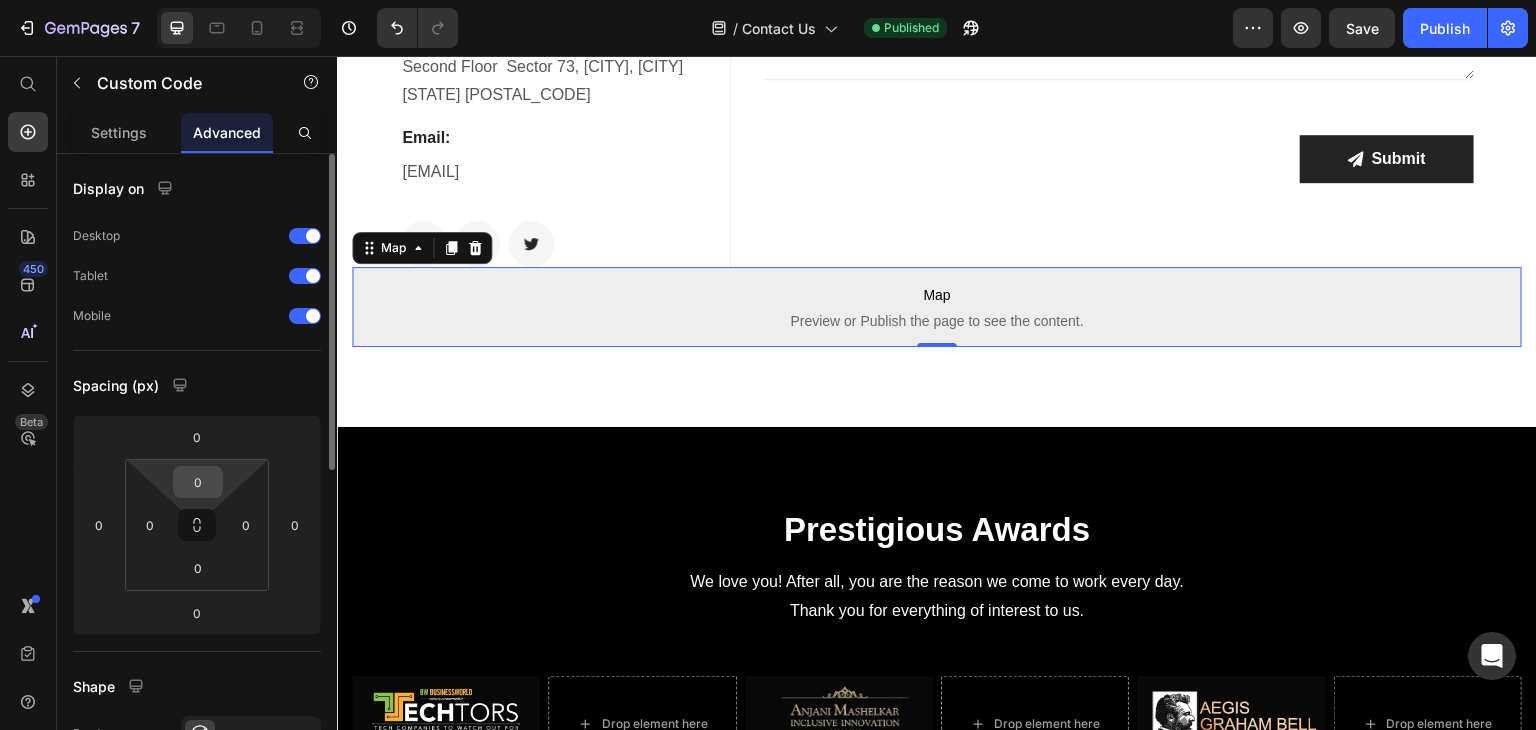 click on "0" at bounding box center (198, 482) 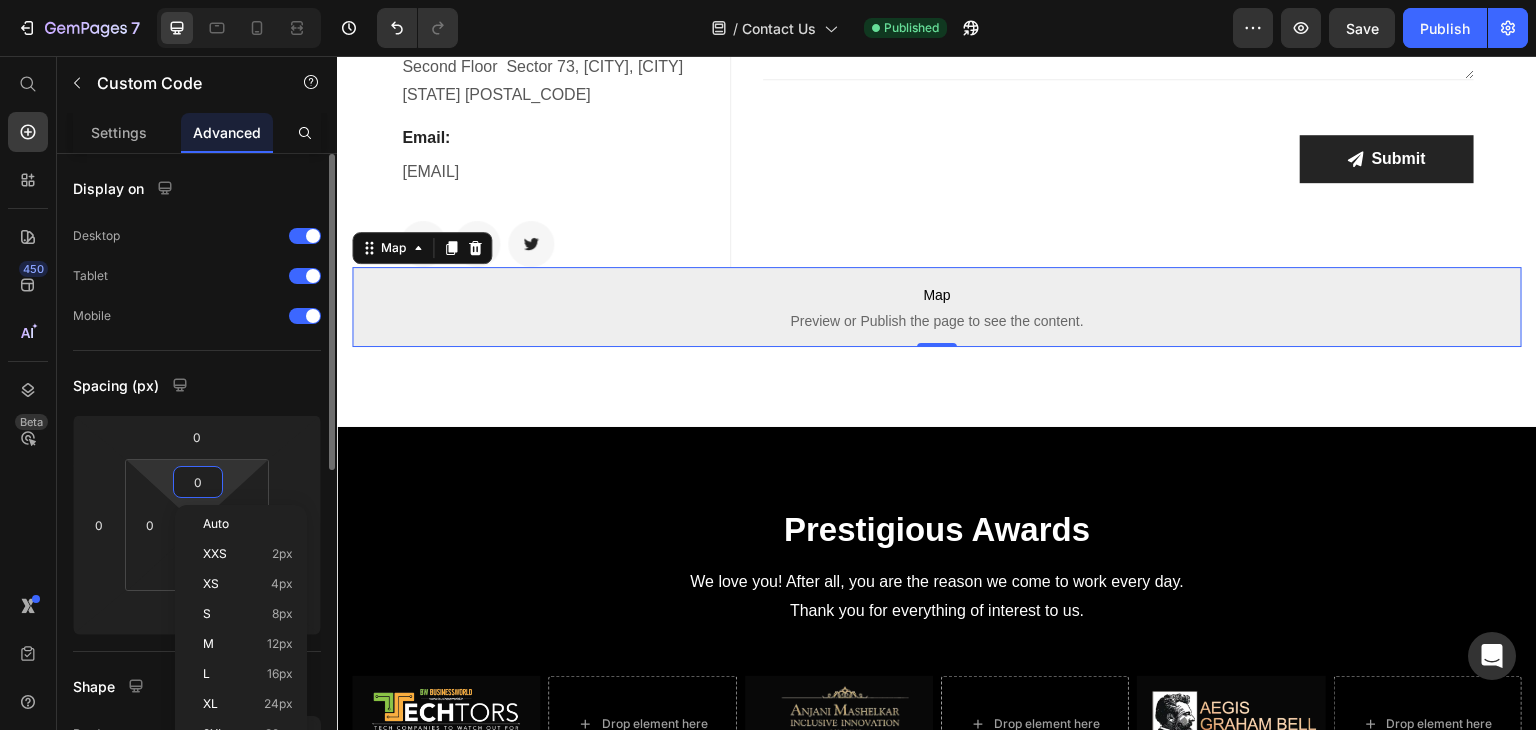 click on "0" at bounding box center [198, 482] 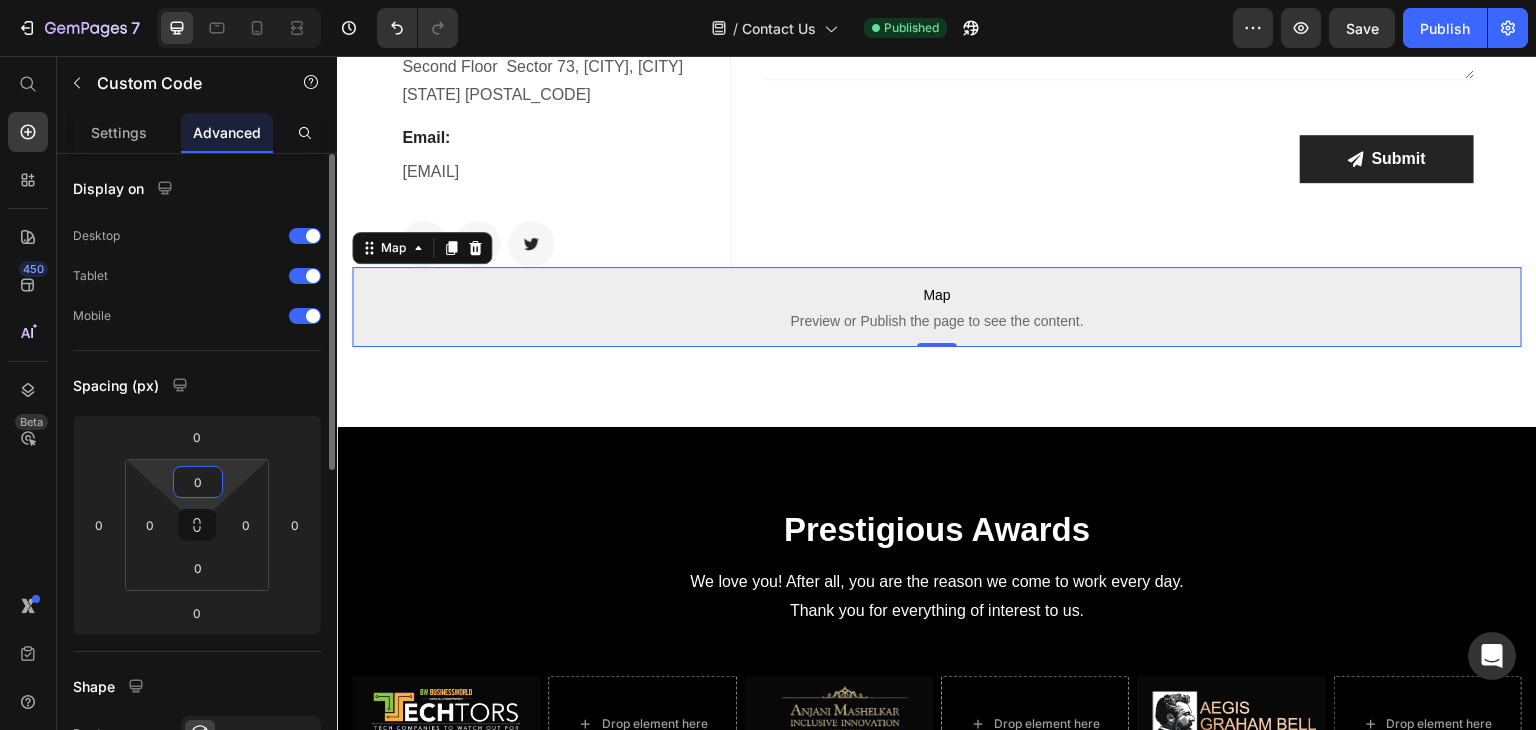 click on "0" at bounding box center [198, 482] 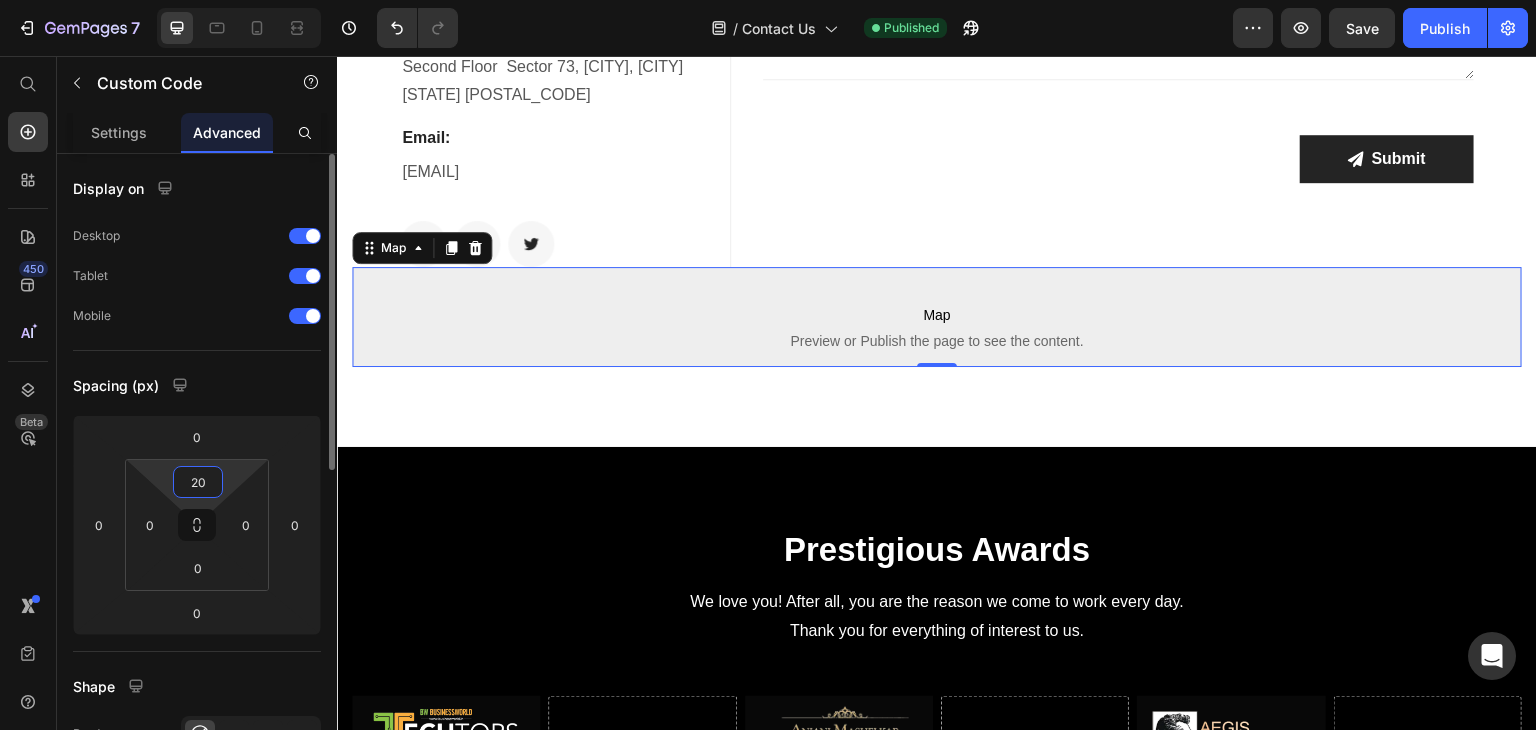 click on "20" at bounding box center [198, 482] 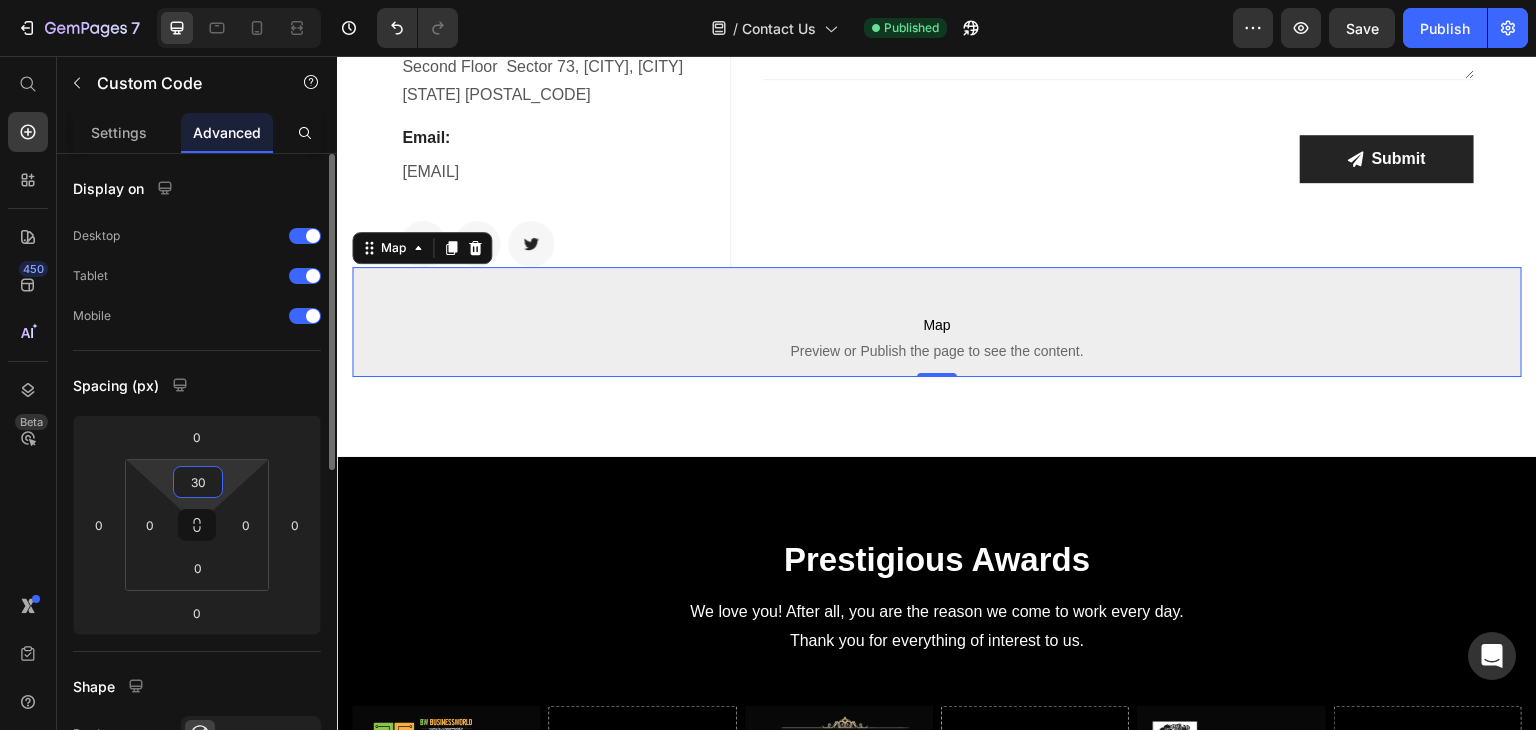 click on "30" at bounding box center [198, 482] 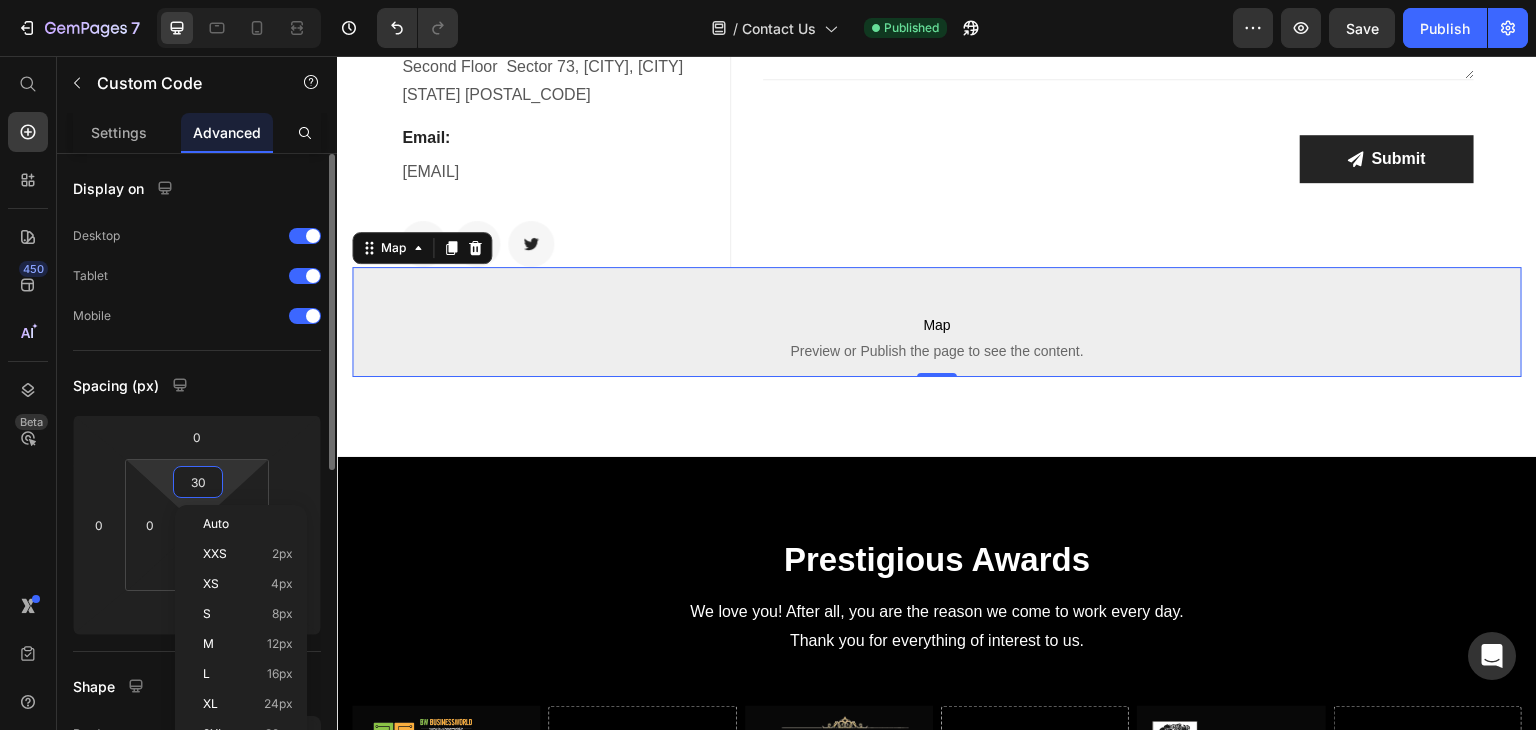 click on "30" at bounding box center [198, 482] 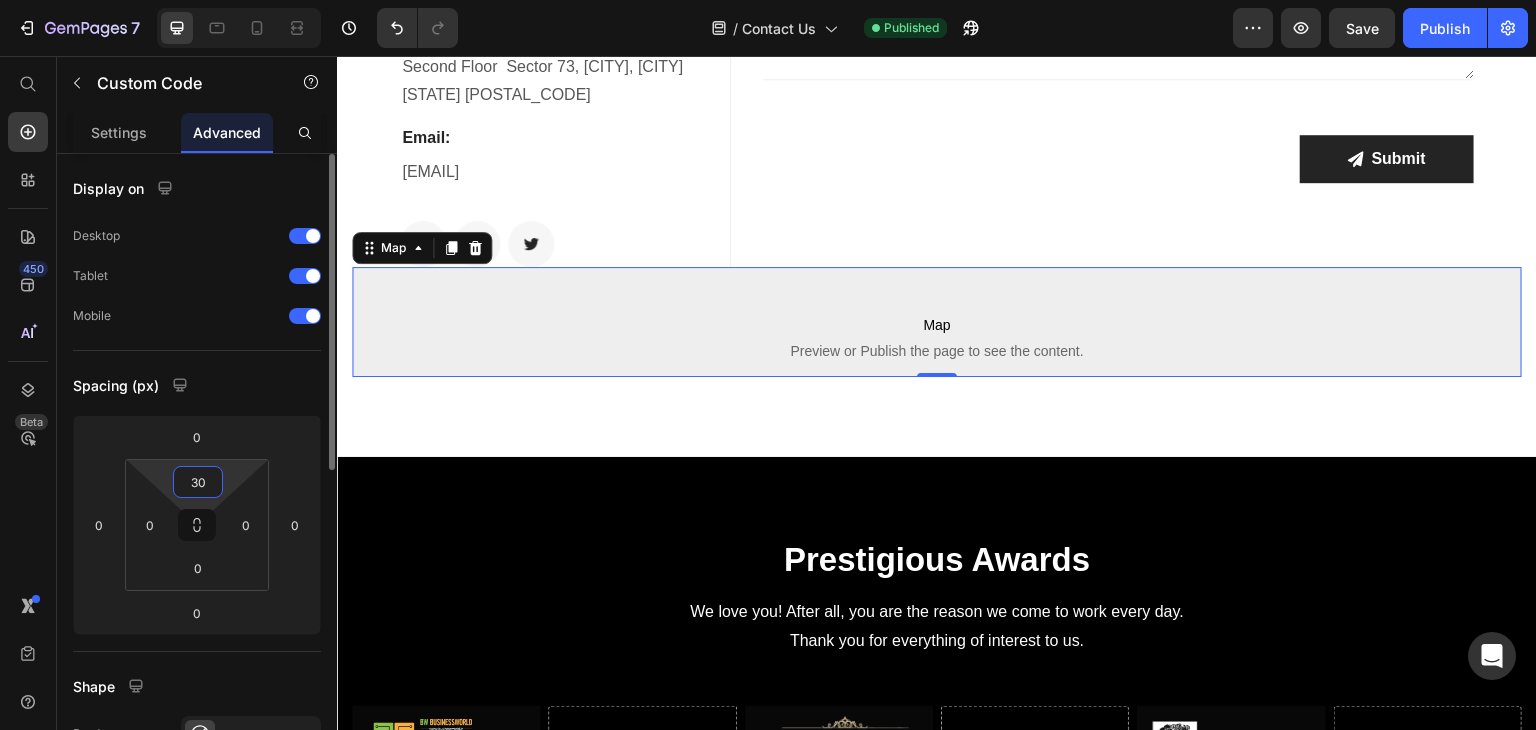 type on "30" 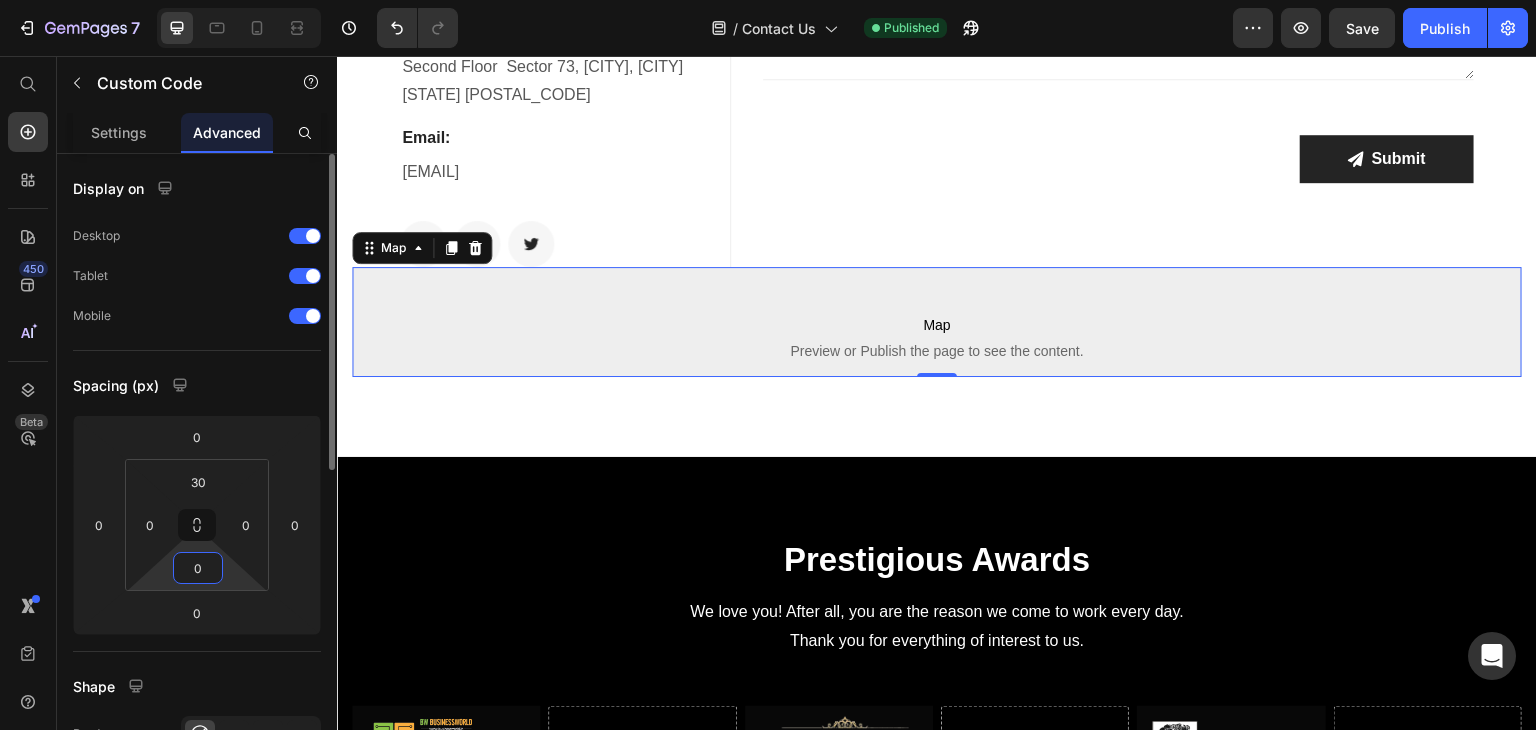 drag, startPoint x: 208, startPoint y: 485, endPoint x: 192, endPoint y: 567, distance: 83.546394 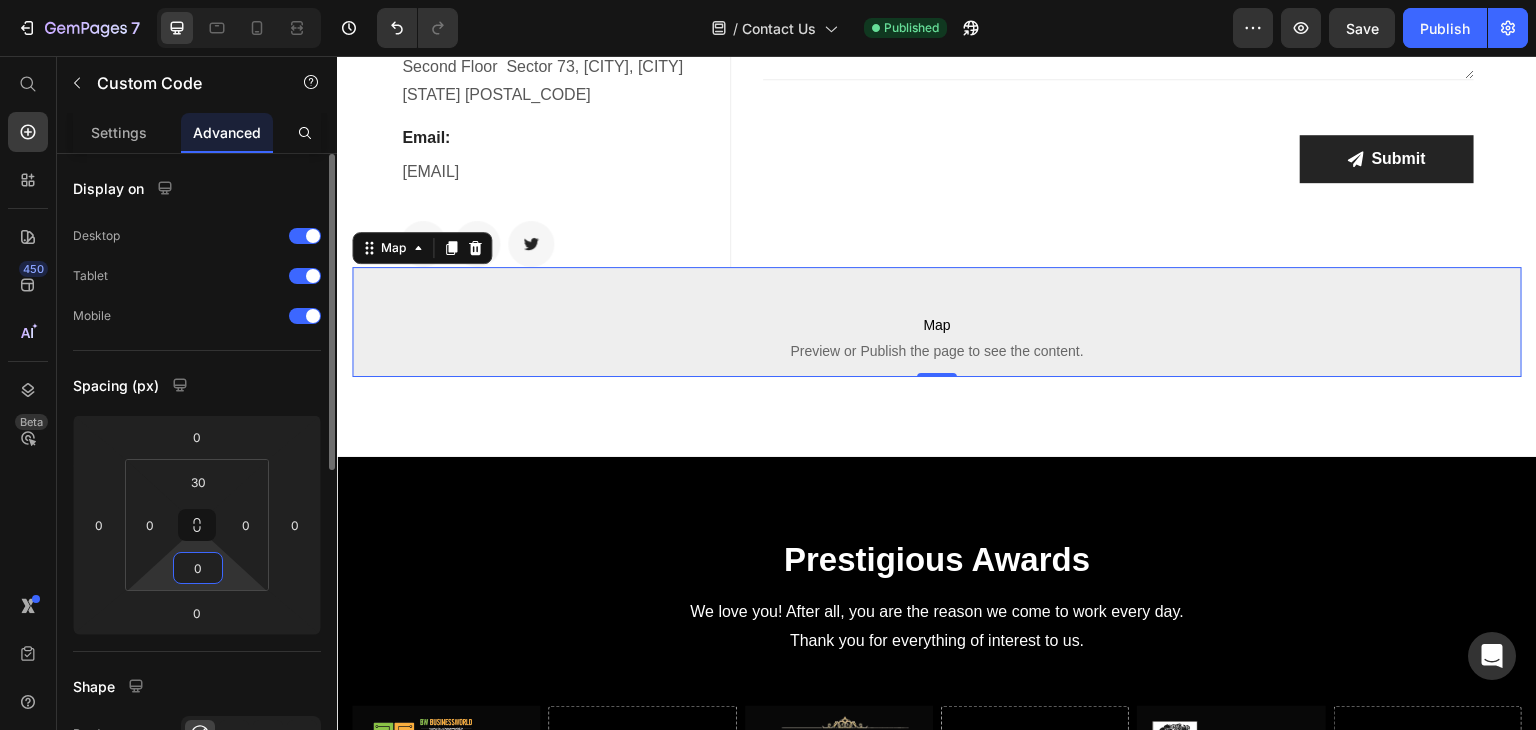 click on "0" at bounding box center (198, 568) 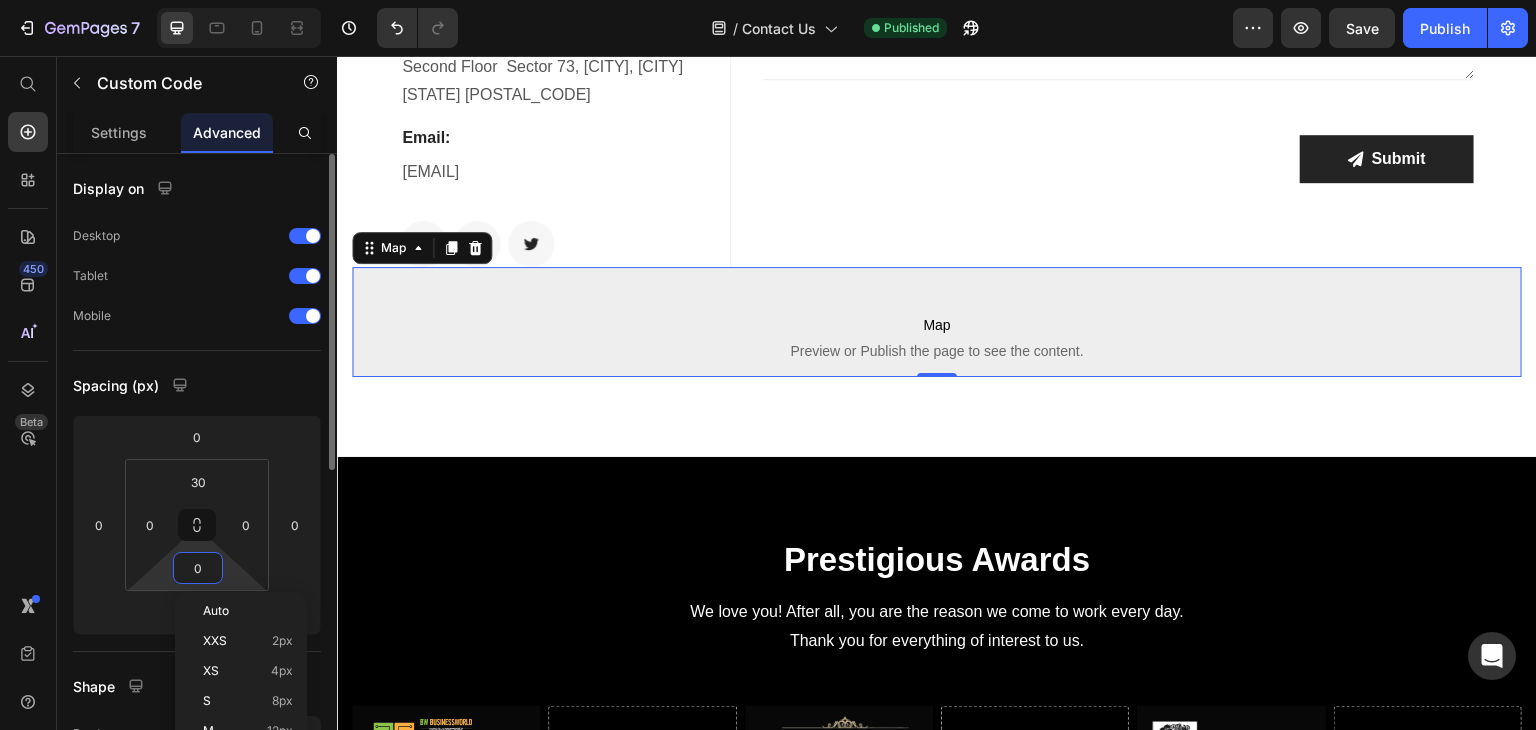 paste on "100" 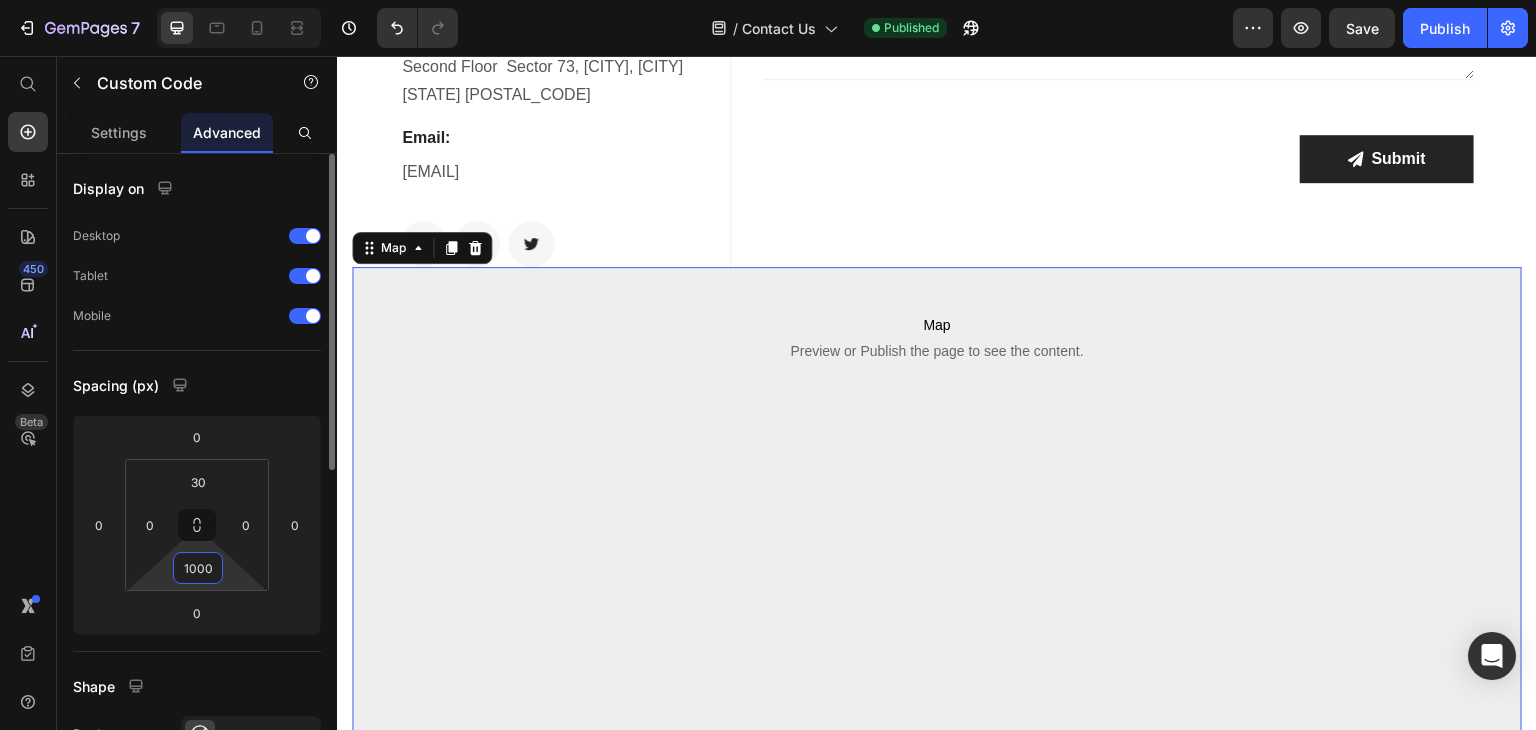 click on "1000" at bounding box center [198, 568] 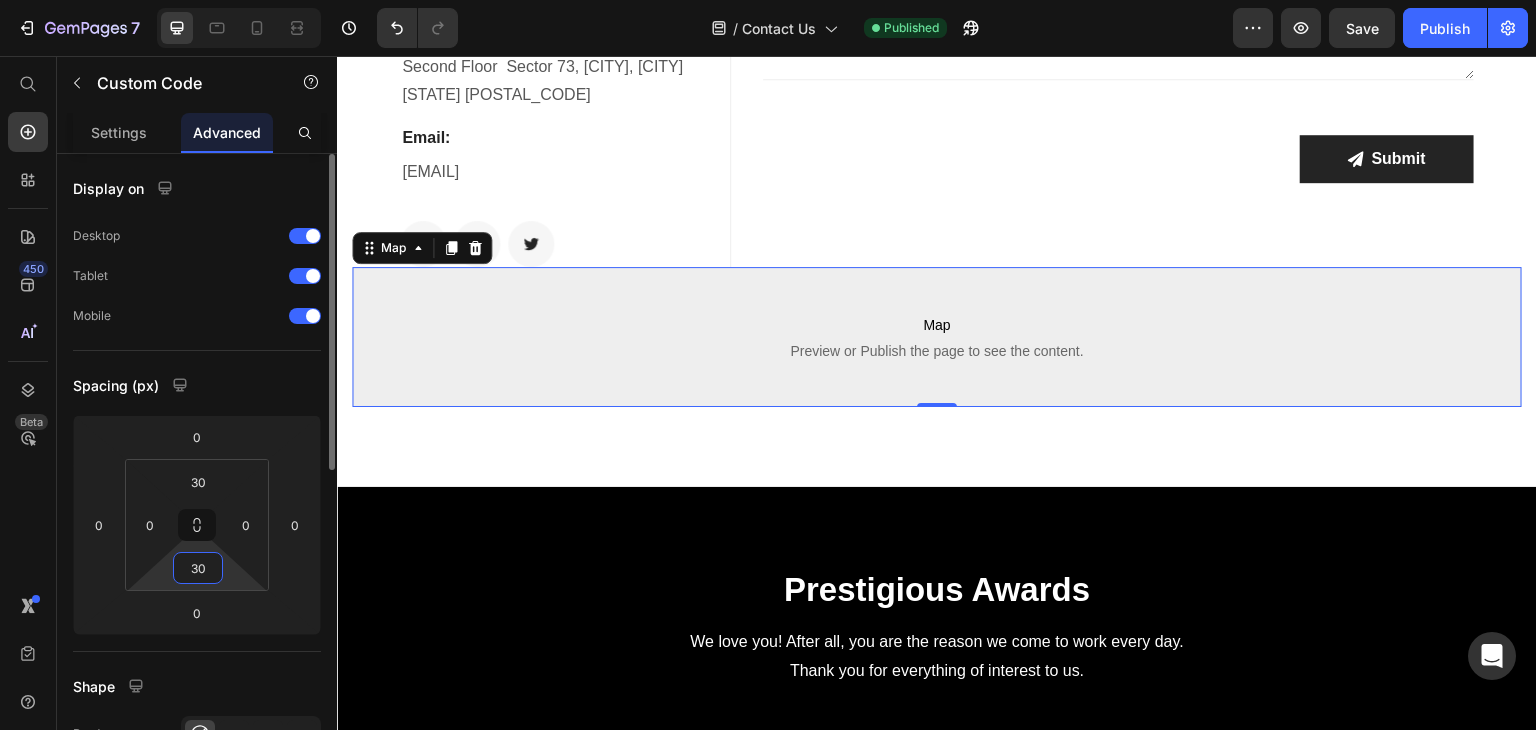 type on "30" 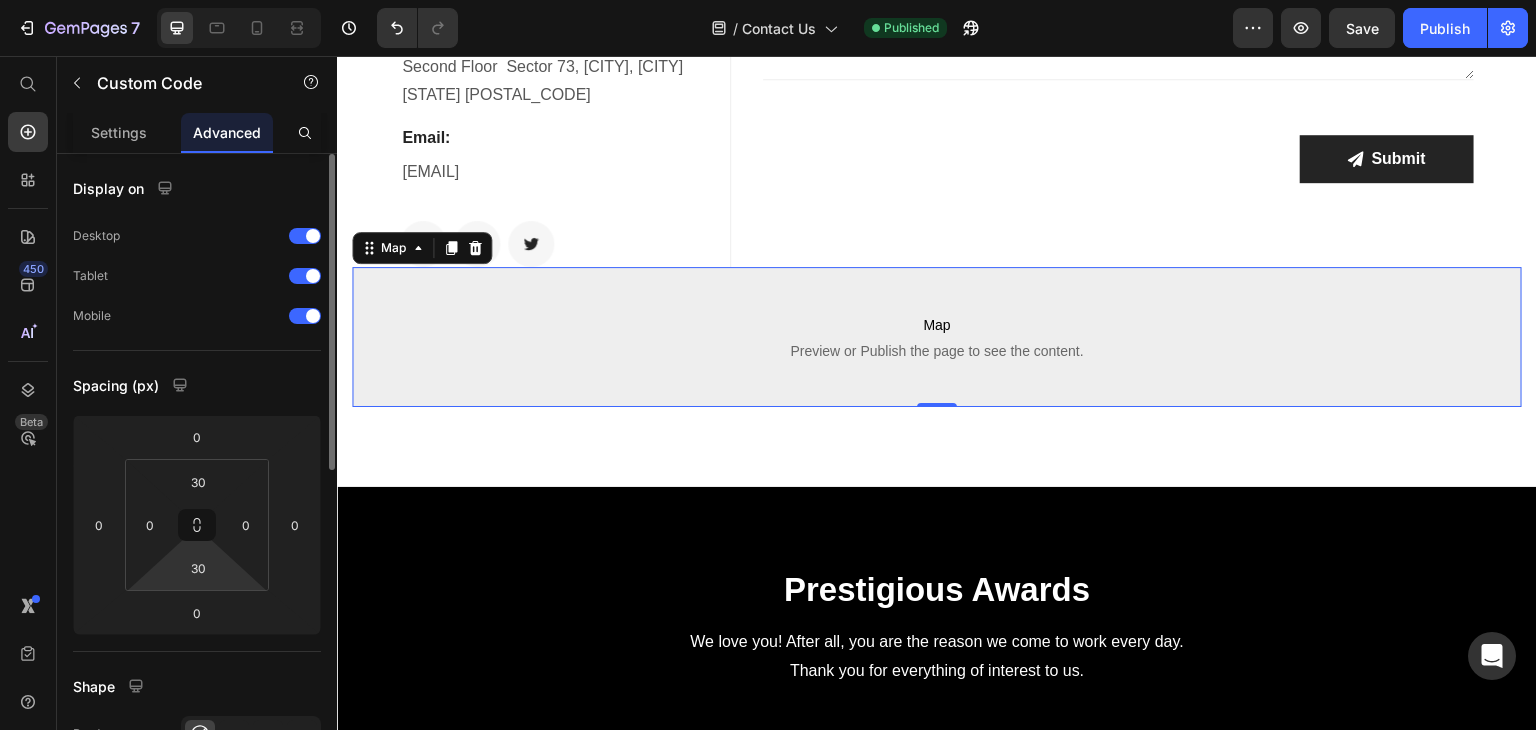 click on "Spacing (px)" at bounding box center (197, 385) 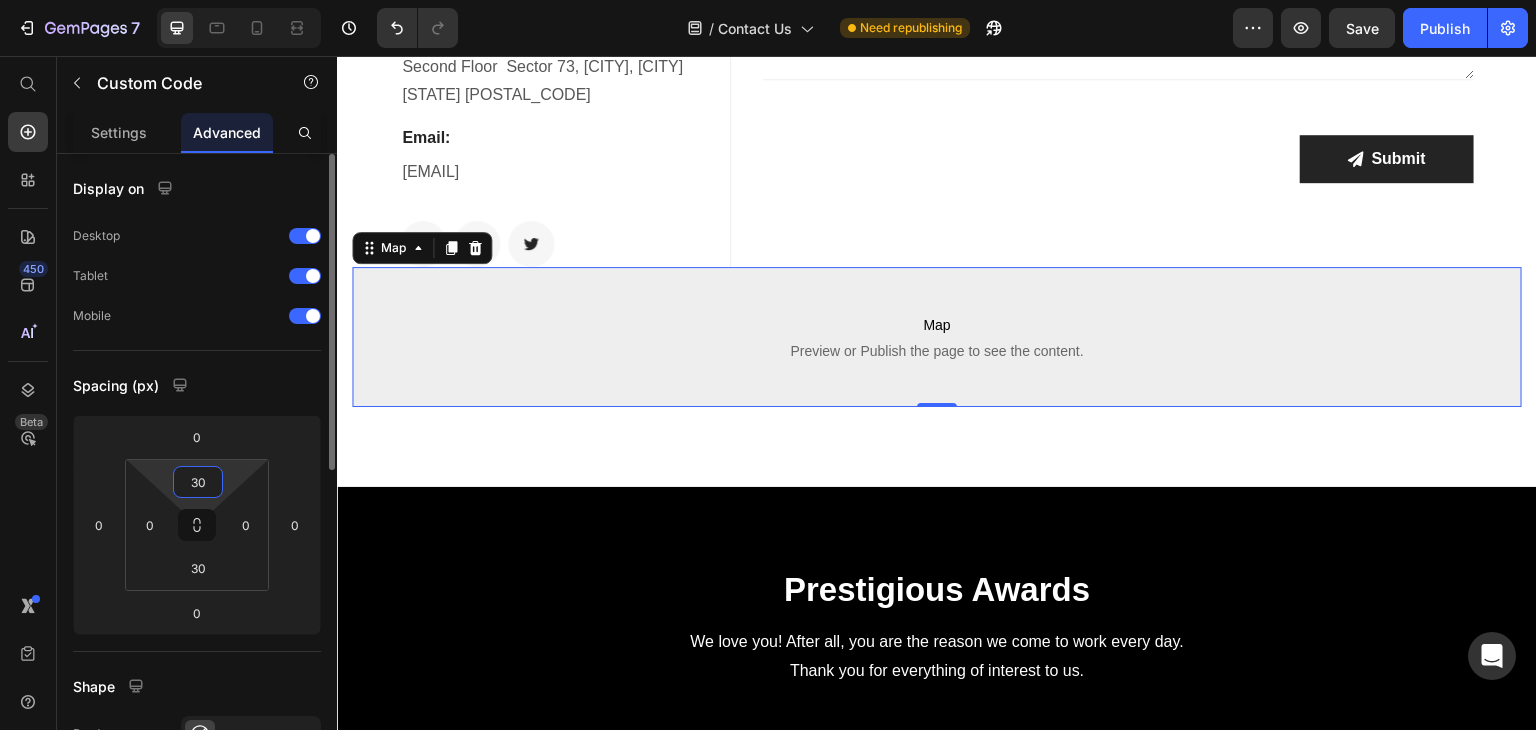 click on "30" at bounding box center [198, 482] 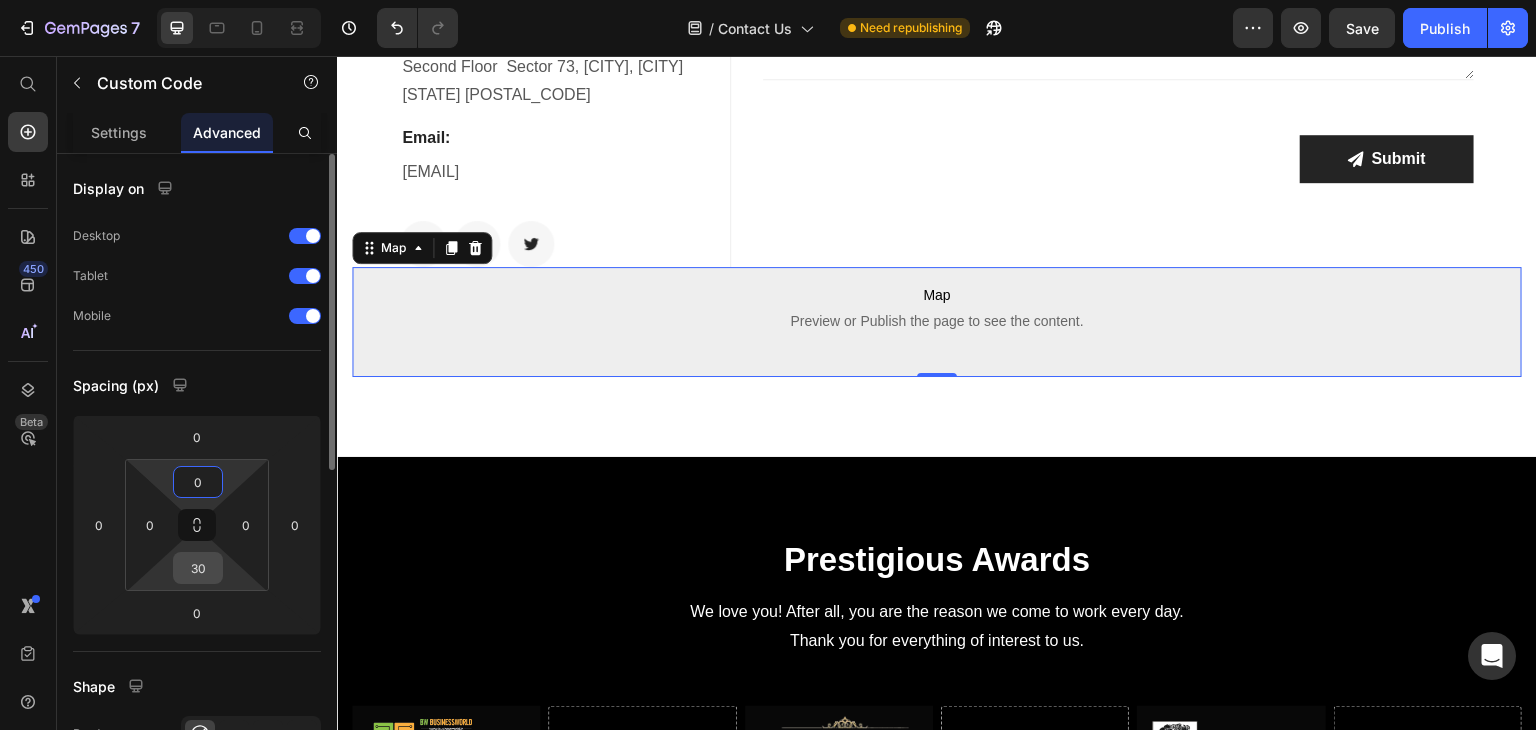 type on "0" 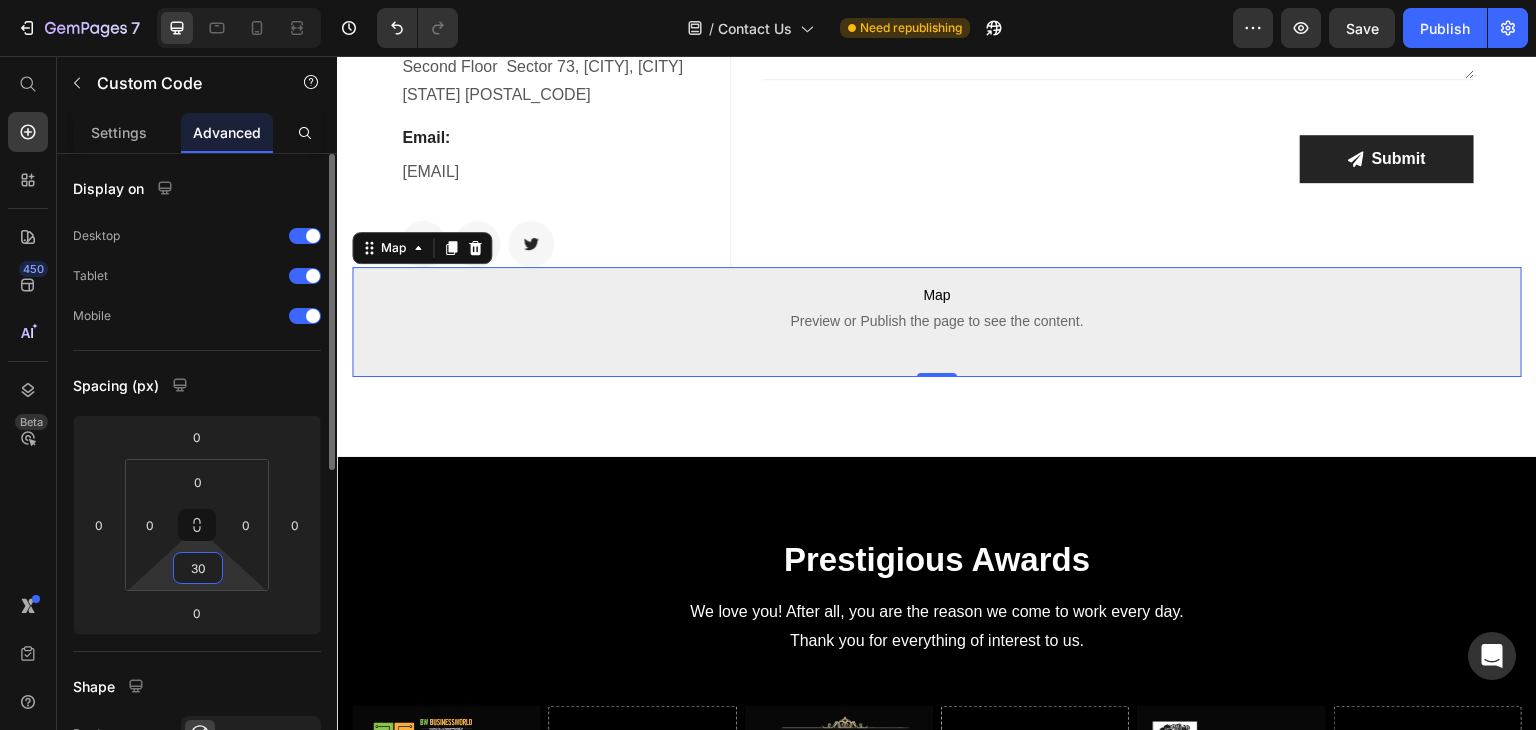 click on "30" at bounding box center (198, 568) 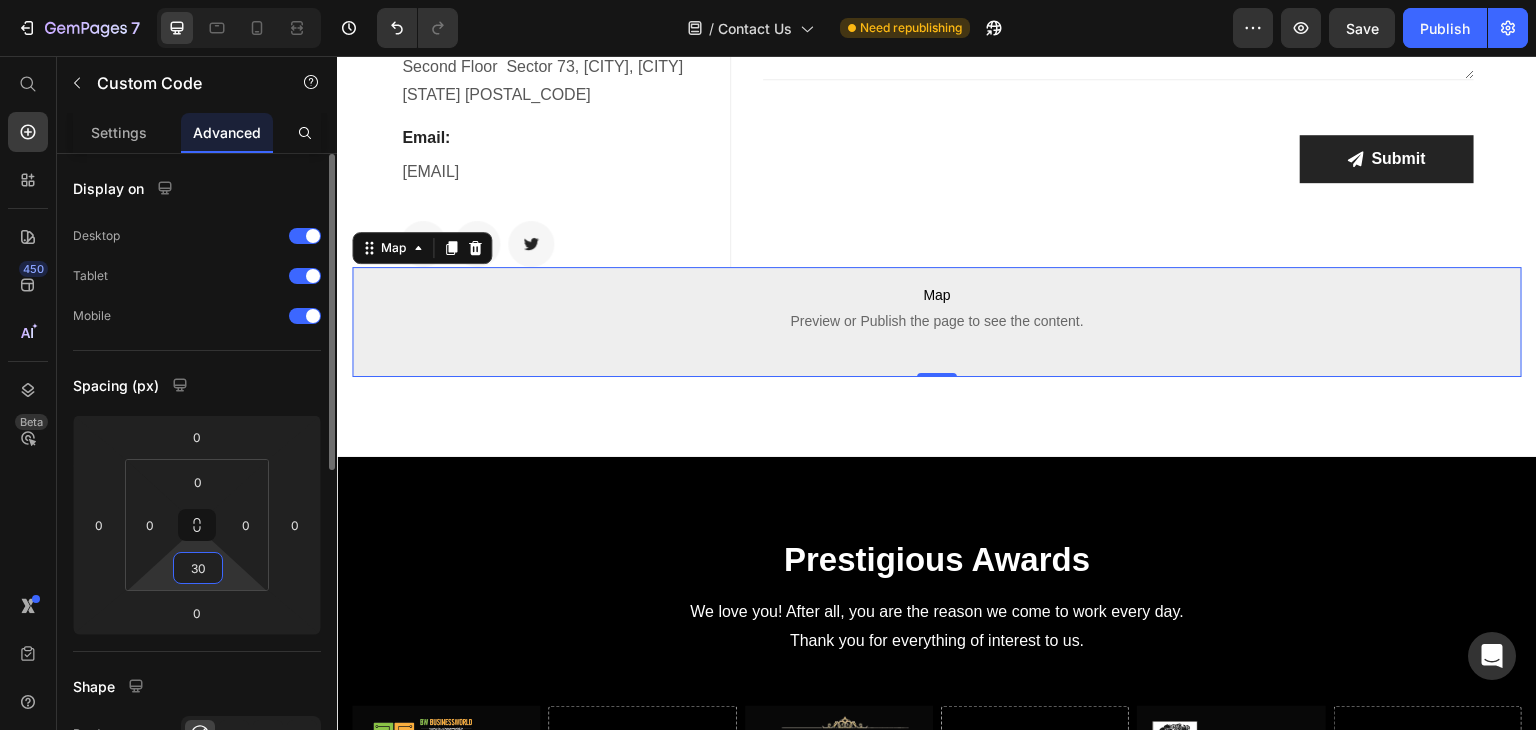 click on "30" at bounding box center [198, 568] 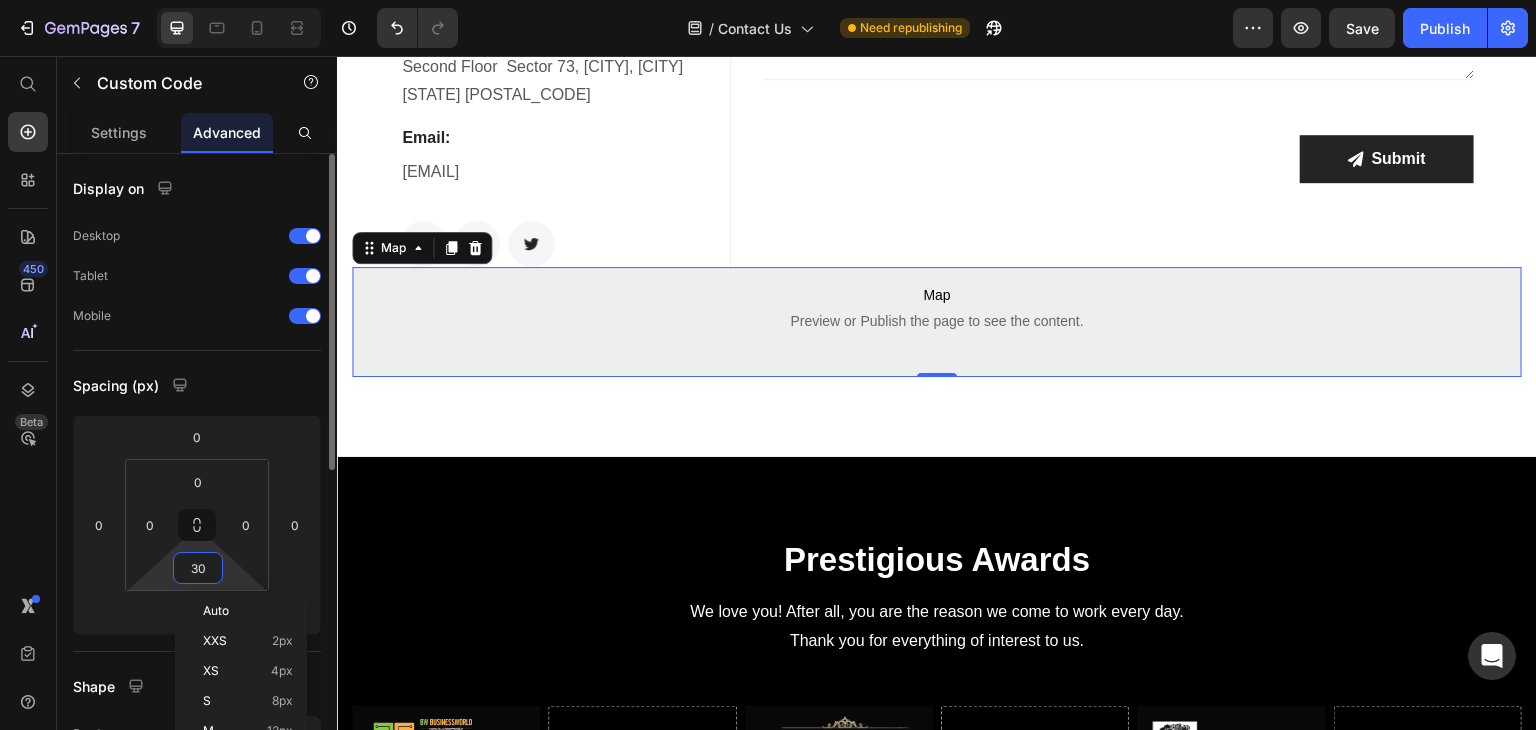 type on "0" 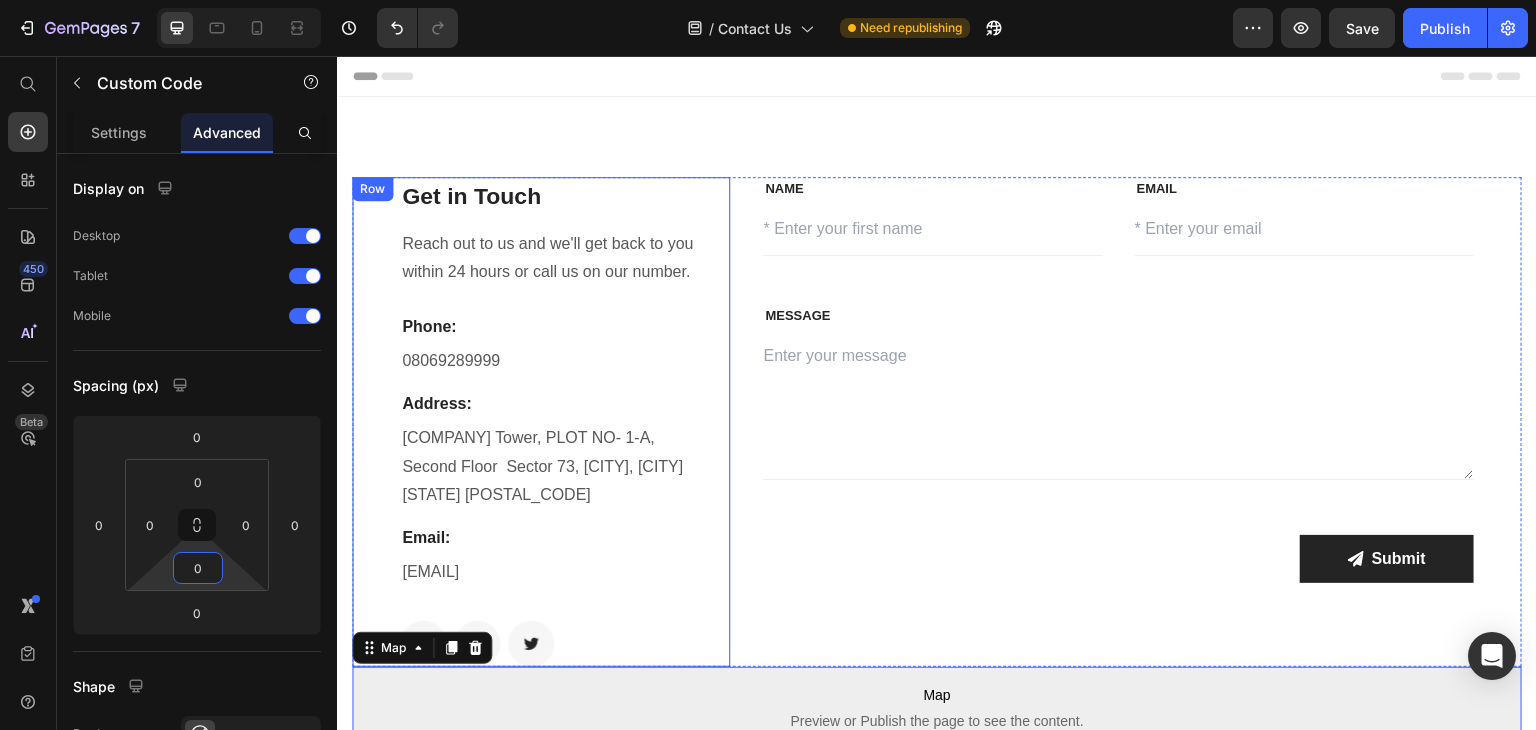 scroll, scrollTop: 4, scrollLeft: 0, axis: vertical 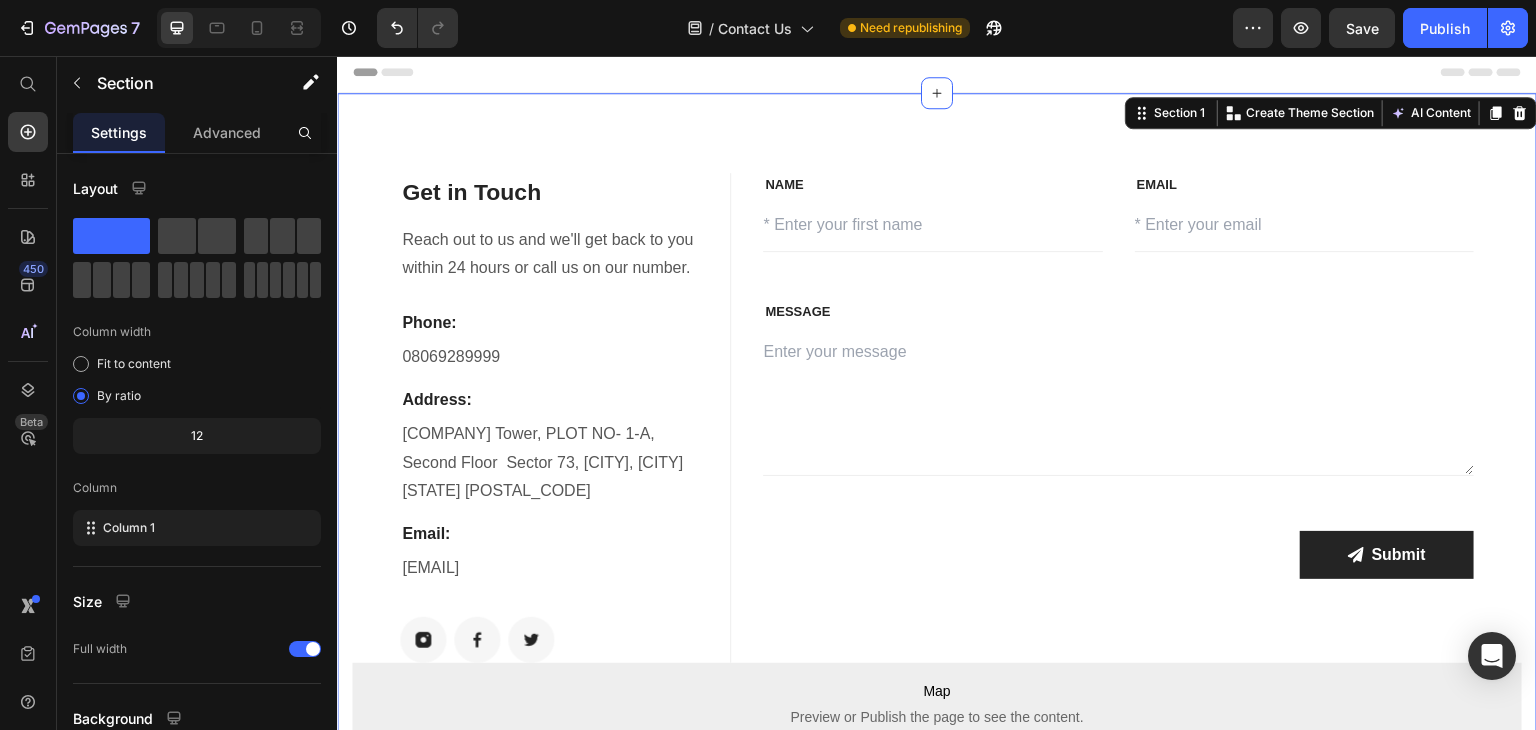 click on "Get in Touch Heading Reach out to us and we'll get back to you within 24 hours or call us on our number. Text block Phone: Text block [PHONE] Text block Address: Text block [COMPANY] Tower, PLOT NO- 1-A, Second Floor  Sector 73, [CITY], [CITY] [STATE] [POSTAL_CODE] Text block Email: Text block [EMAIL] Text block Image Image Image Row Row NAME Text block Text Field EMAIL Text block Email Field Row MESSAGE Text block Text Area
Submit Submit Button Contact Form Row
Map
Preview or Publish the page to see the content. Map Section 1   Create Theme Section AI Content Write with GemAI What would you like to describe here? Tone and Voice Persuasive Product Show more Generate" at bounding box center [937, 458] 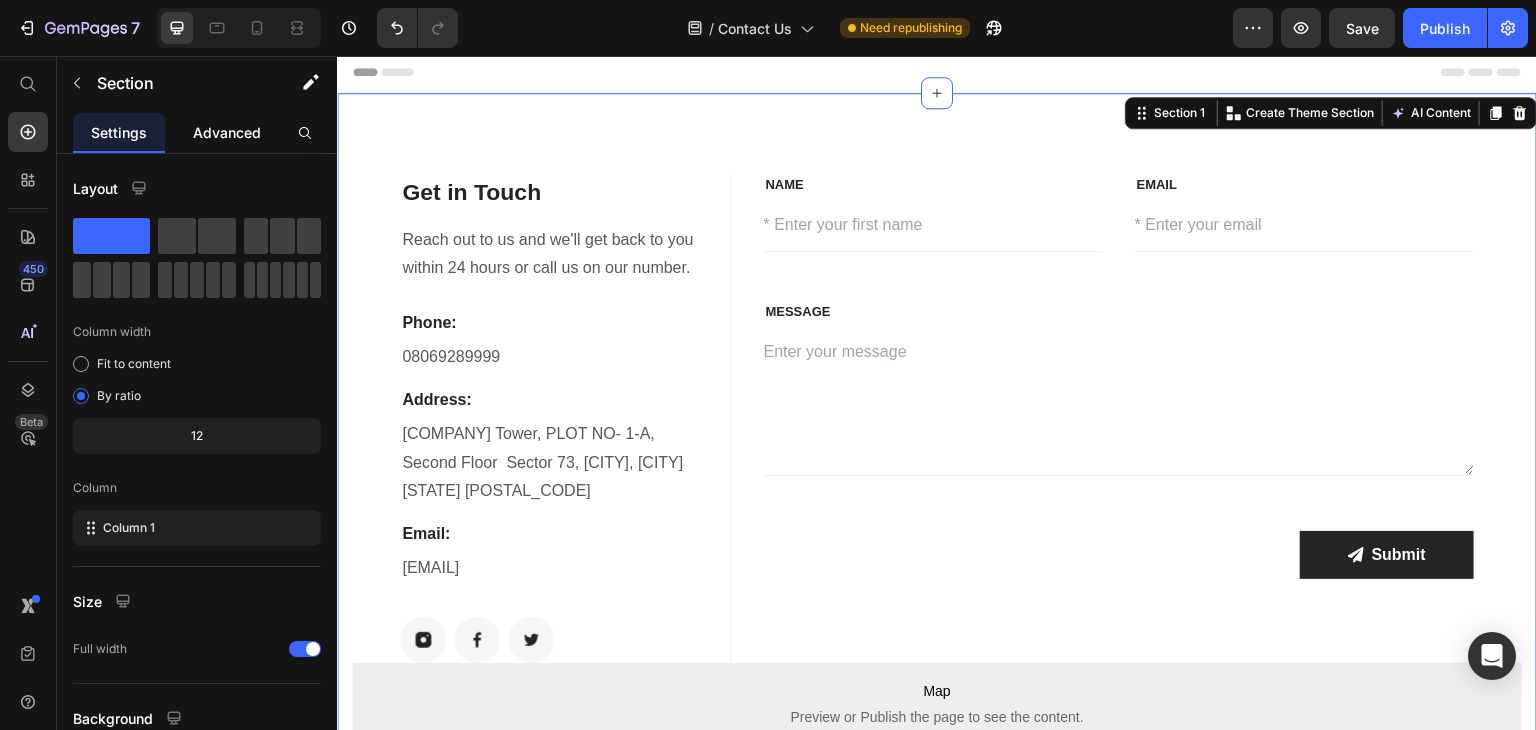 click on "Advanced" at bounding box center [227, 132] 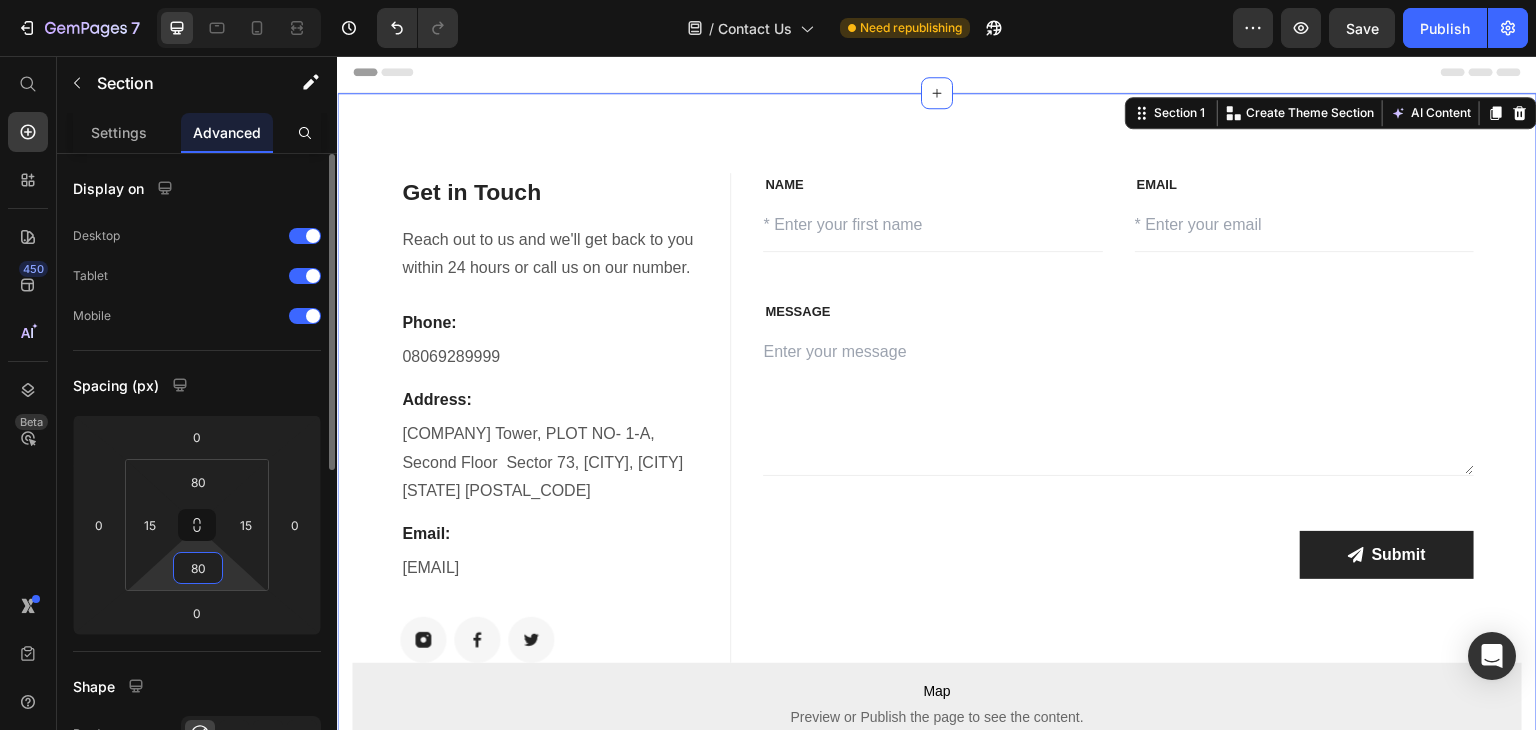 click on "80" at bounding box center [198, 568] 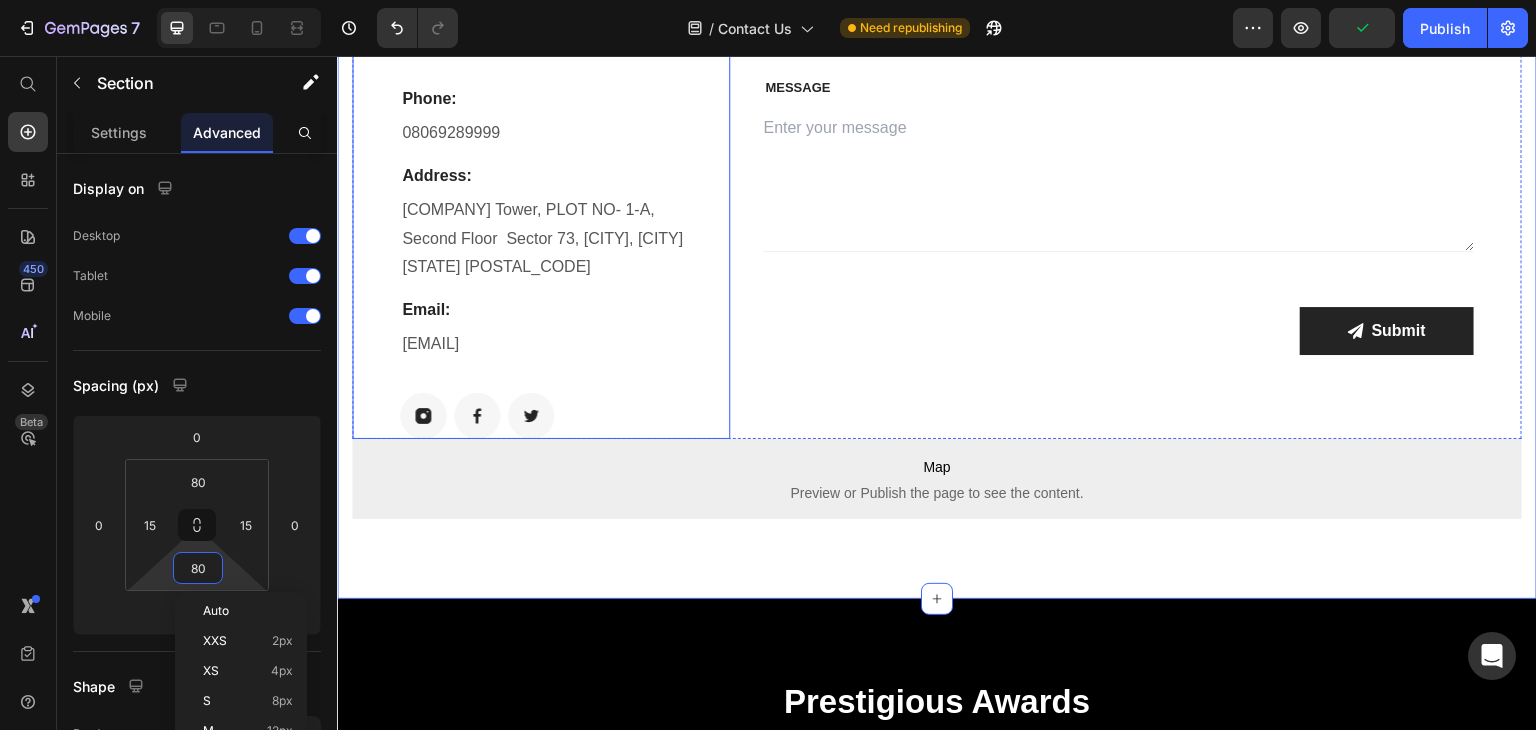 scroll, scrollTop: 230, scrollLeft: 0, axis: vertical 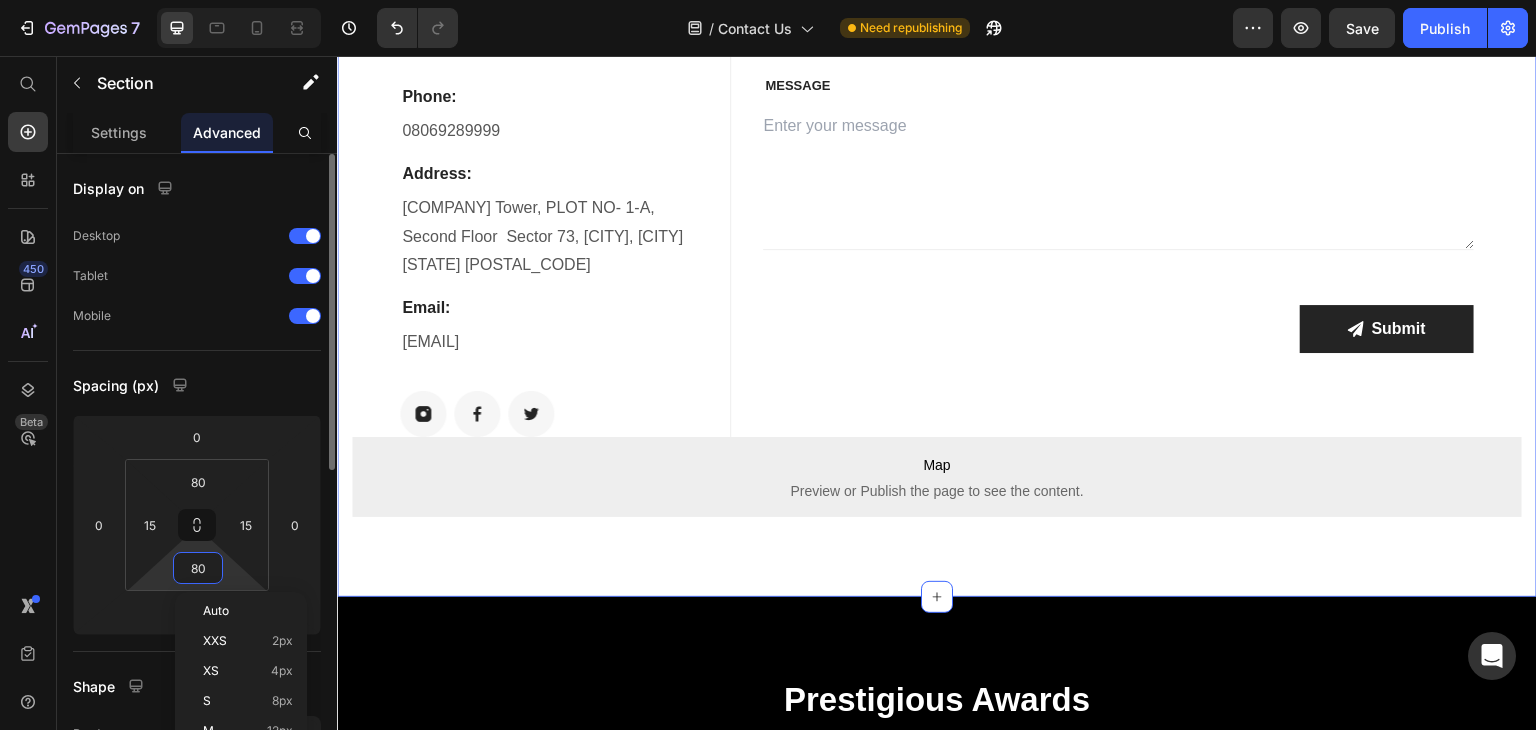 click on "80" at bounding box center [198, 568] 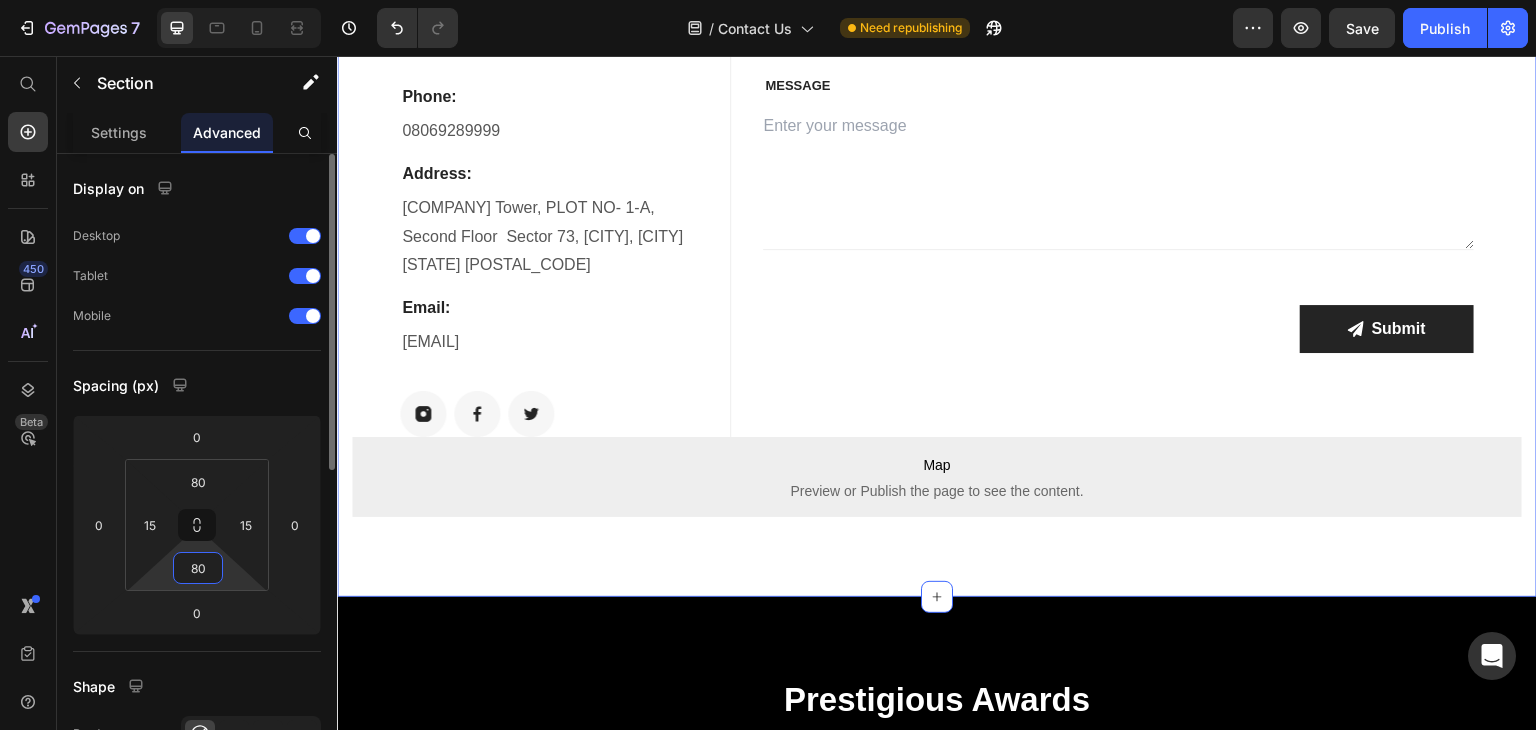 click on "80" at bounding box center (198, 568) 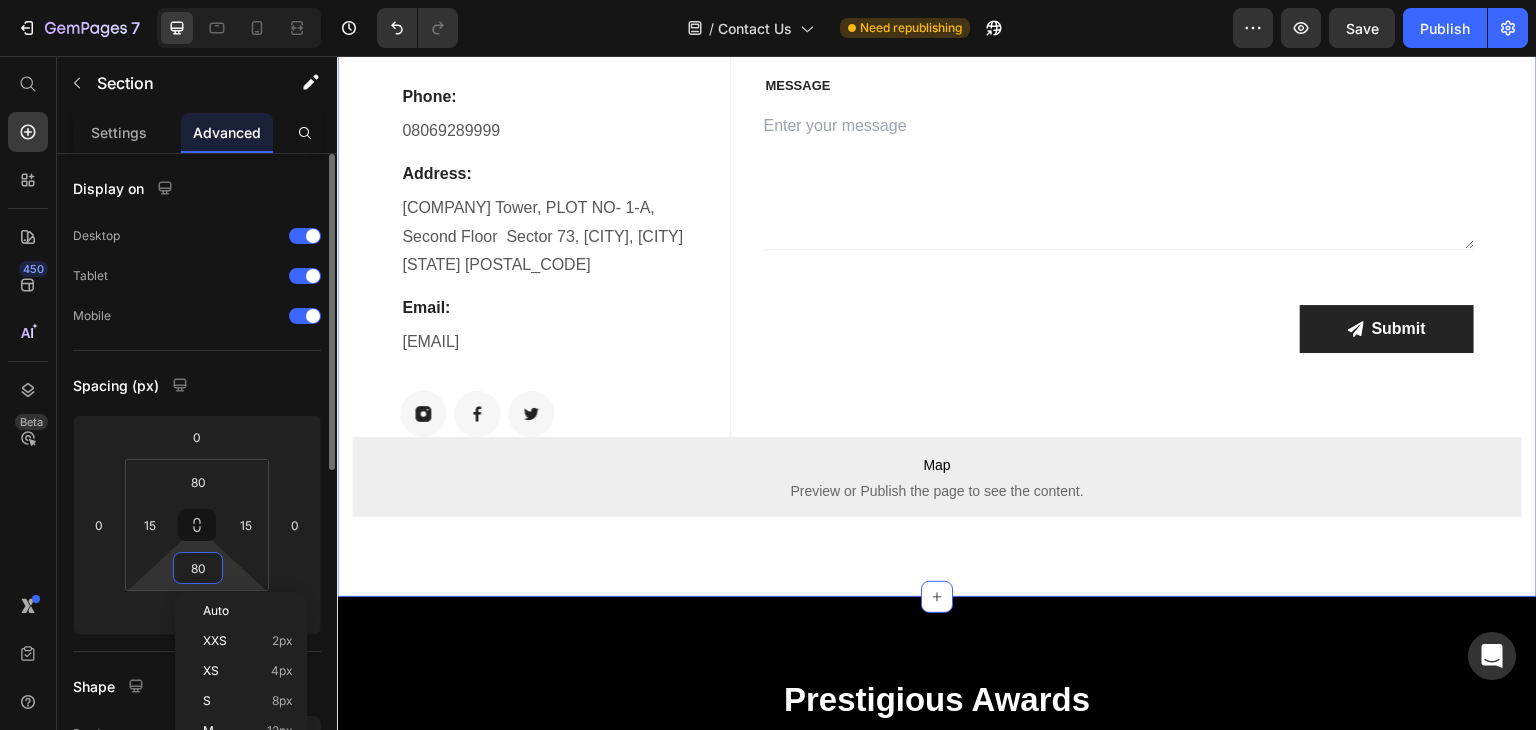 click on "80" at bounding box center [198, 568] 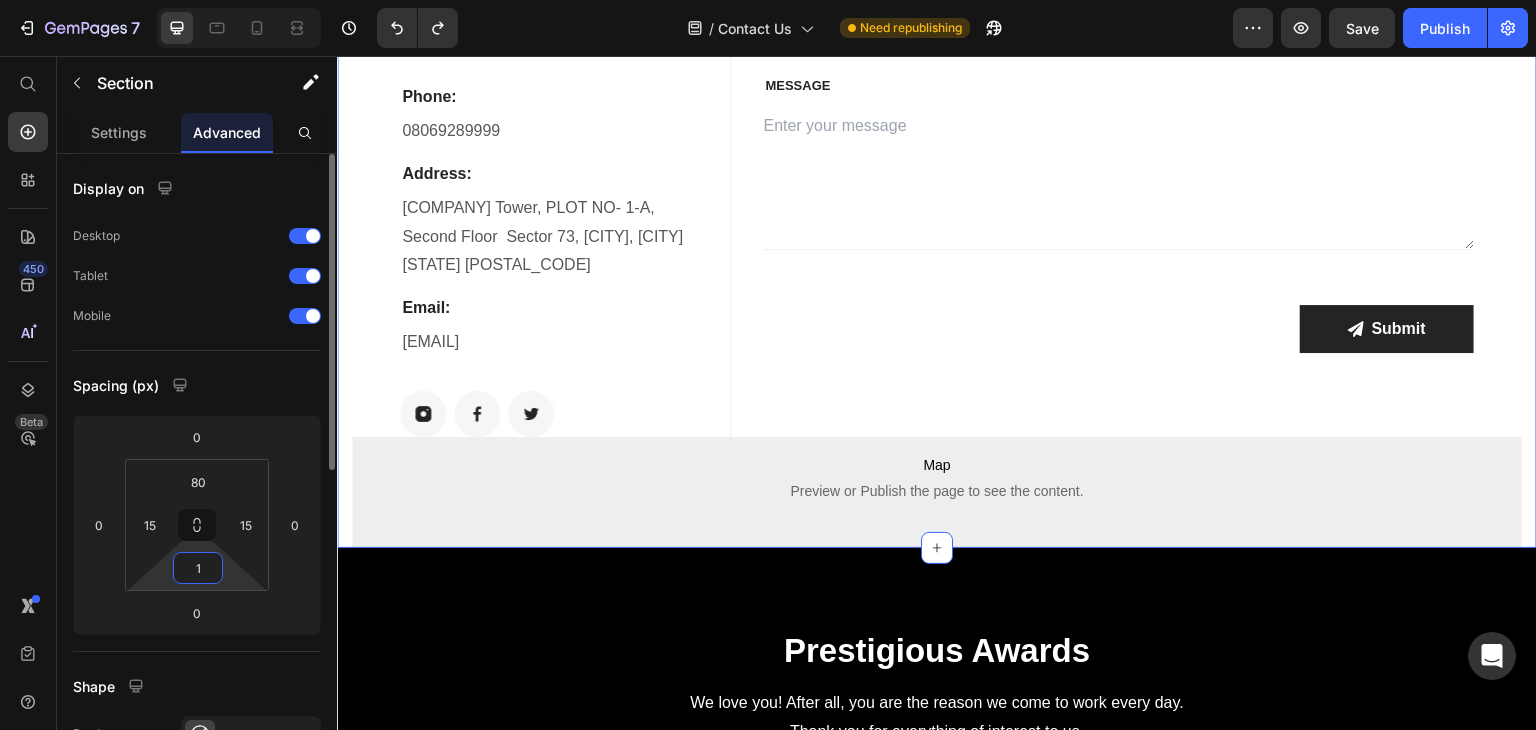 type on "80" 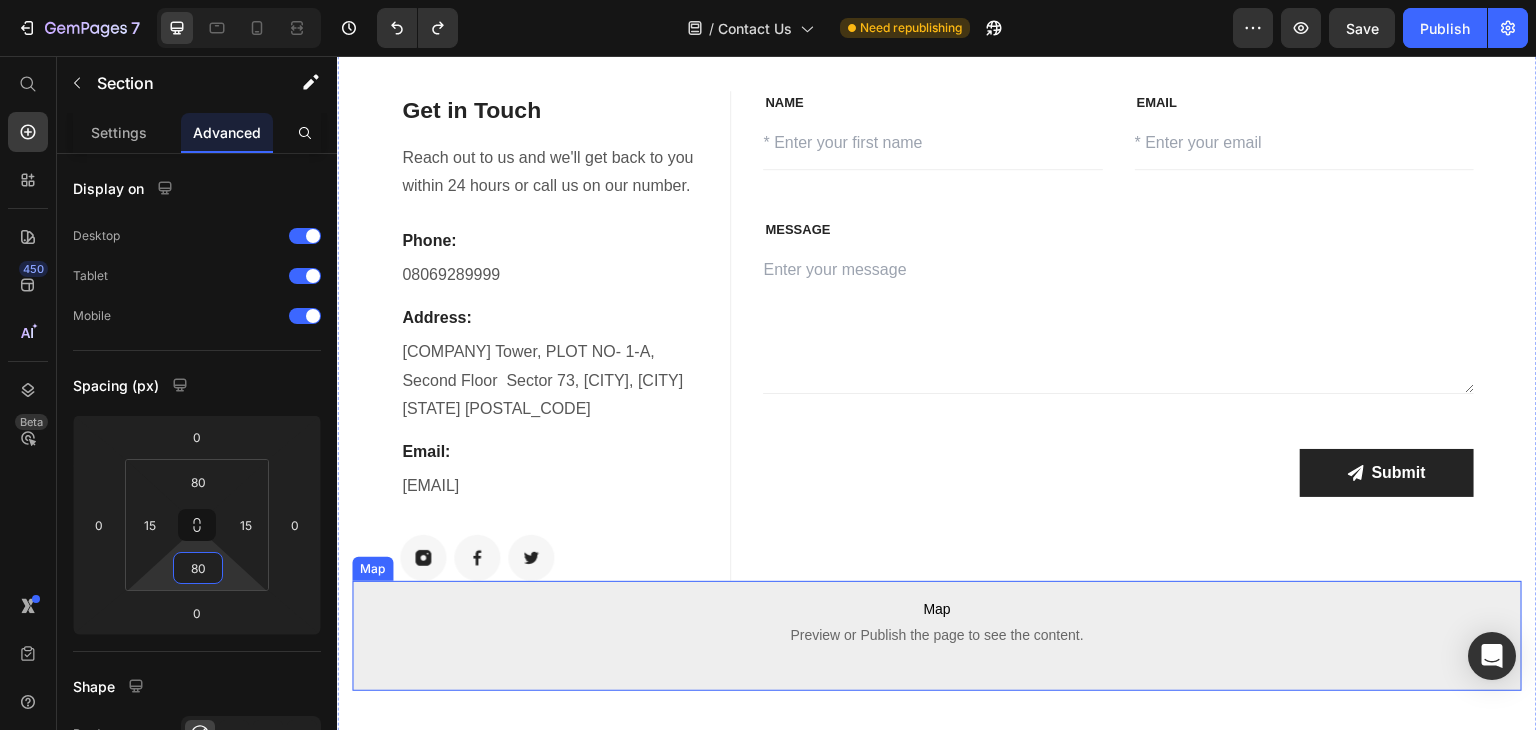 scroll, scrollTop: 8, scrollLeft: 0, axis: vertical 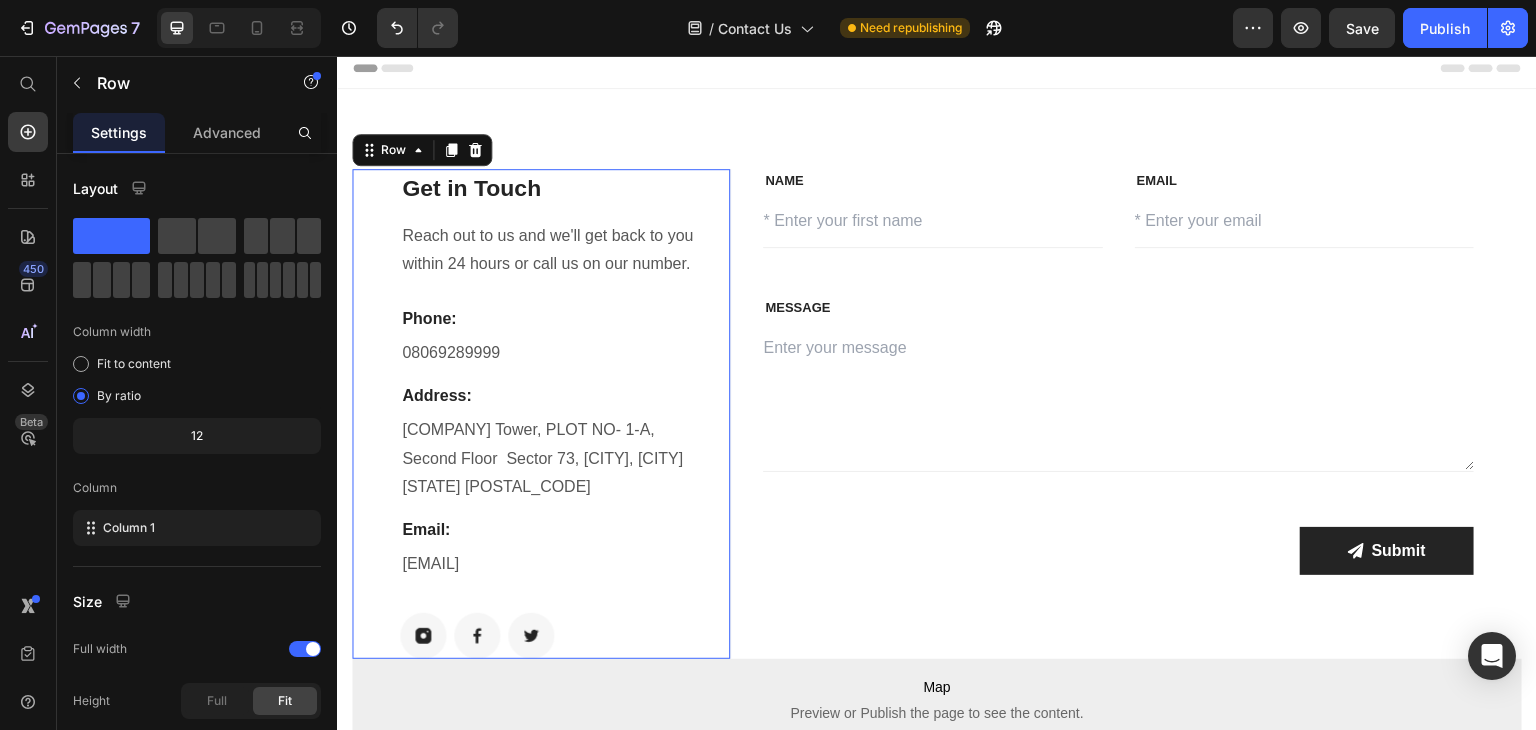 click on "Get in Touch Heading Reach out to us and we'll get back to you within 24 hours or call us on our number. Text block Phone: Text block [PHONE] Text block Address: Text block [COMPANY] Tower, PLOT NO- 1-A, Second Floor  Sector 73, [CITY], [CITY] [STATE] [POSTAL_CODE] Text block Email: Text block [EMAIL] Text block Image Image Image Row Row   0" at bounding box center [541, 414] 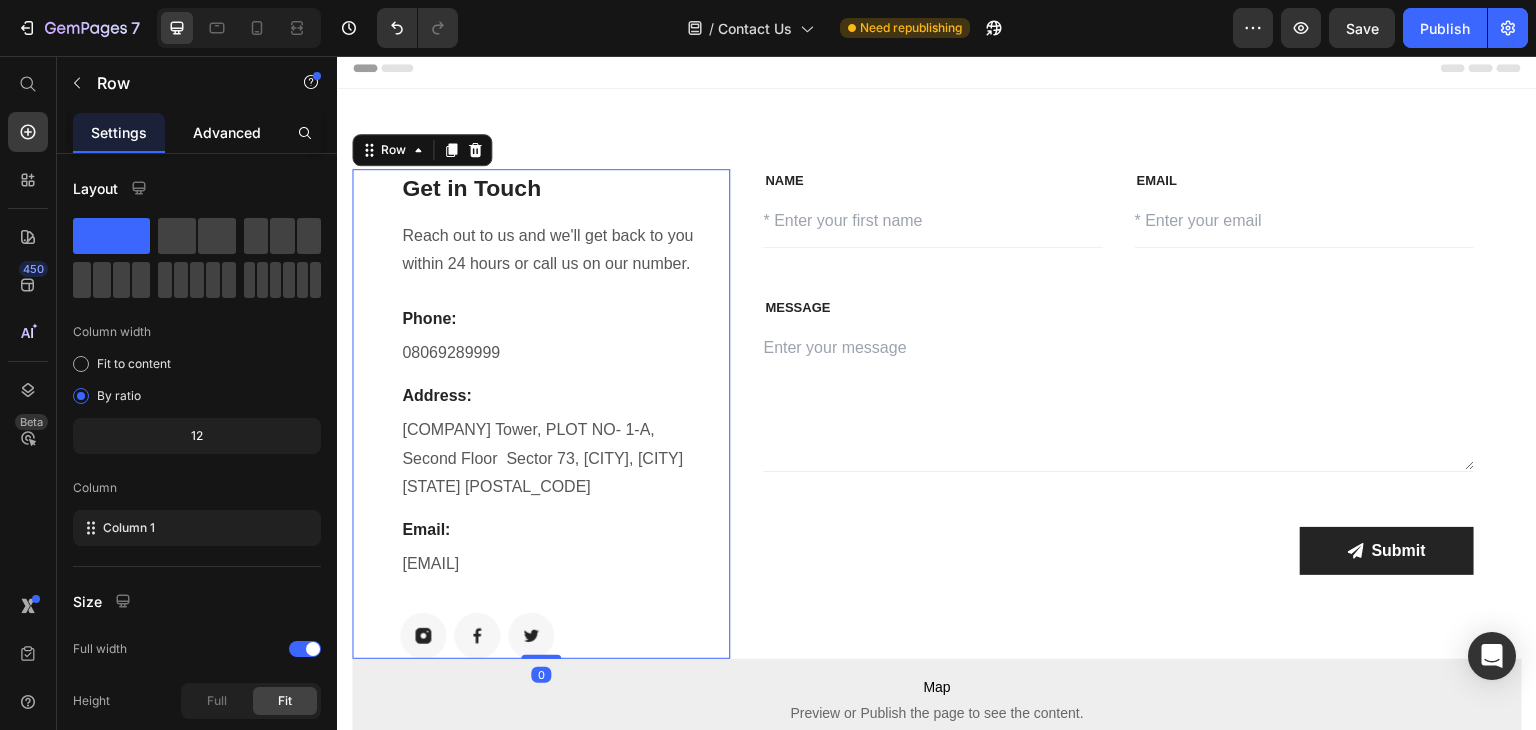 click on "Advanced" at bounding box center [227, 132] 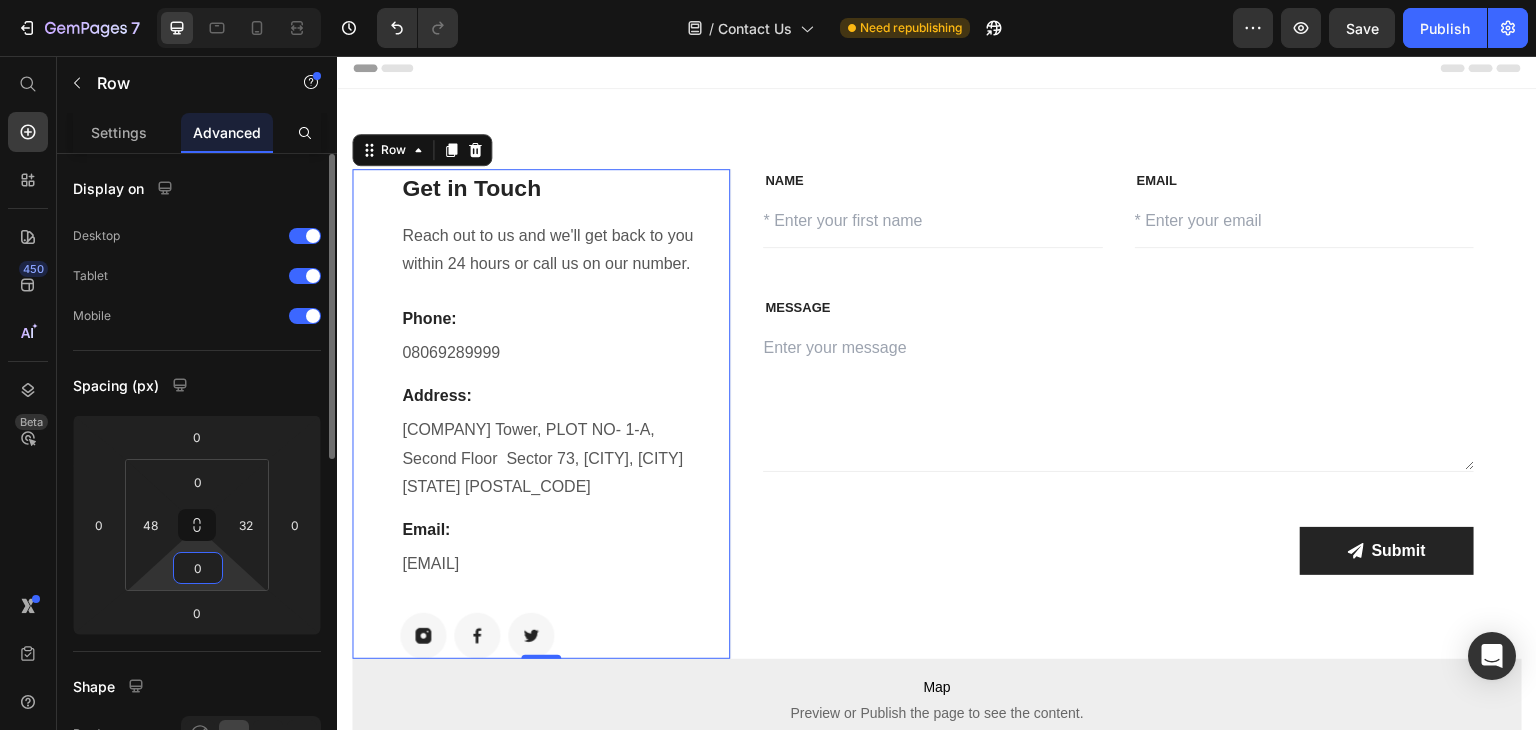 click on "0" at bounding box center (198, 568) 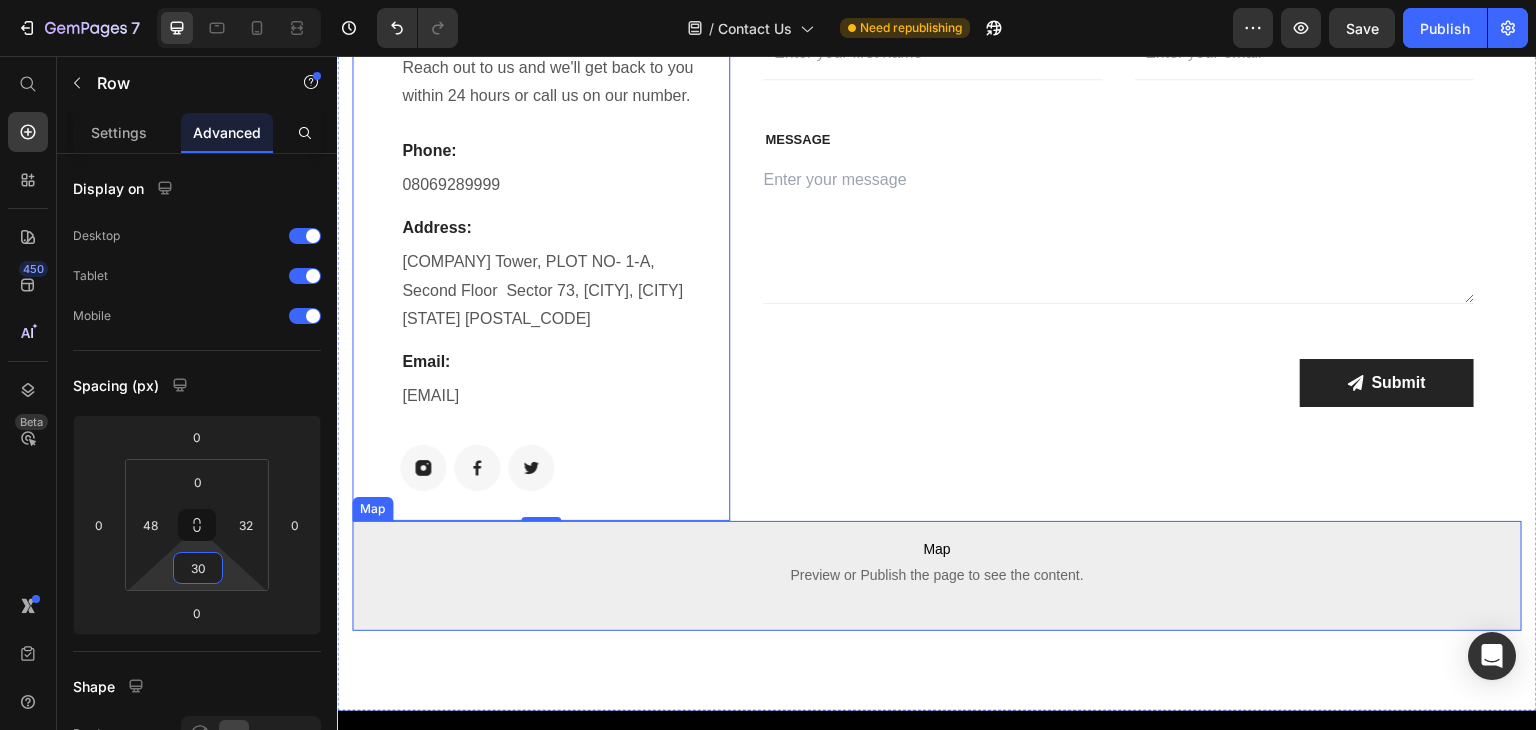 scroll, scrollTop: 188, scrollLeft: 0, axis: vertical 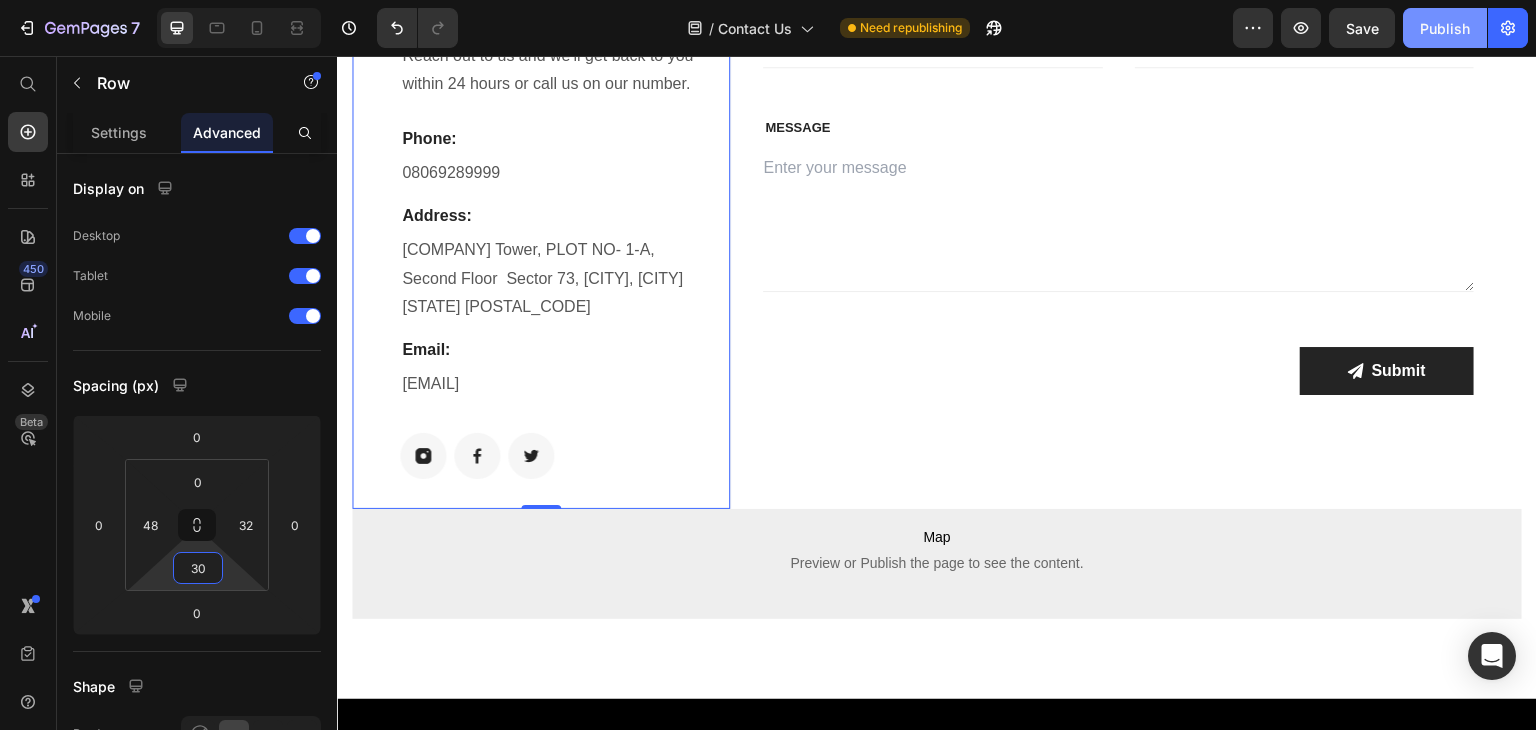 type on "30" 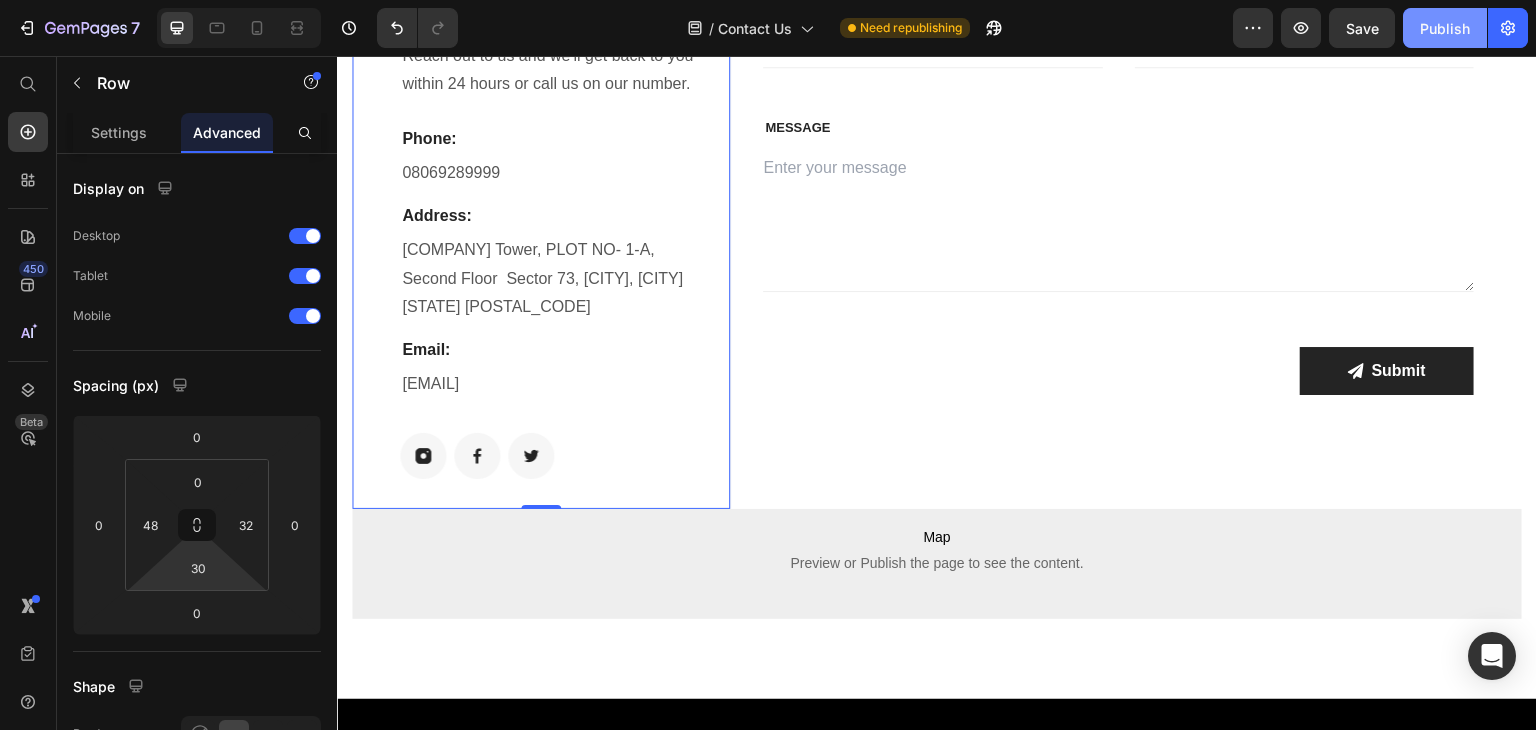 click on "Publish" at bounding box center [1445, 28] 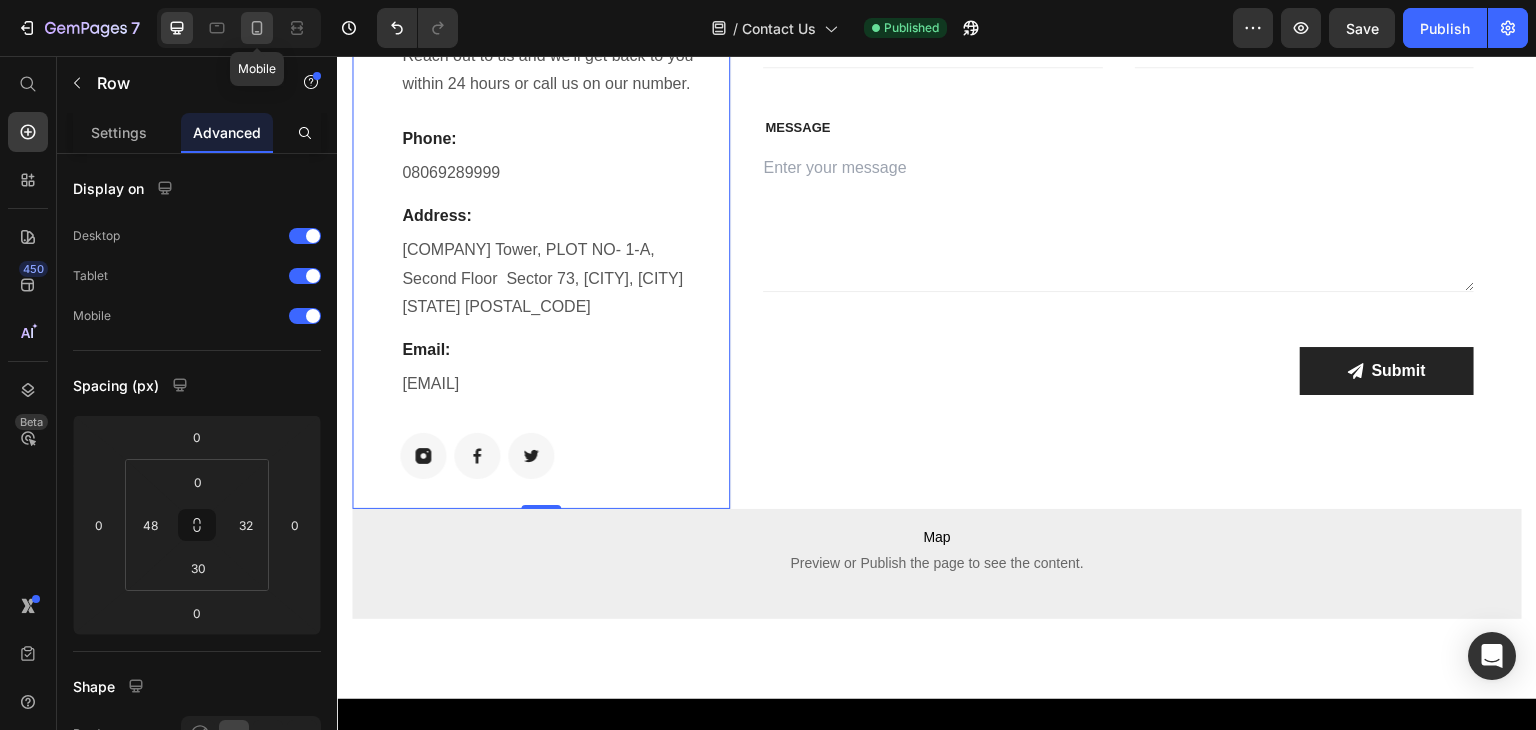 click 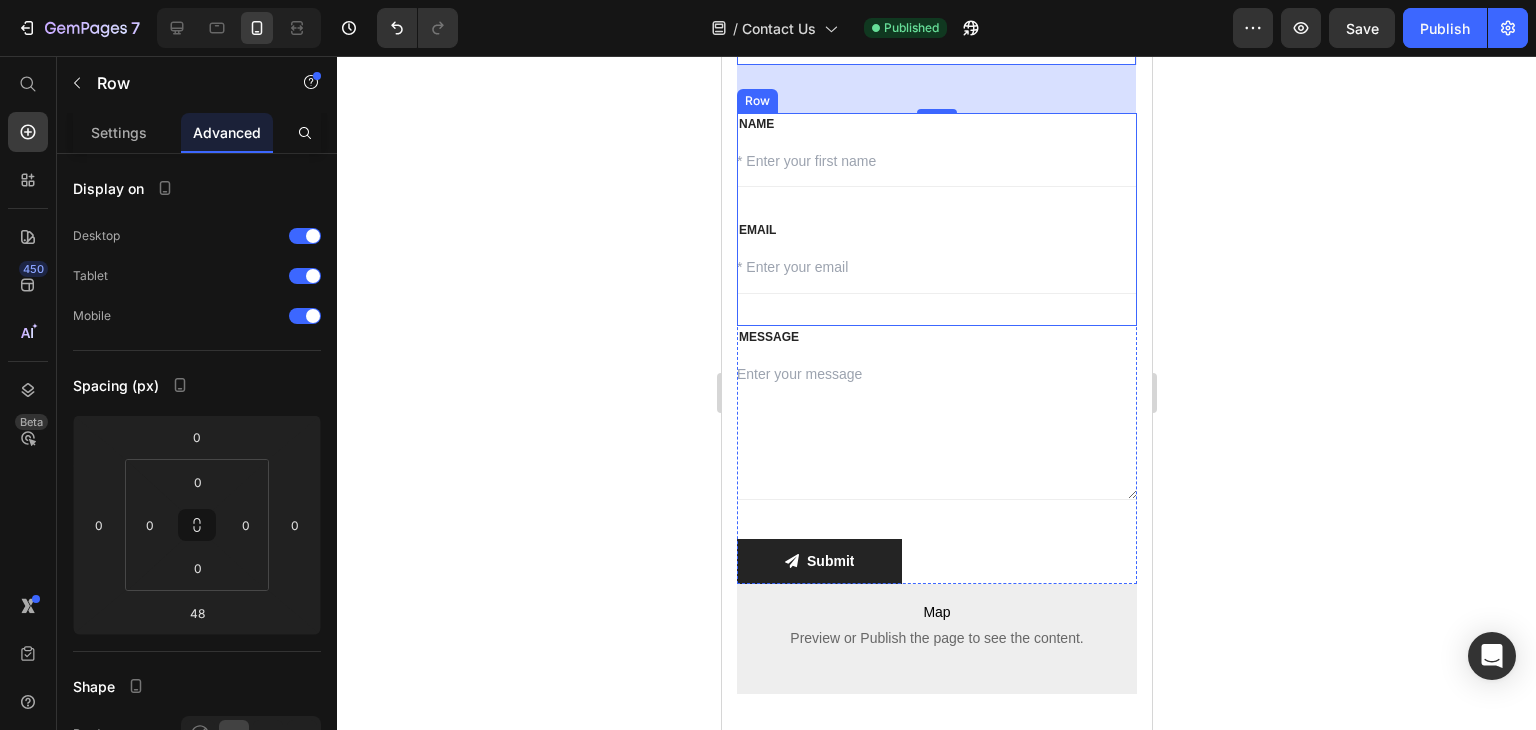 scroll, scrollTop: 563, scrollLeft: 0, axis: vertical 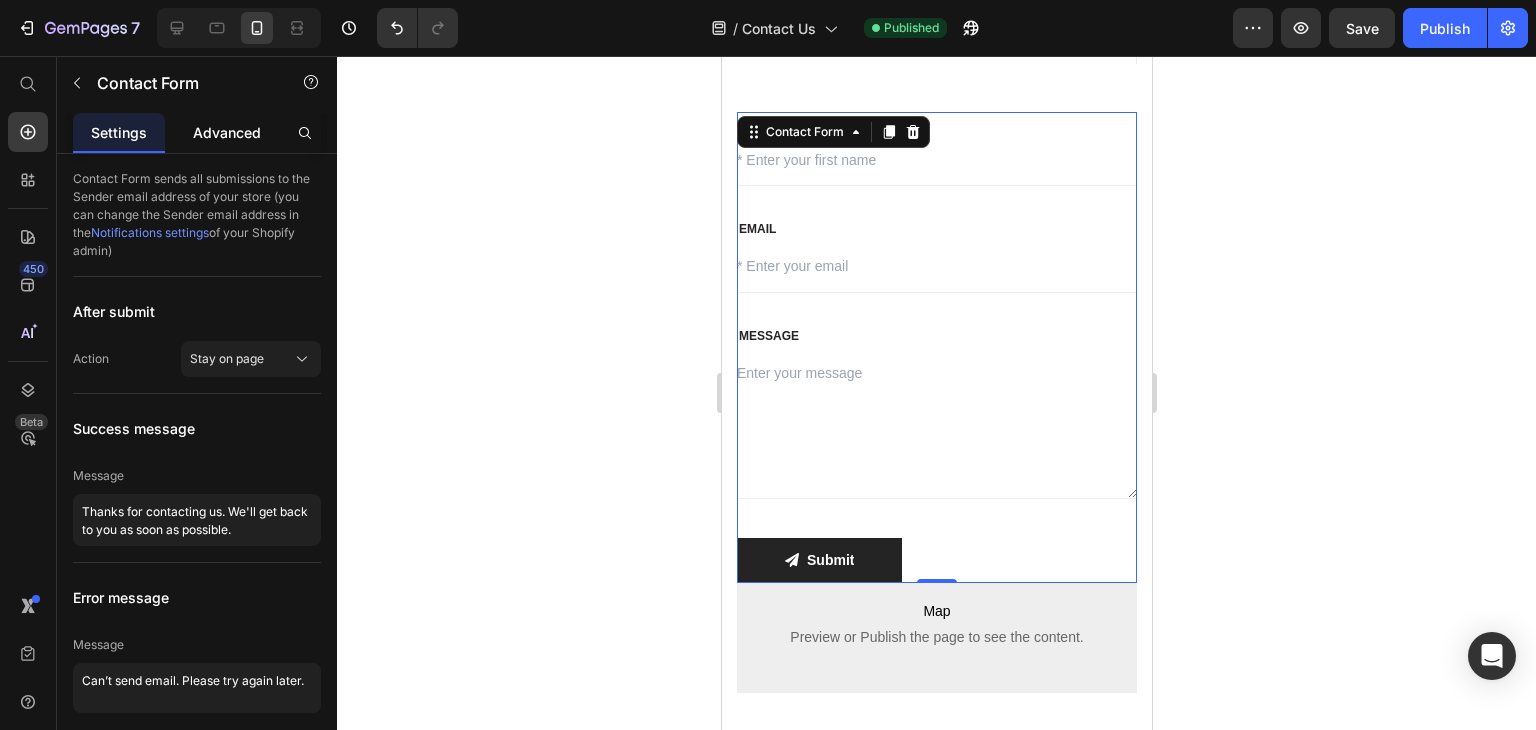 click on "Advanced" at bounding box center (227, 132) 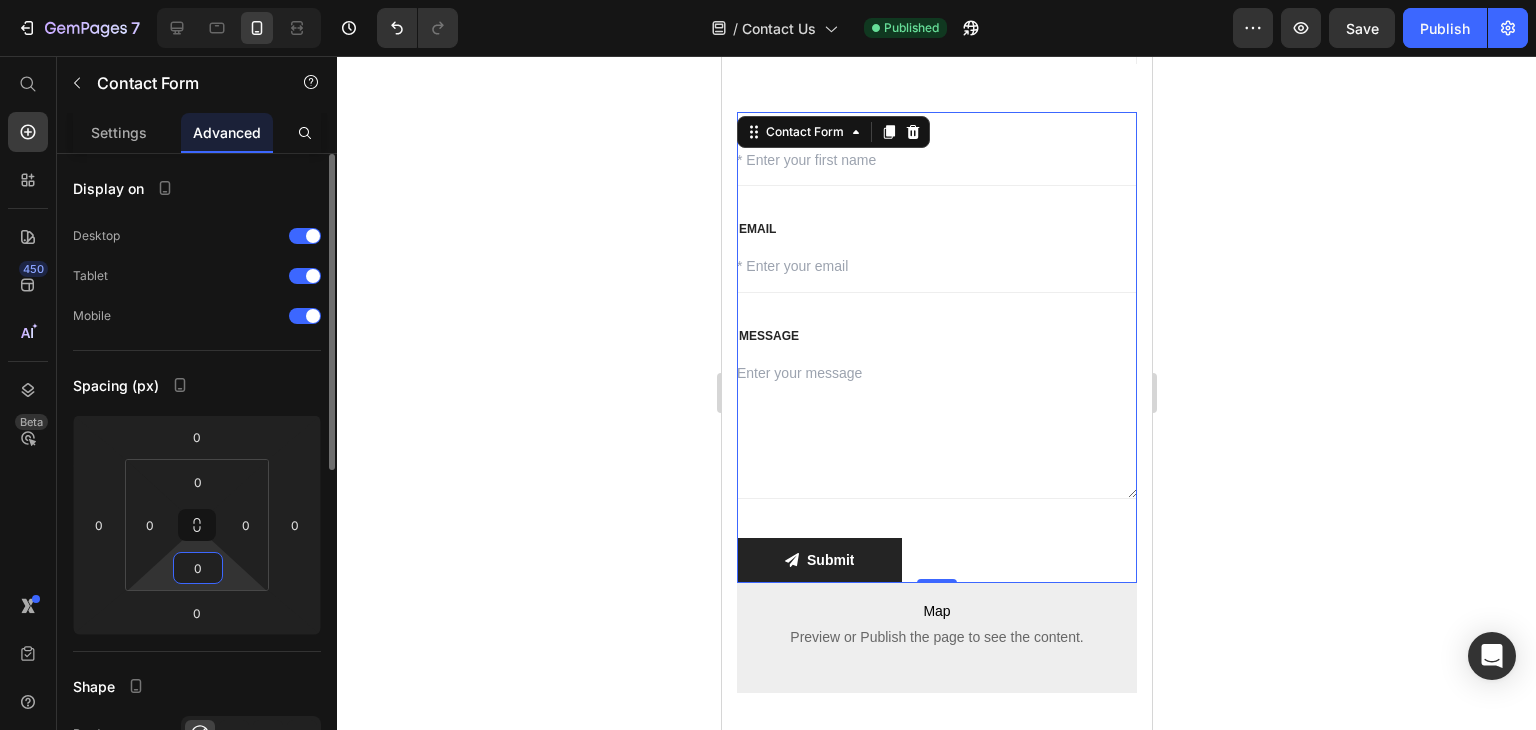 click on "0" at bounding box center [198, 568] 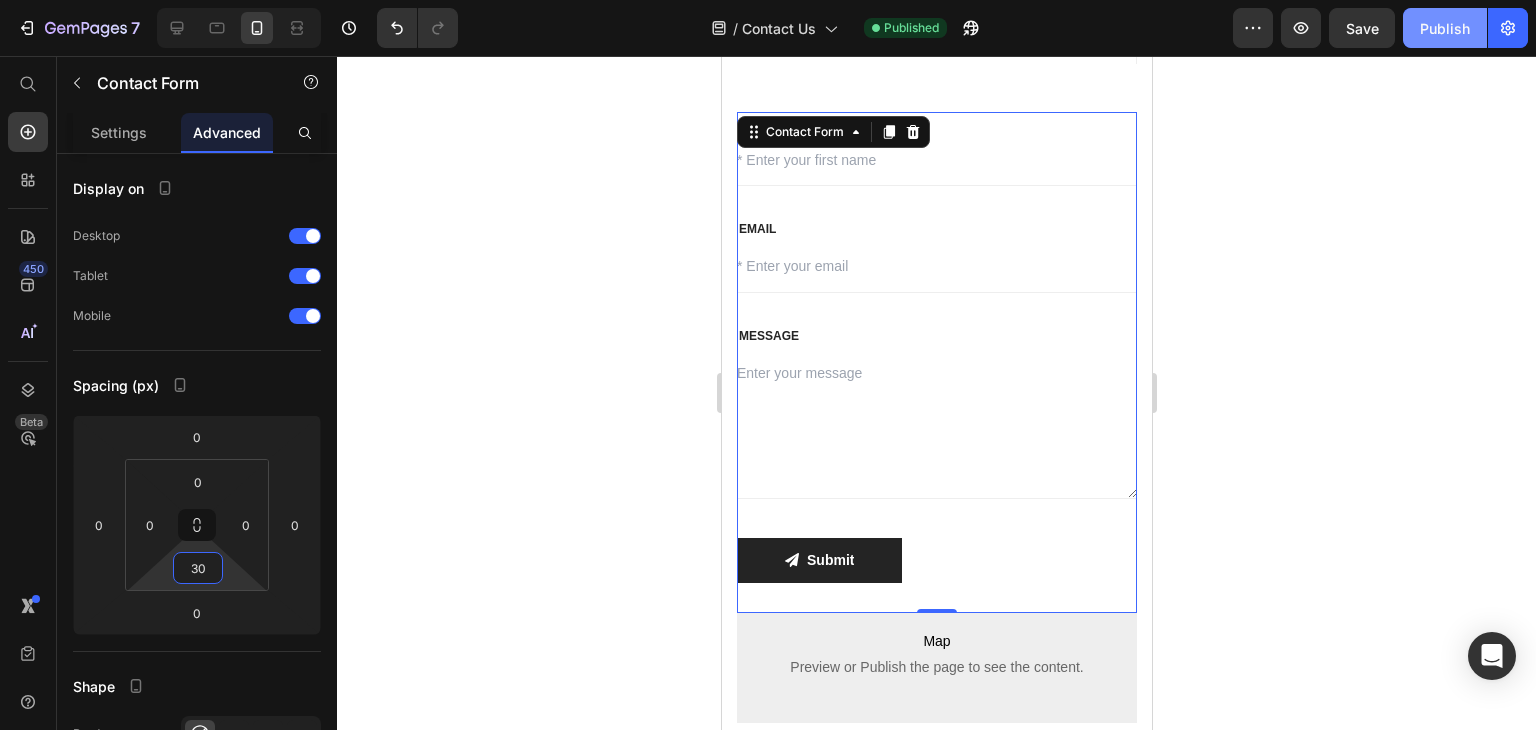 type on "30" 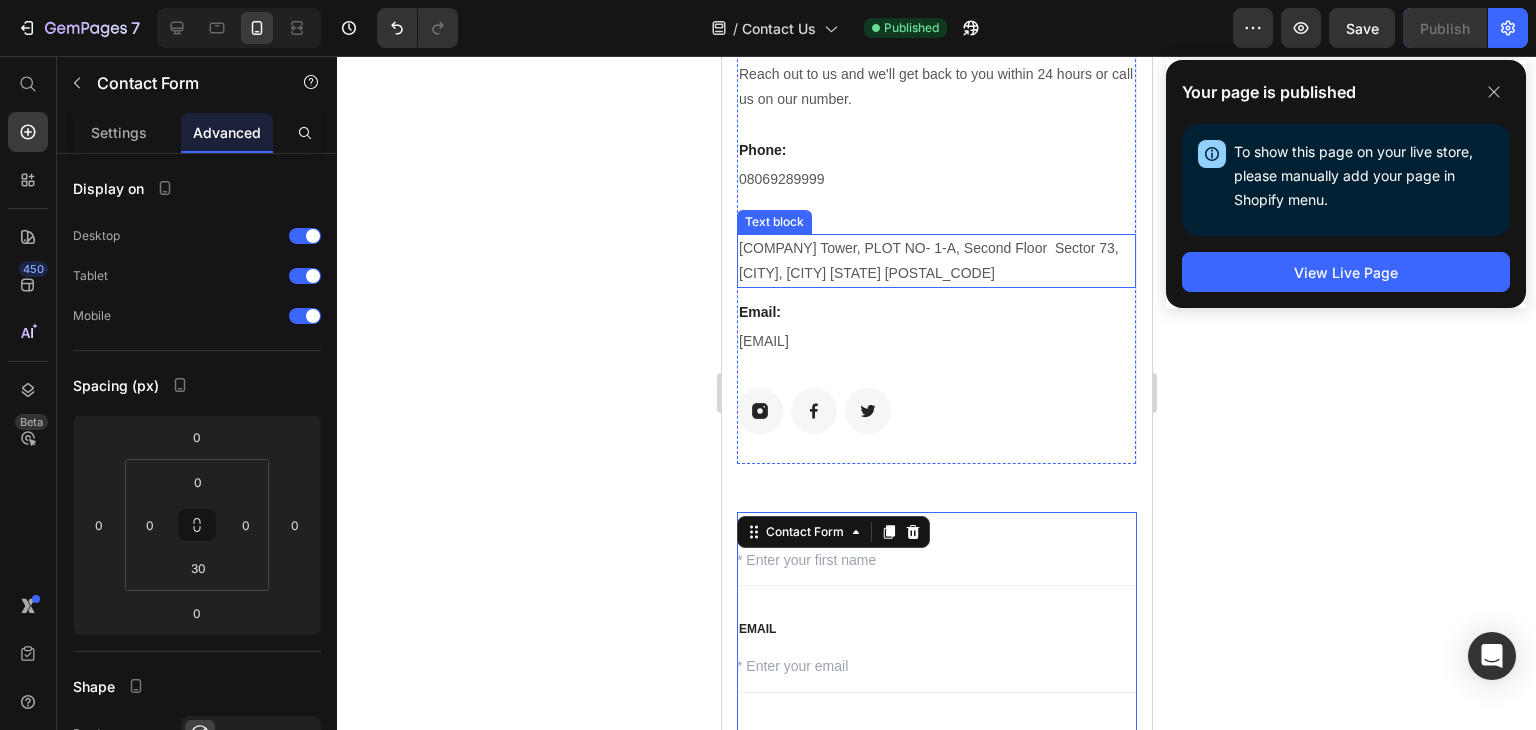 scroll, scrollTop: 0, scrollLeft: 0, axis: both 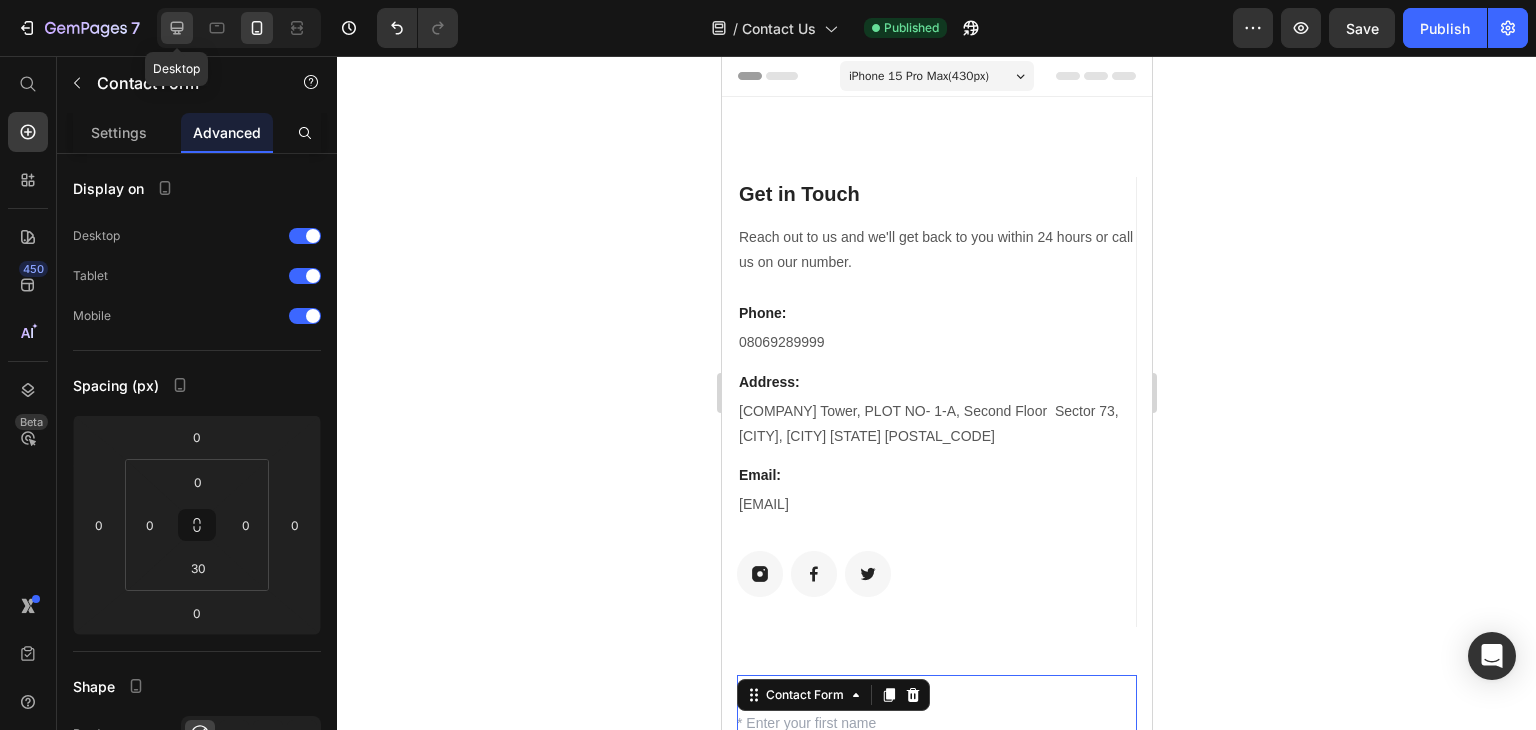 click 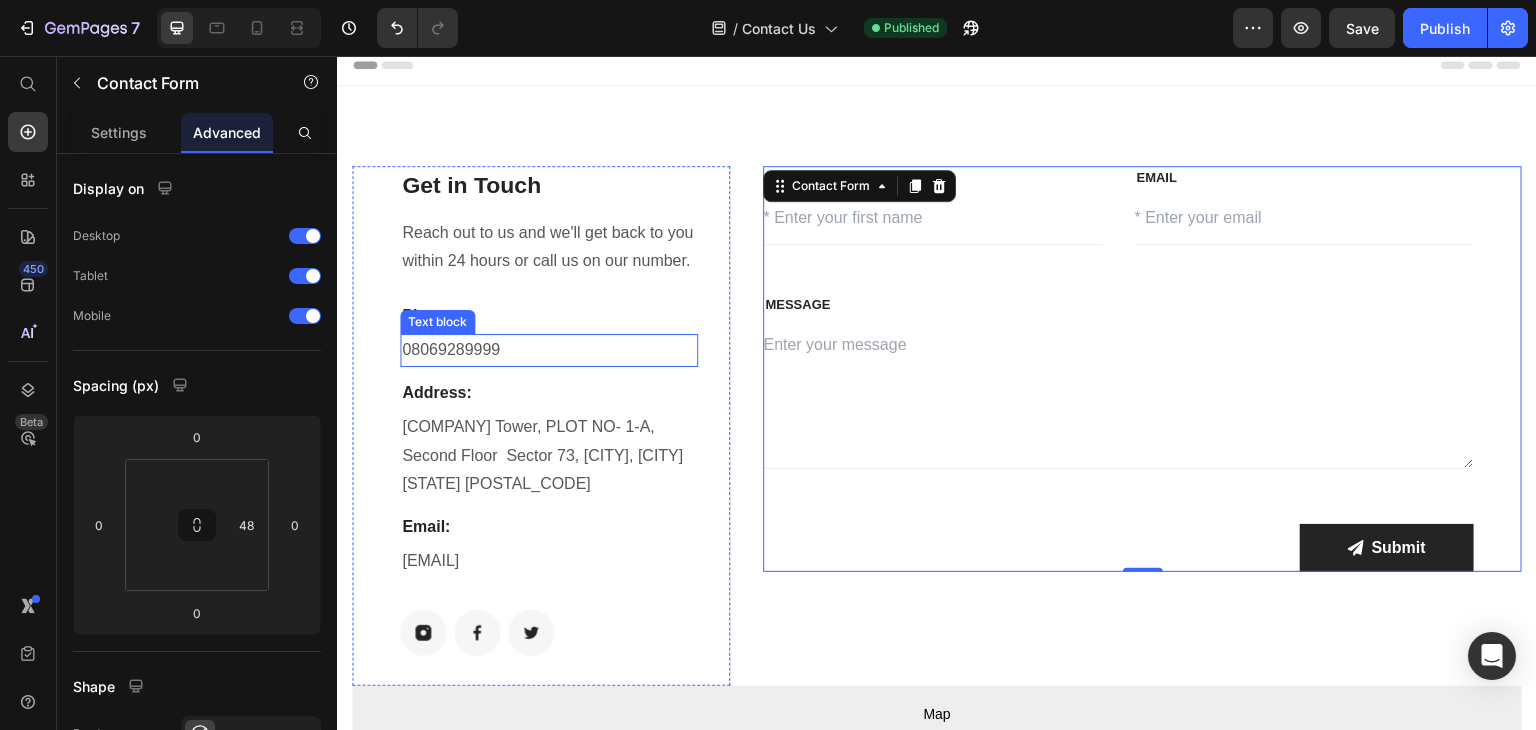 scroll, scrollTop: 0, scrollLeft: 0, axis: both 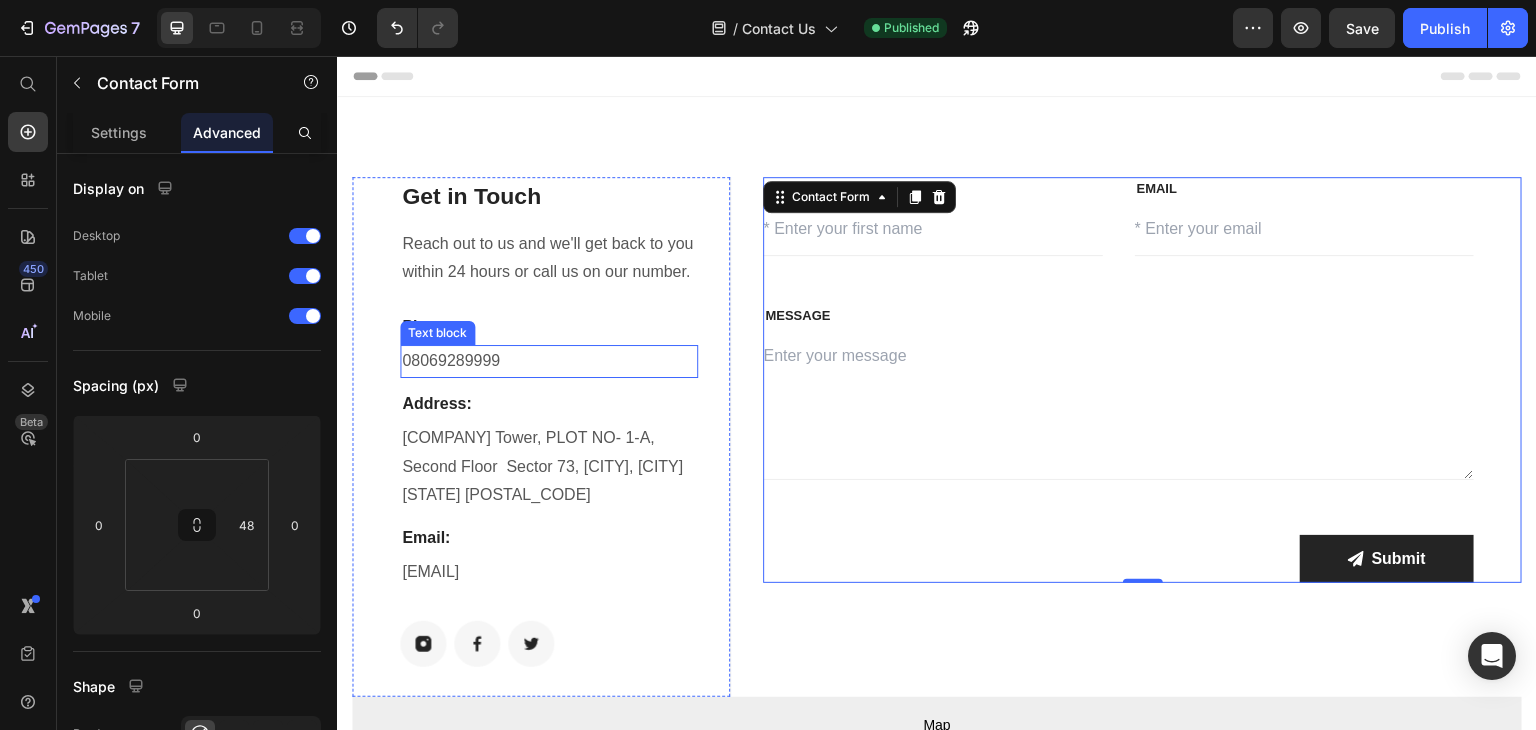 click on "08069289999" at bounding box center (549, 361) 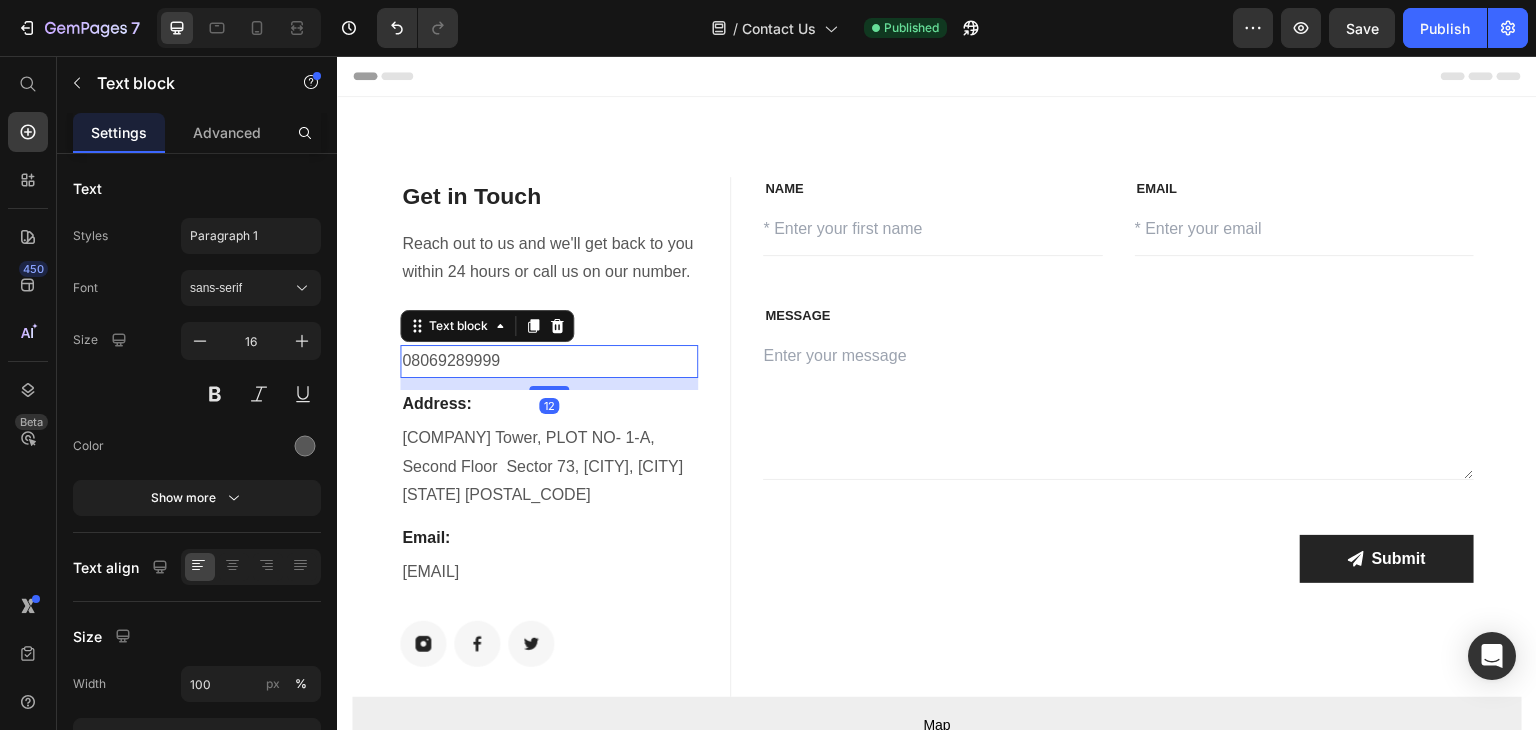 click on "08069289999" at bounding box center [549, 361] 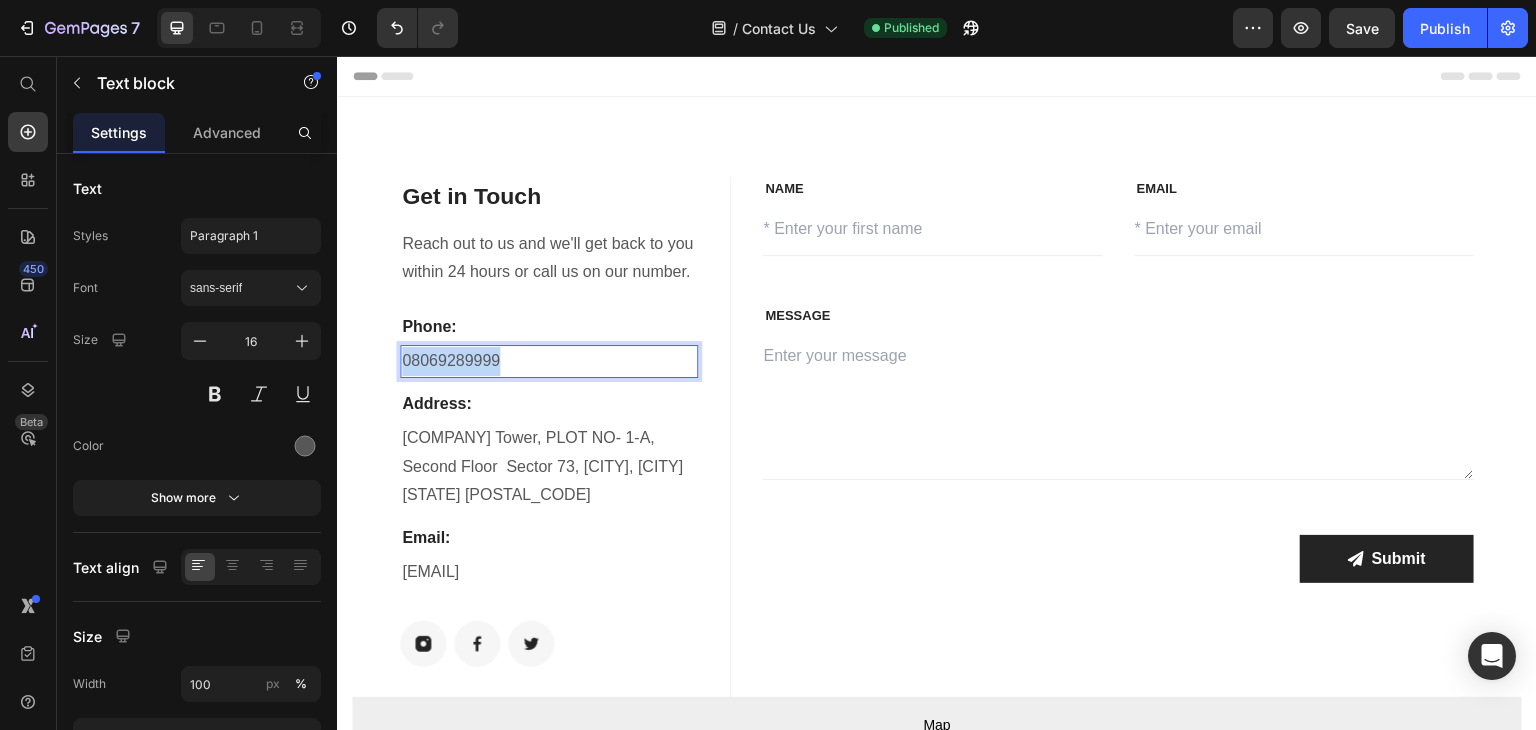 click on "08069289999" at bounding box center (549, 361) 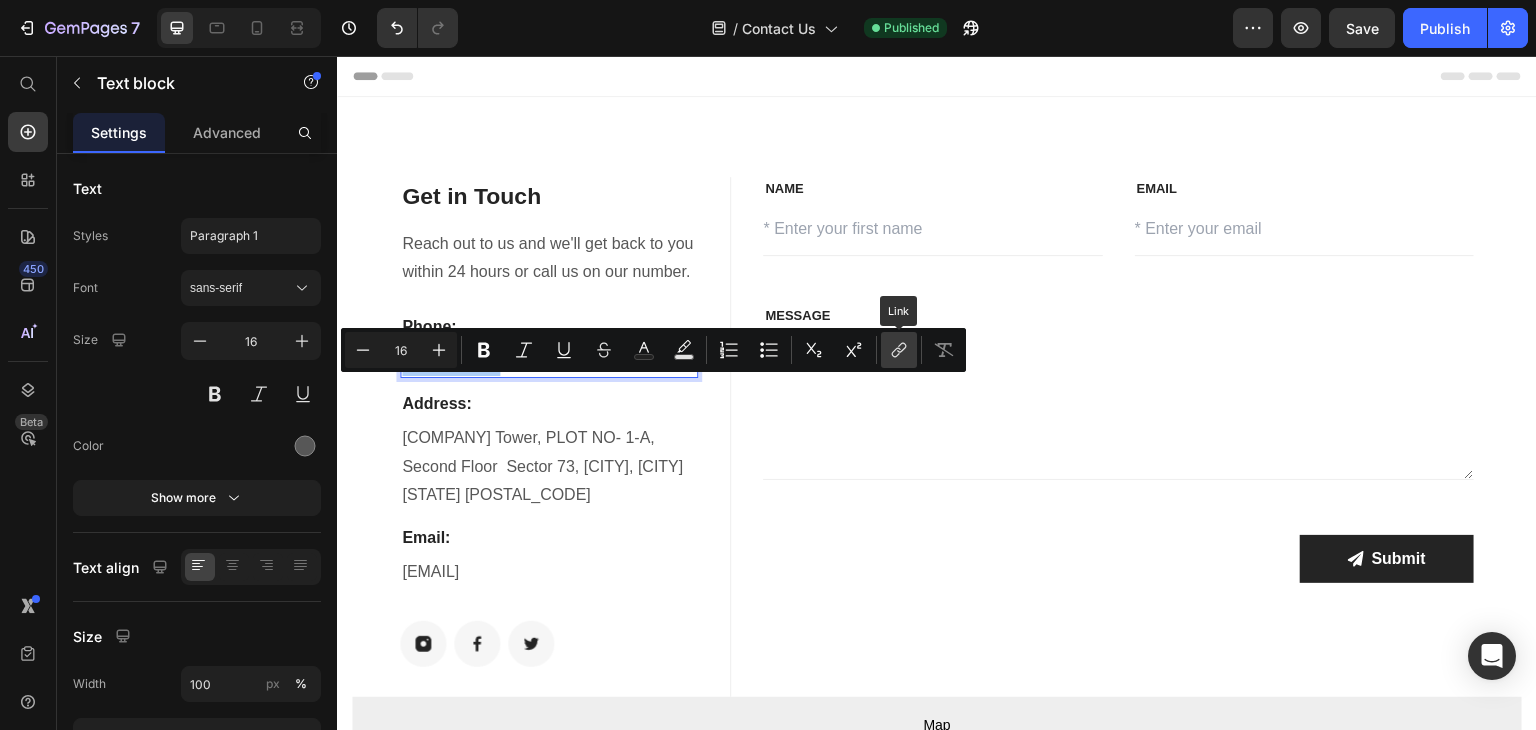 click on "link" at bounding box center (899, 350) 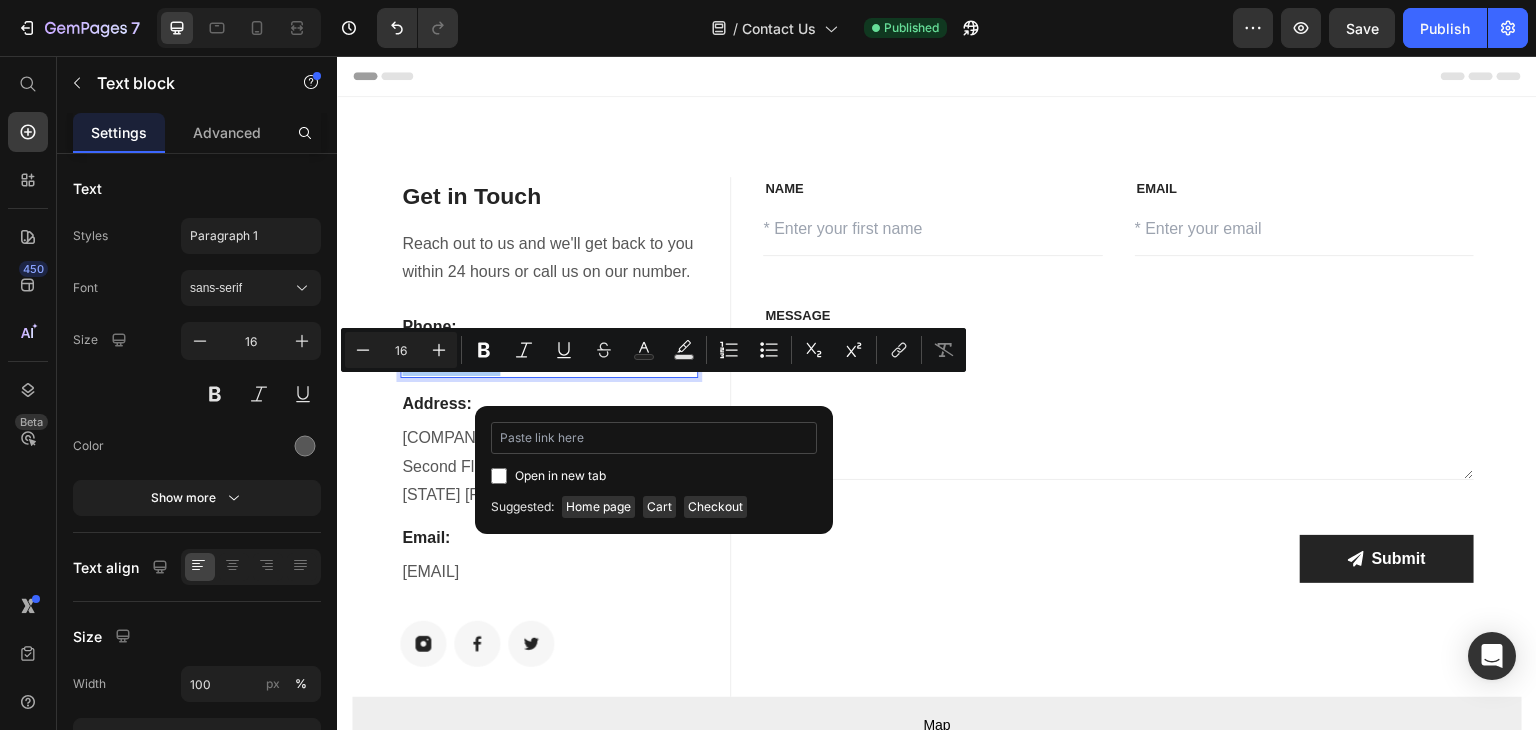 click at bounding box center [654, 438] 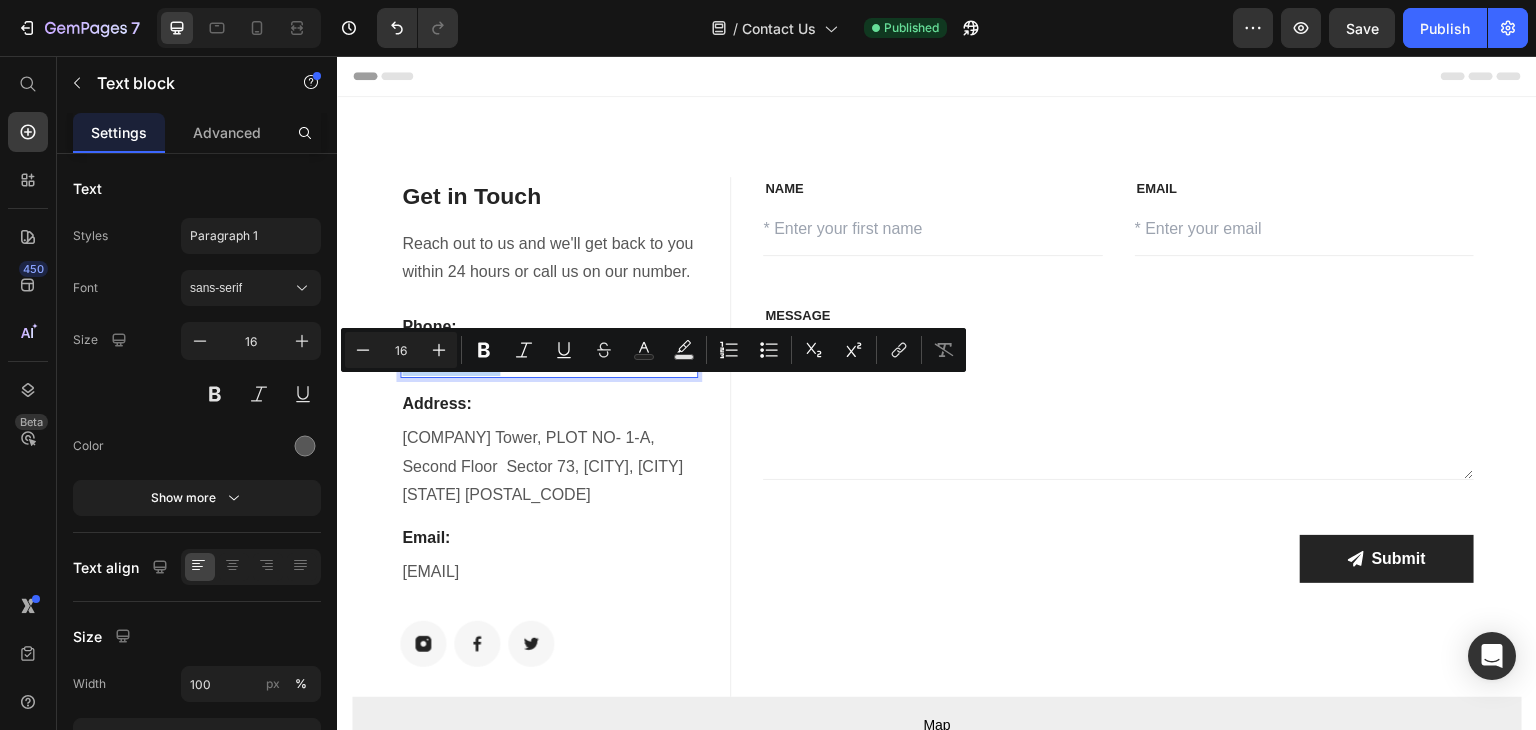 click on "08069289999" at bounding box center [549, 361] 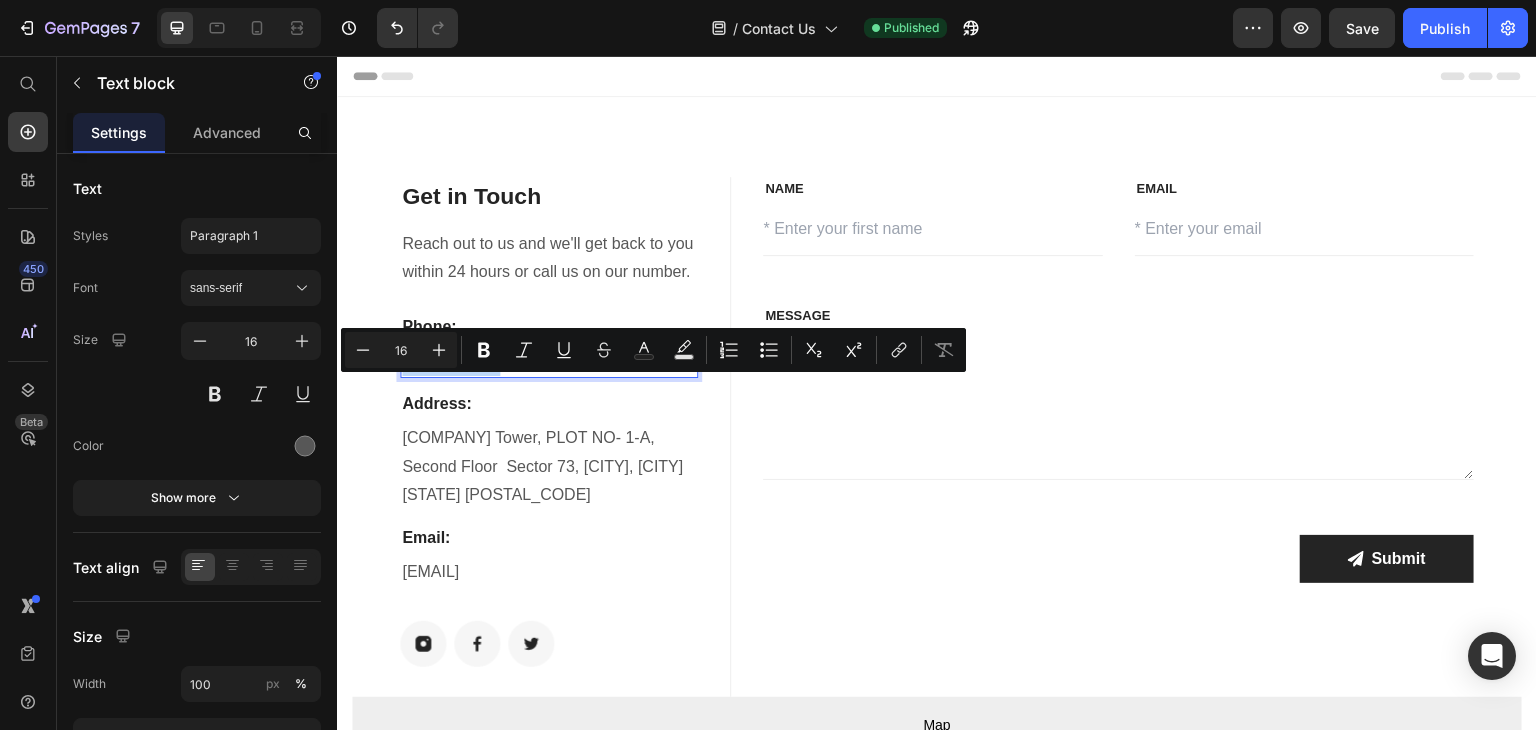 drag, startPoint x: 500, startPoint y: 386, endPoint x: 404, endPoint y: 390, distance: 96.0833 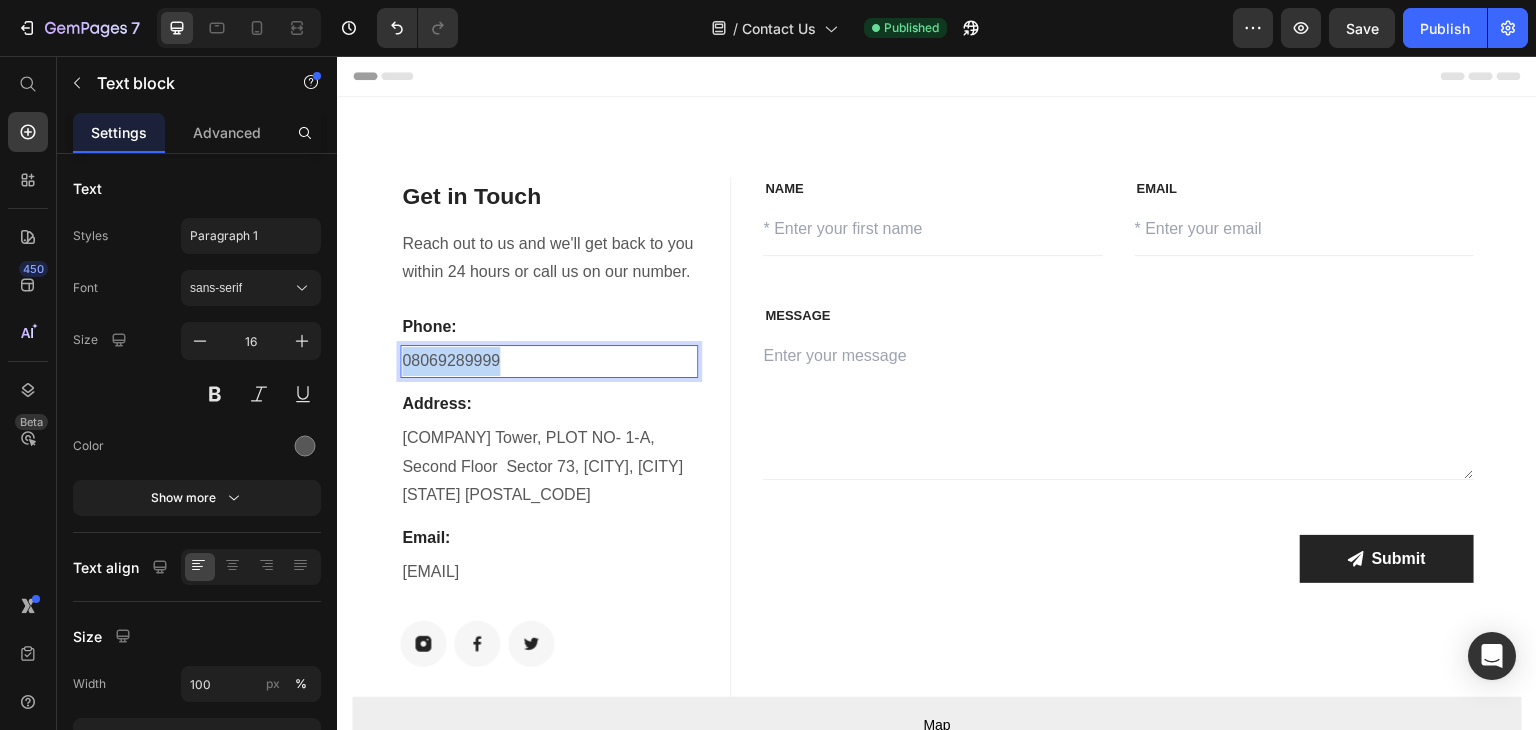 click on "08069289999" at bounding box center [549, 361] 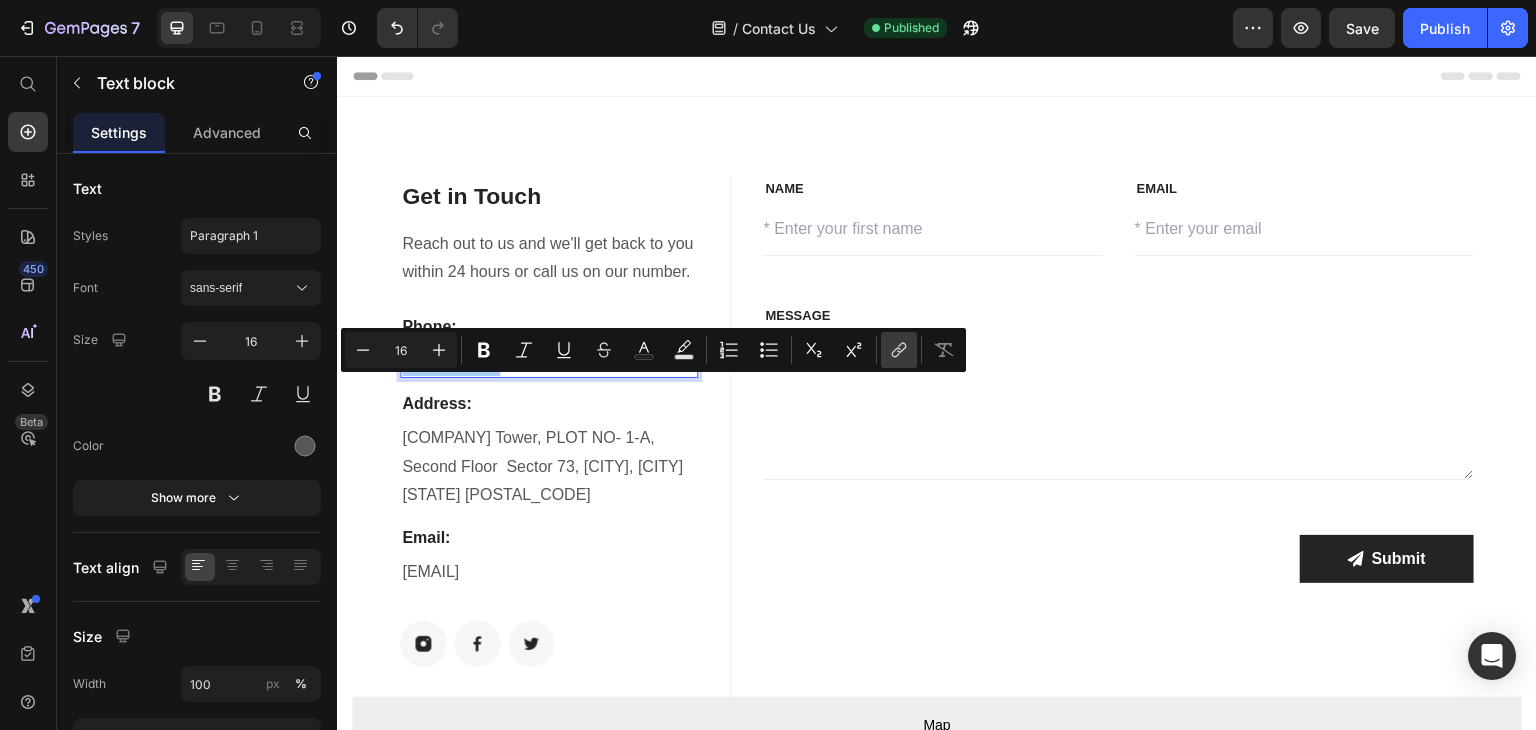 click 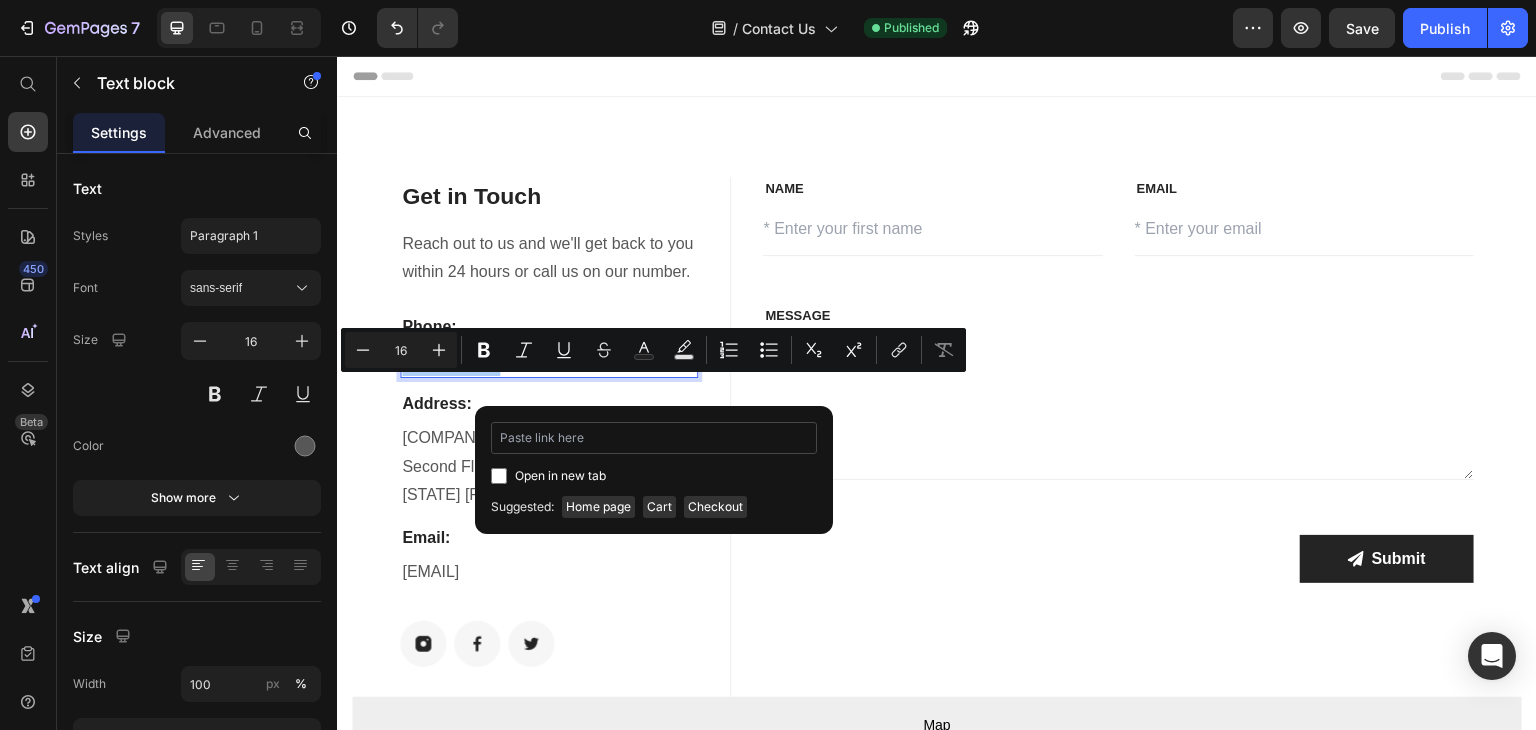 click at bounding box center (654, 438) 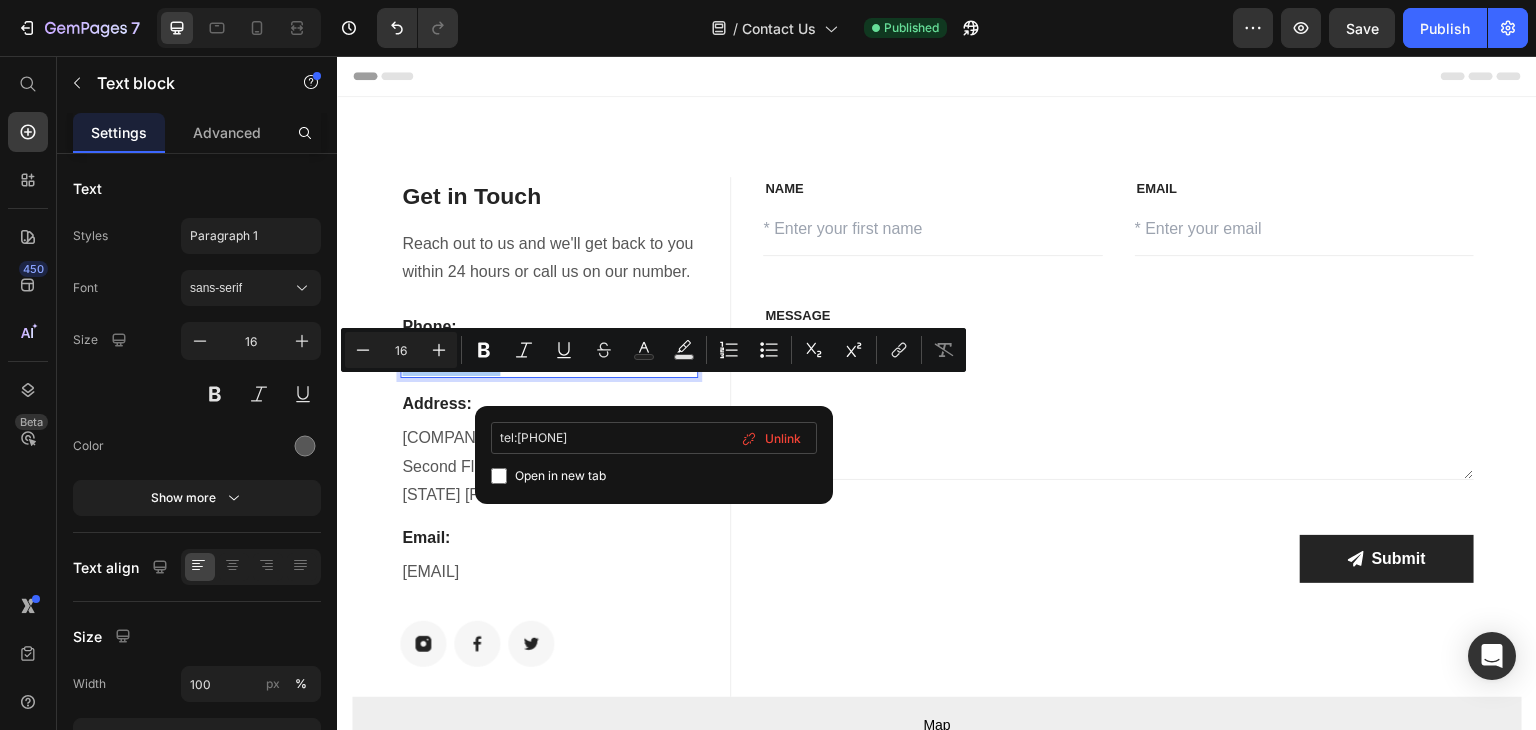 click on "tel:[PHONE]" at bounding box center [654, 438] 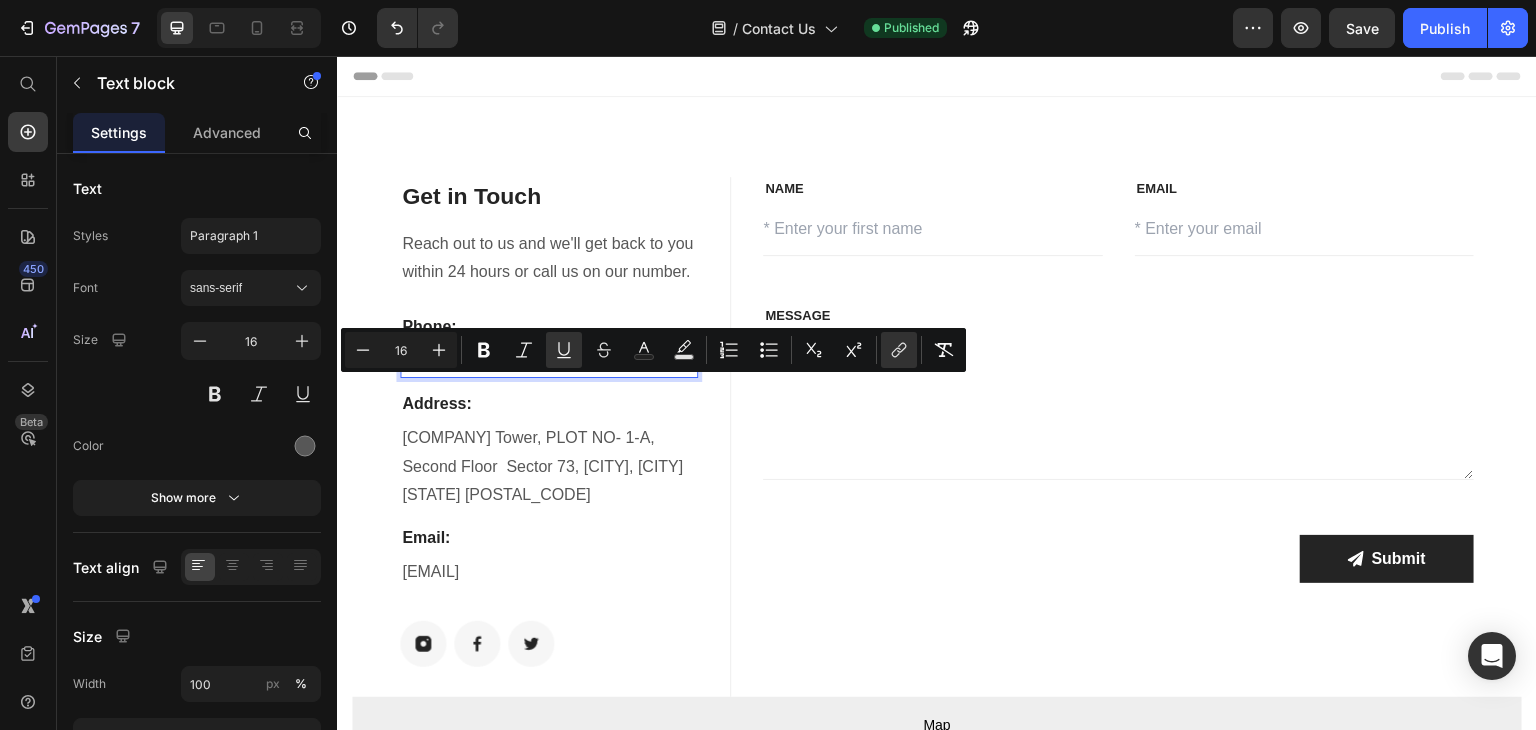 click on "08069289999" at bounding box center [451, 360] 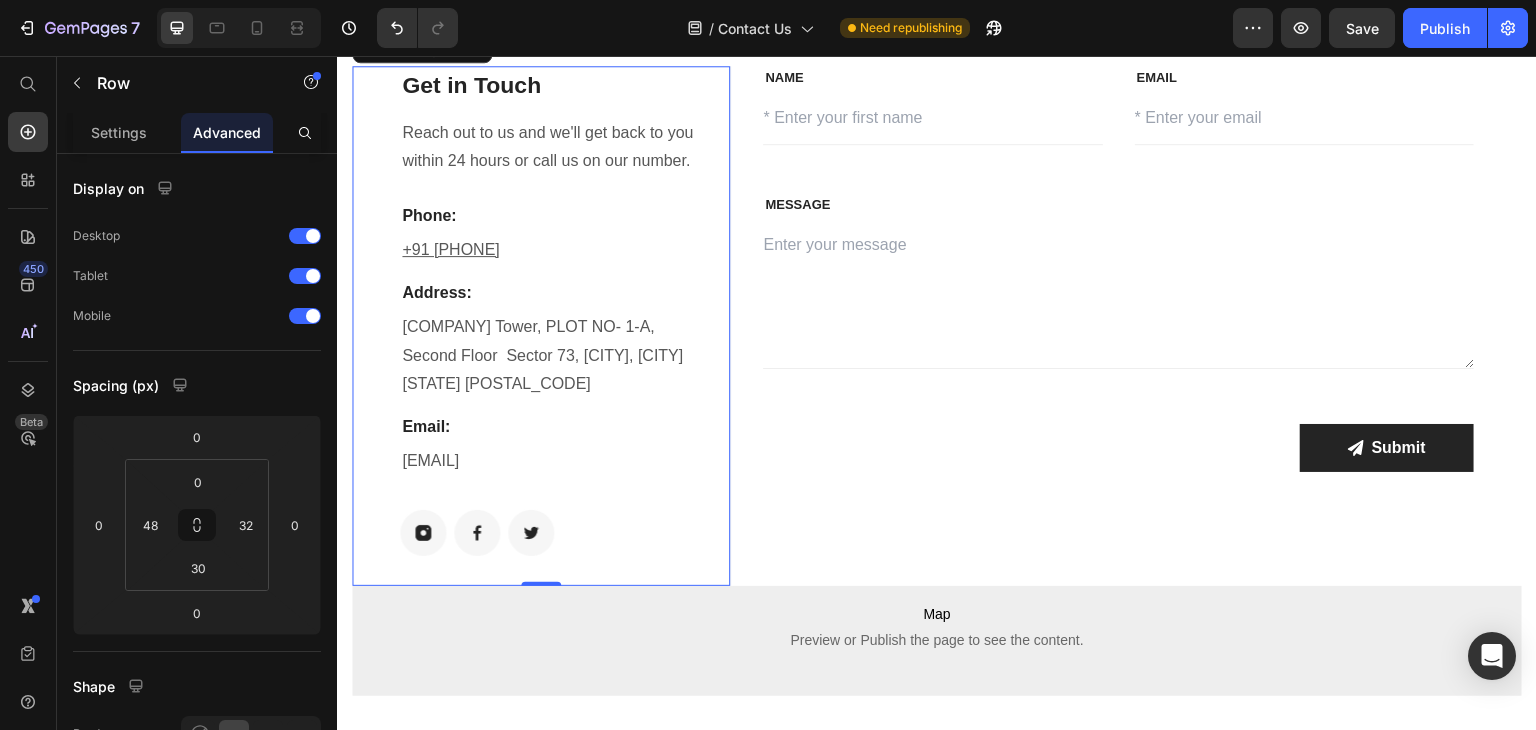 scroll, scrollTop: 112, scrollLeft: 0, axis: vertical 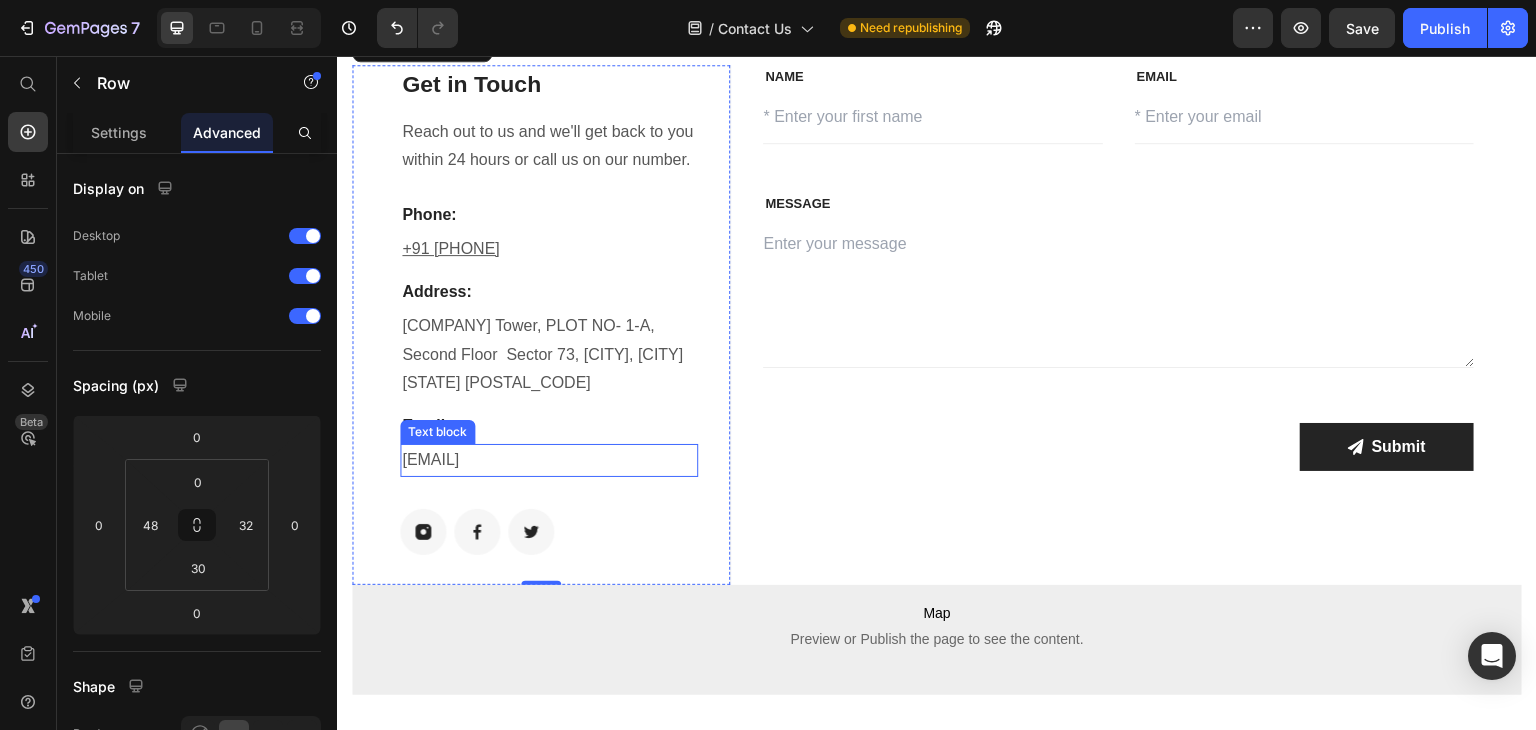 click on "[EMAIL]" at bounding box center (549, 460) 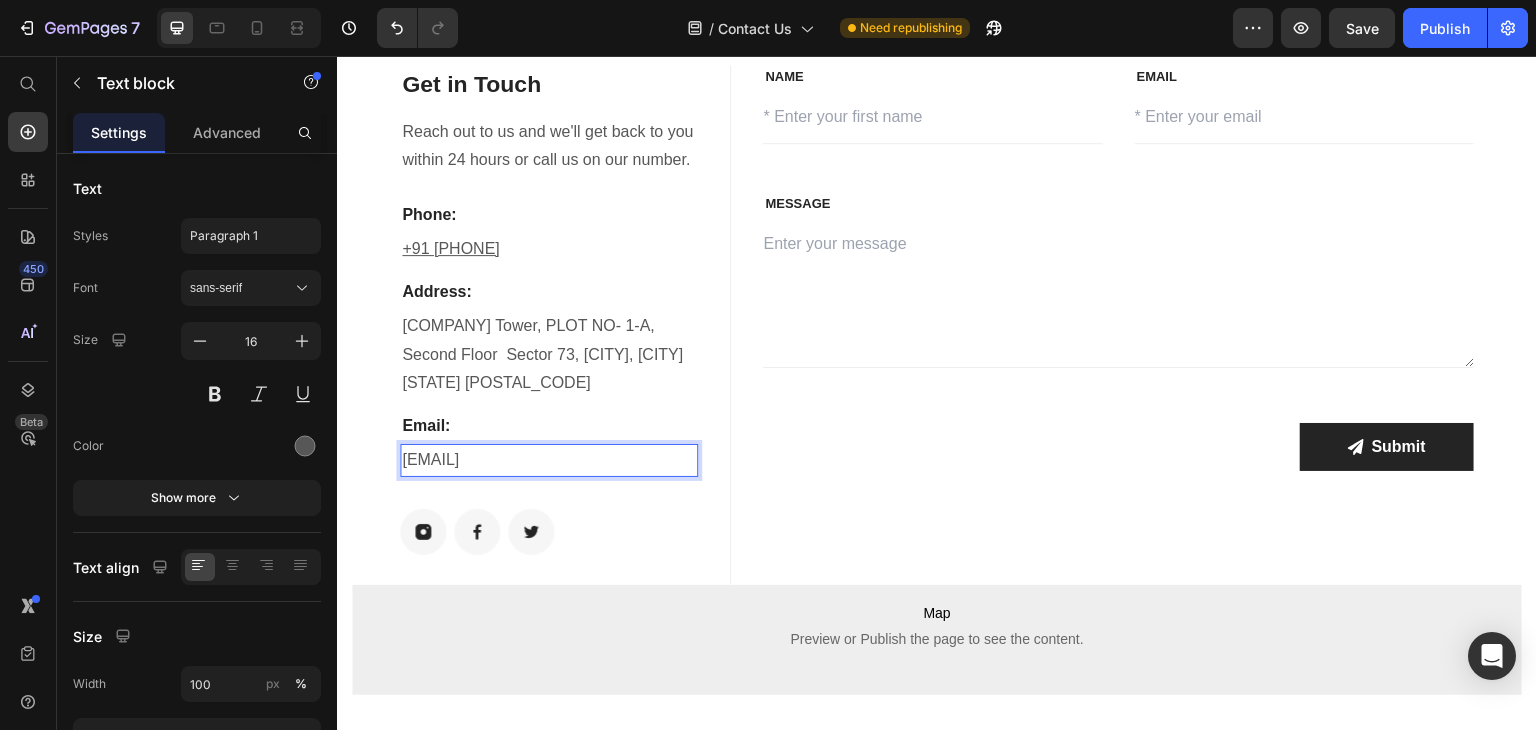 click on "[EMAIL]" at bounding box center (549, 460) 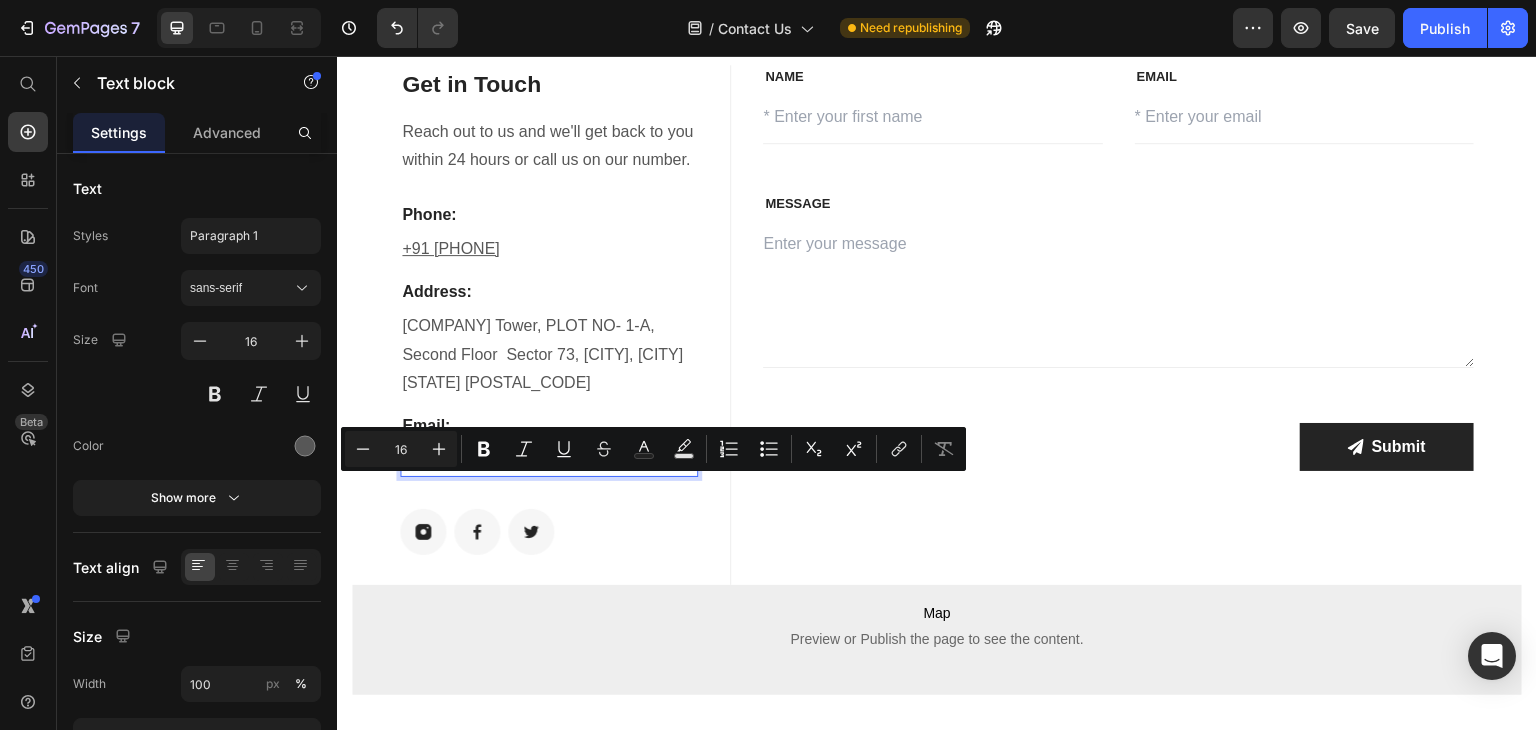 click on "[EMAIL]" at bounding box center [549, 460] 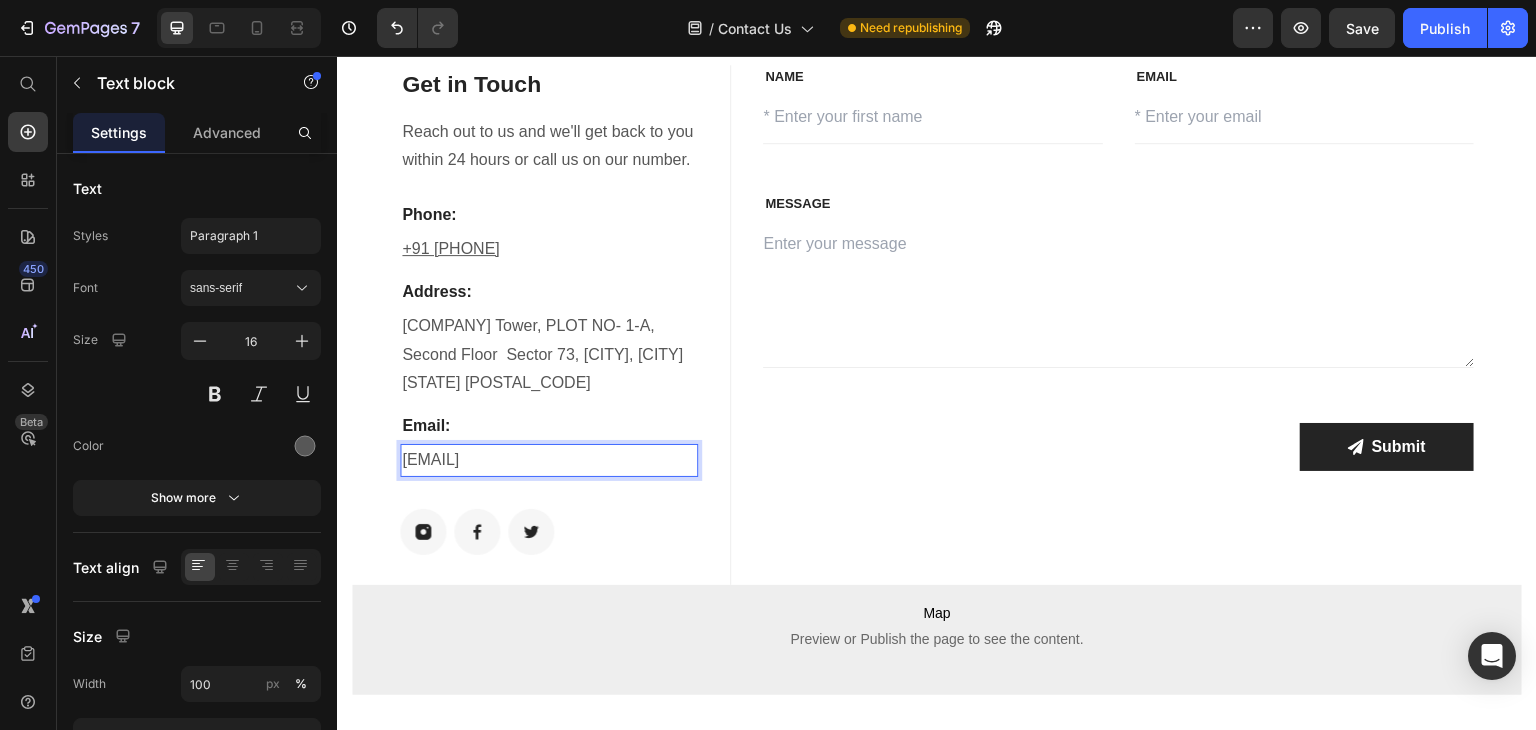 click on "[EMAIL]" at bounding box center [549, 460] 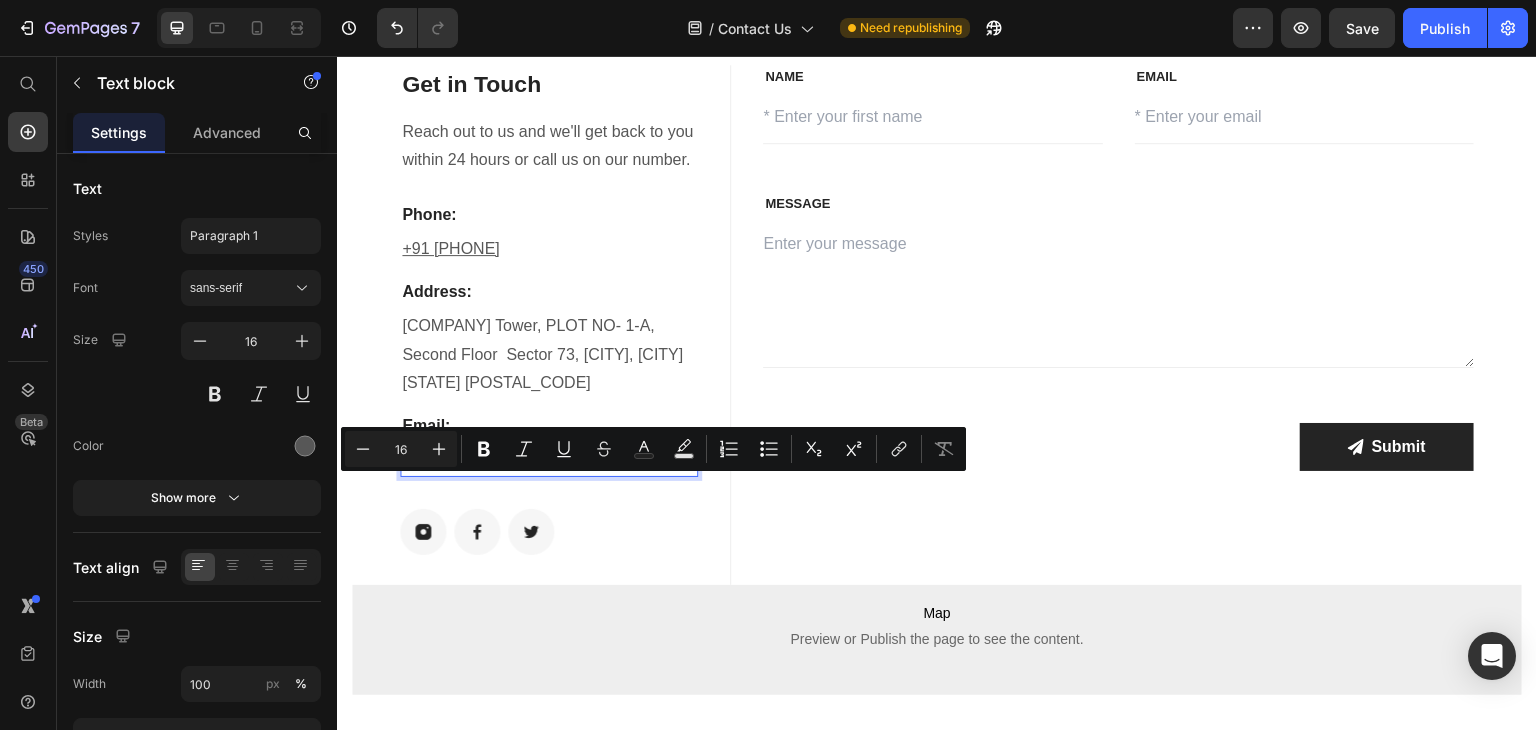 click on "[EMAIL]" at bounding box center [549, 460] 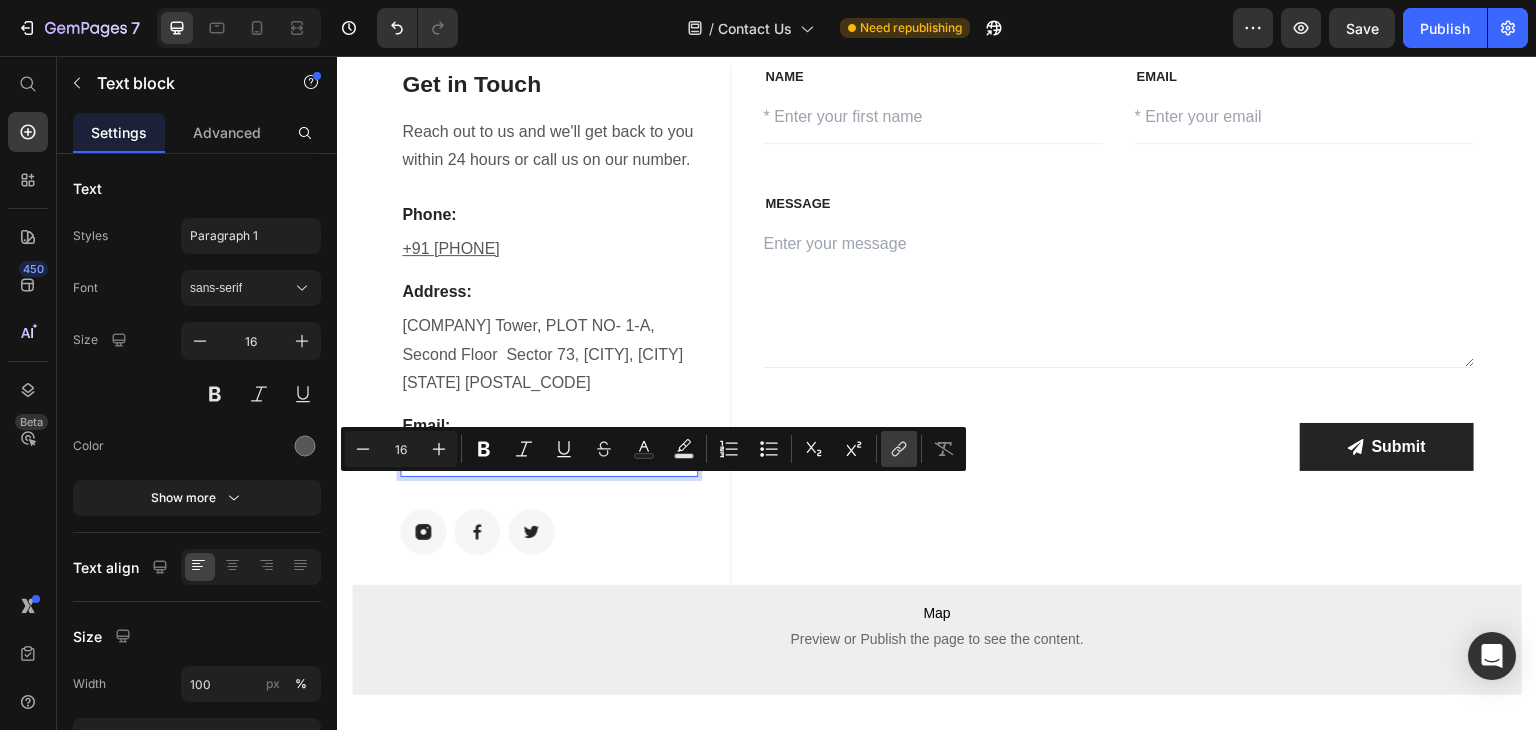 click 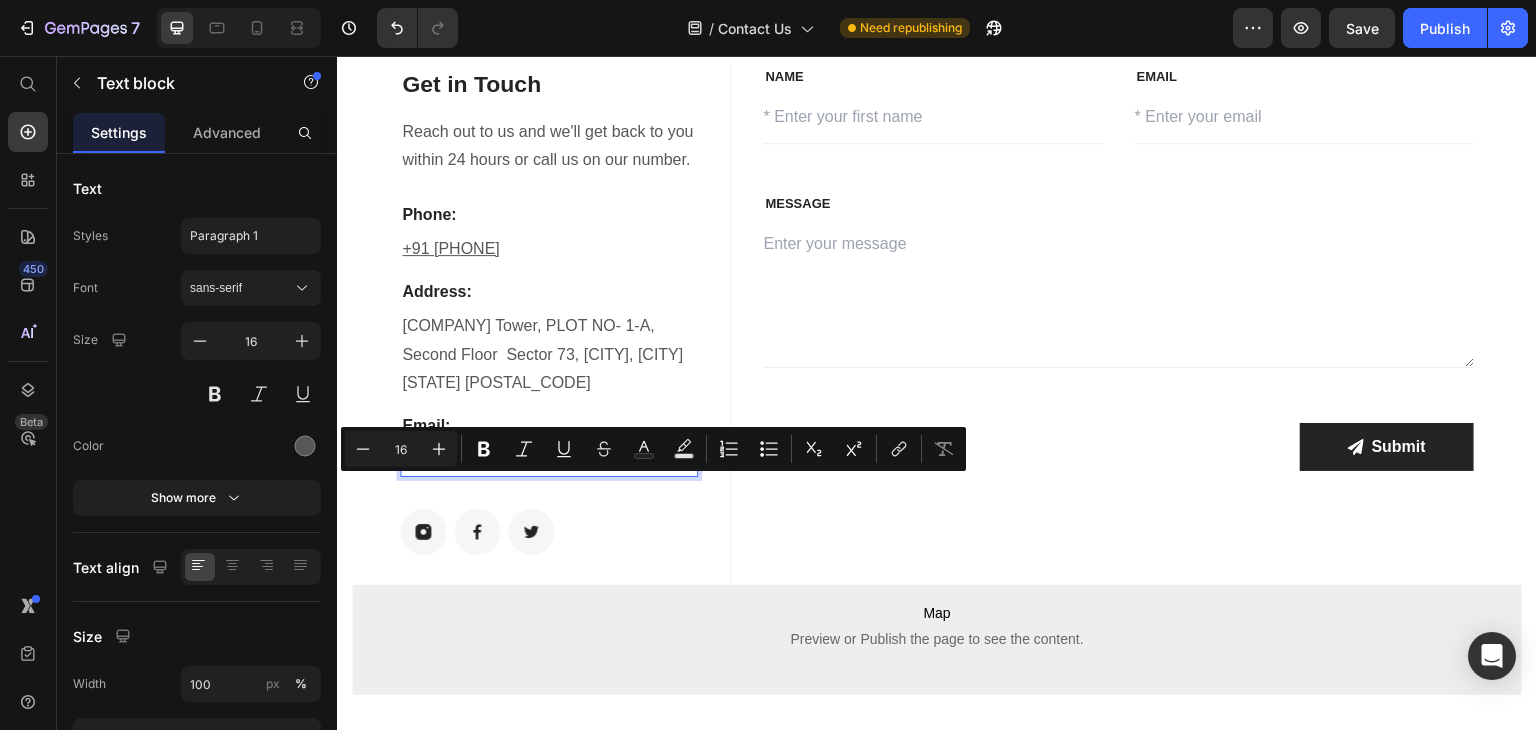 click on "[EMAIL]" at bounding box center (549, 460) 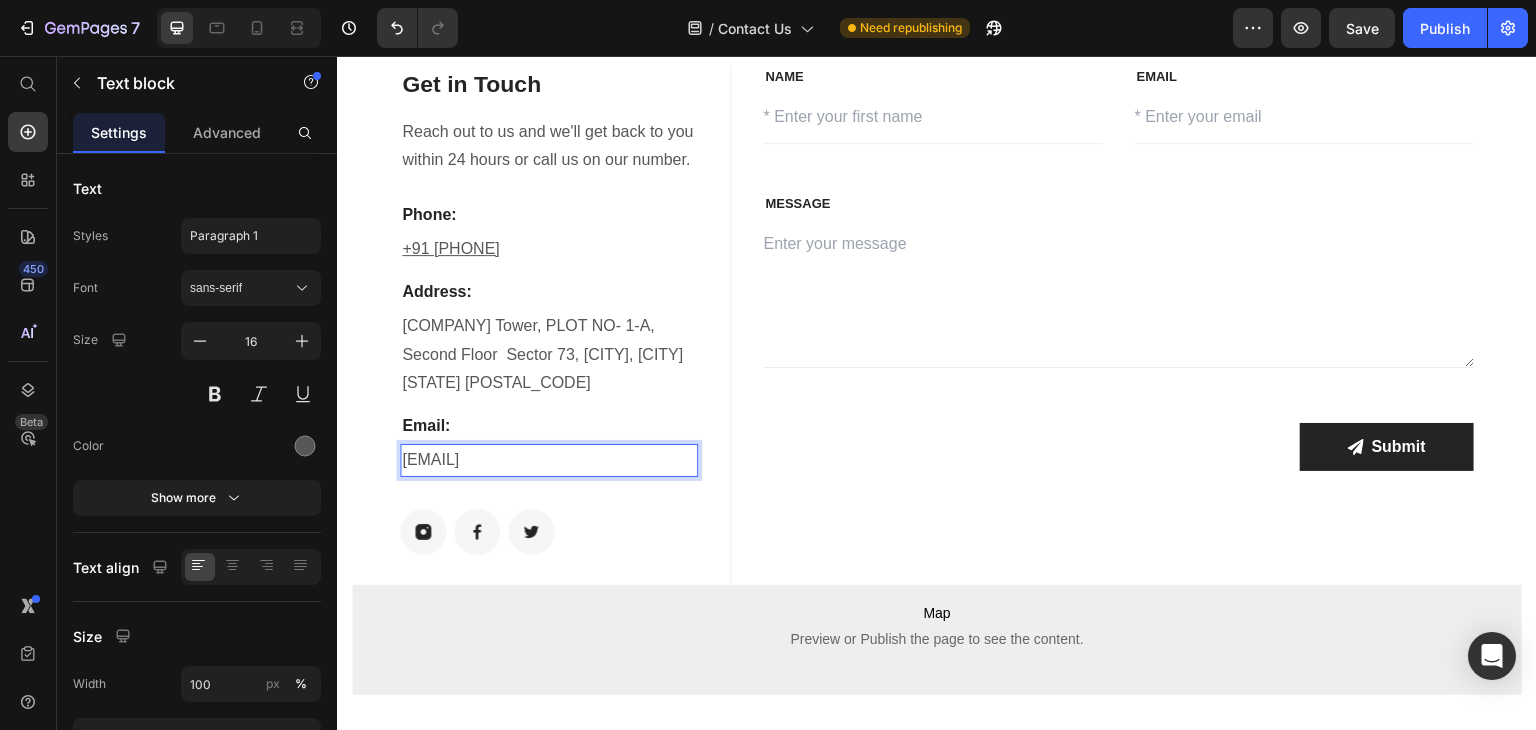 click on "[EMAIL]" at bounding box center [549, 460] 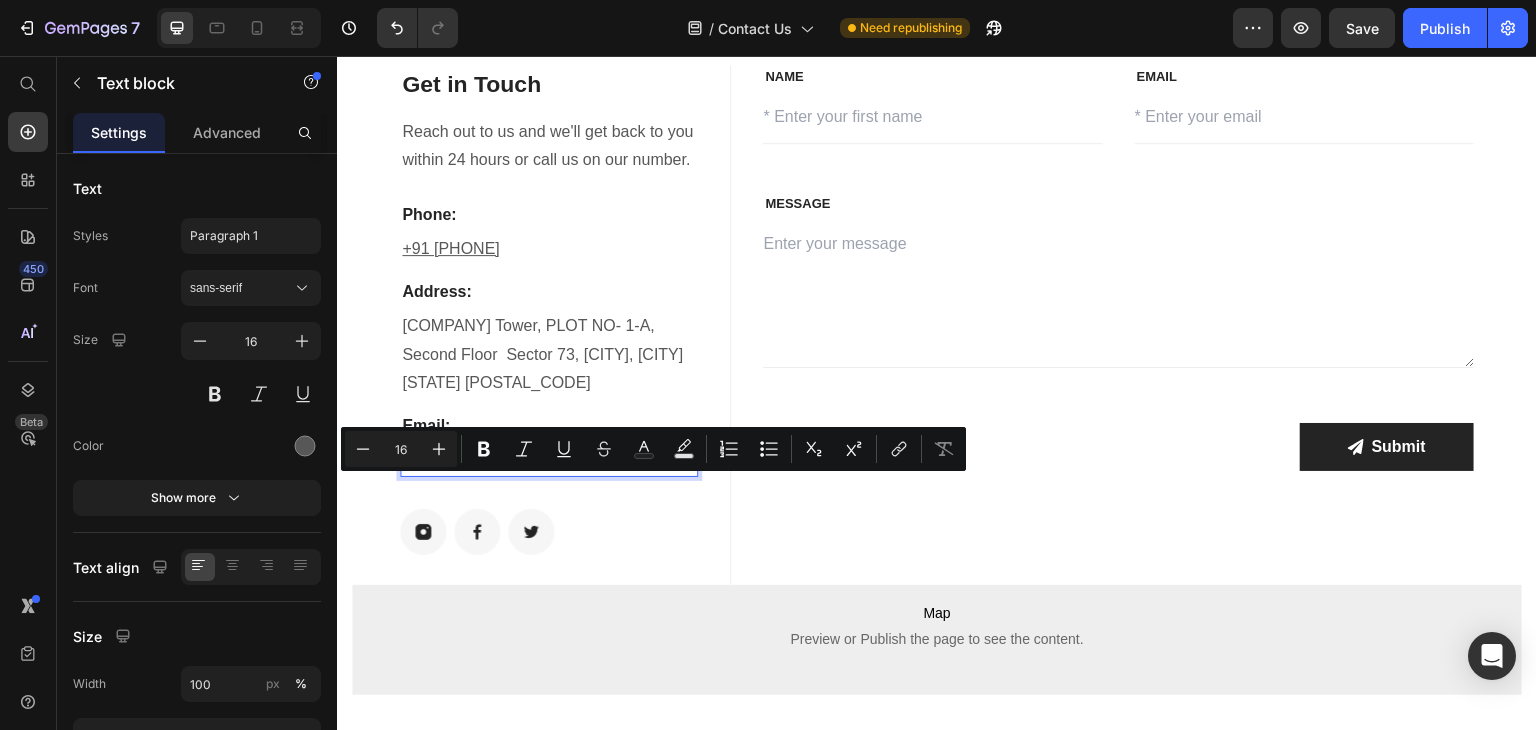 copy on "[EMAIL]" 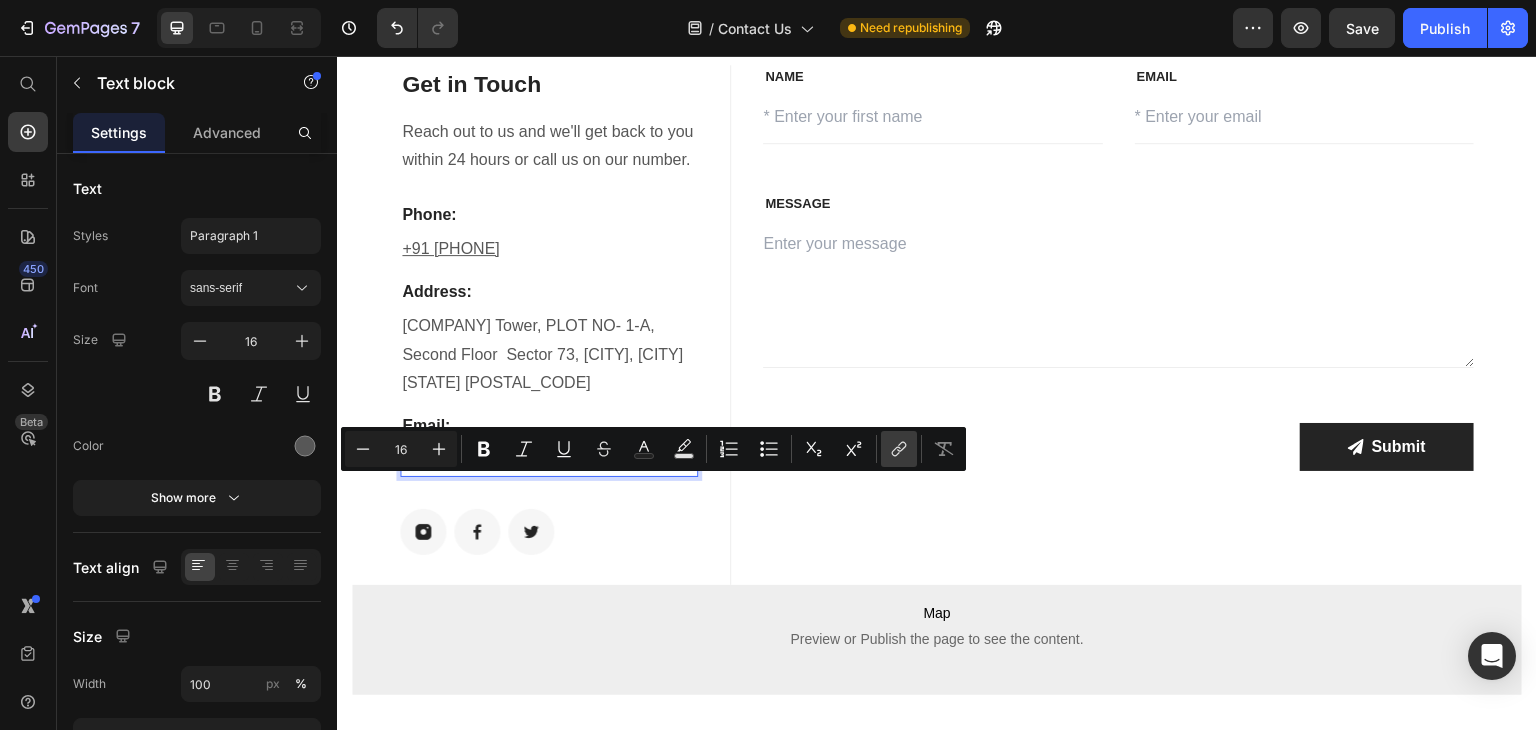 click 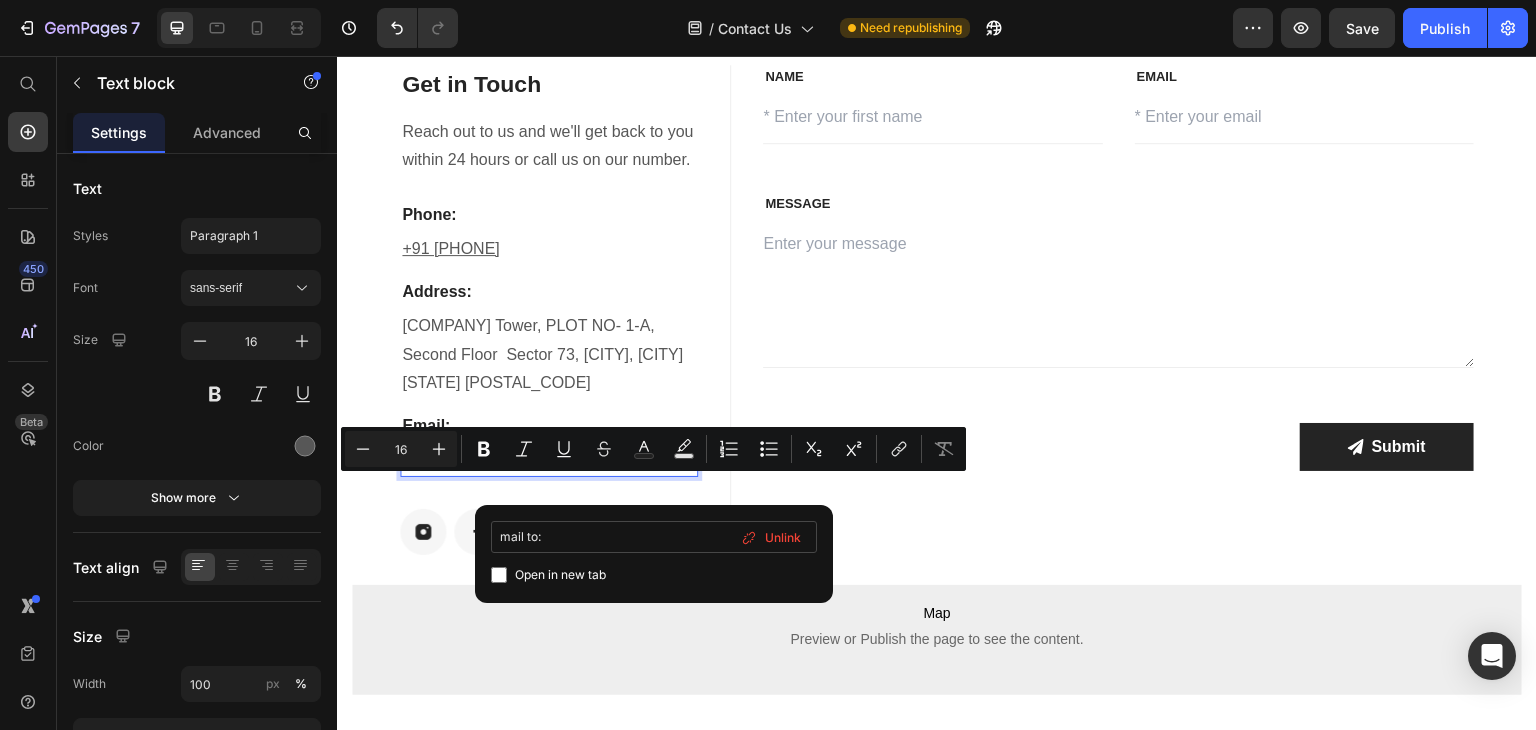 type on "mail to:[EMAIL]" 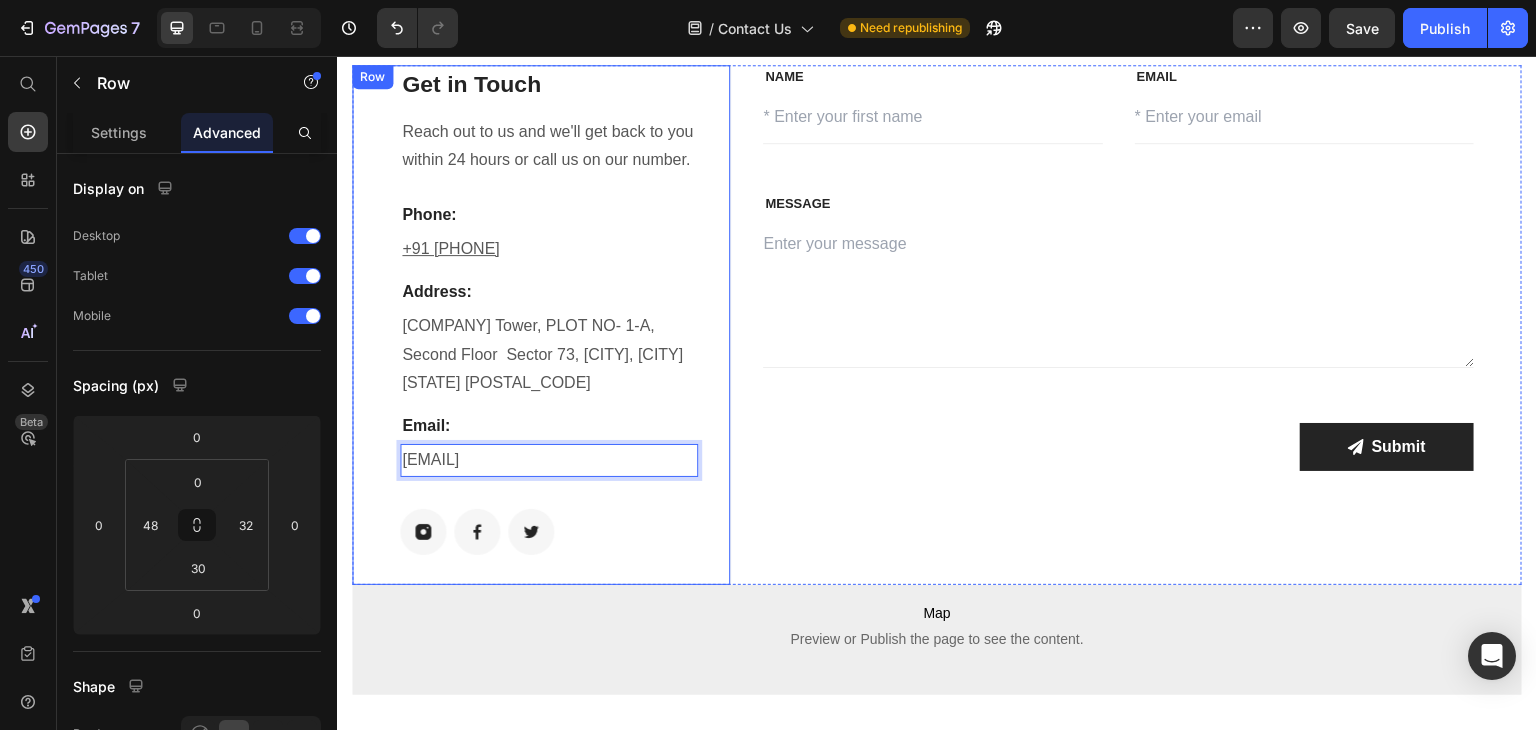 click on "Get in Touch Heading Reach out to us and we'll get back to you within 24 hours or call us on our number. Text block Phone: Text block +91 [PHONE] Text block Address: Text block [COMPANY] Tower, PLOT NO- 1-A, Second Floor  Sector 73, [CITY], [CITY] [STATE] [POSTAL_CODE] Text block Email: Text block [EMAIL] Text block   32 Image Image Image Row" at bounding box center [549, 310] 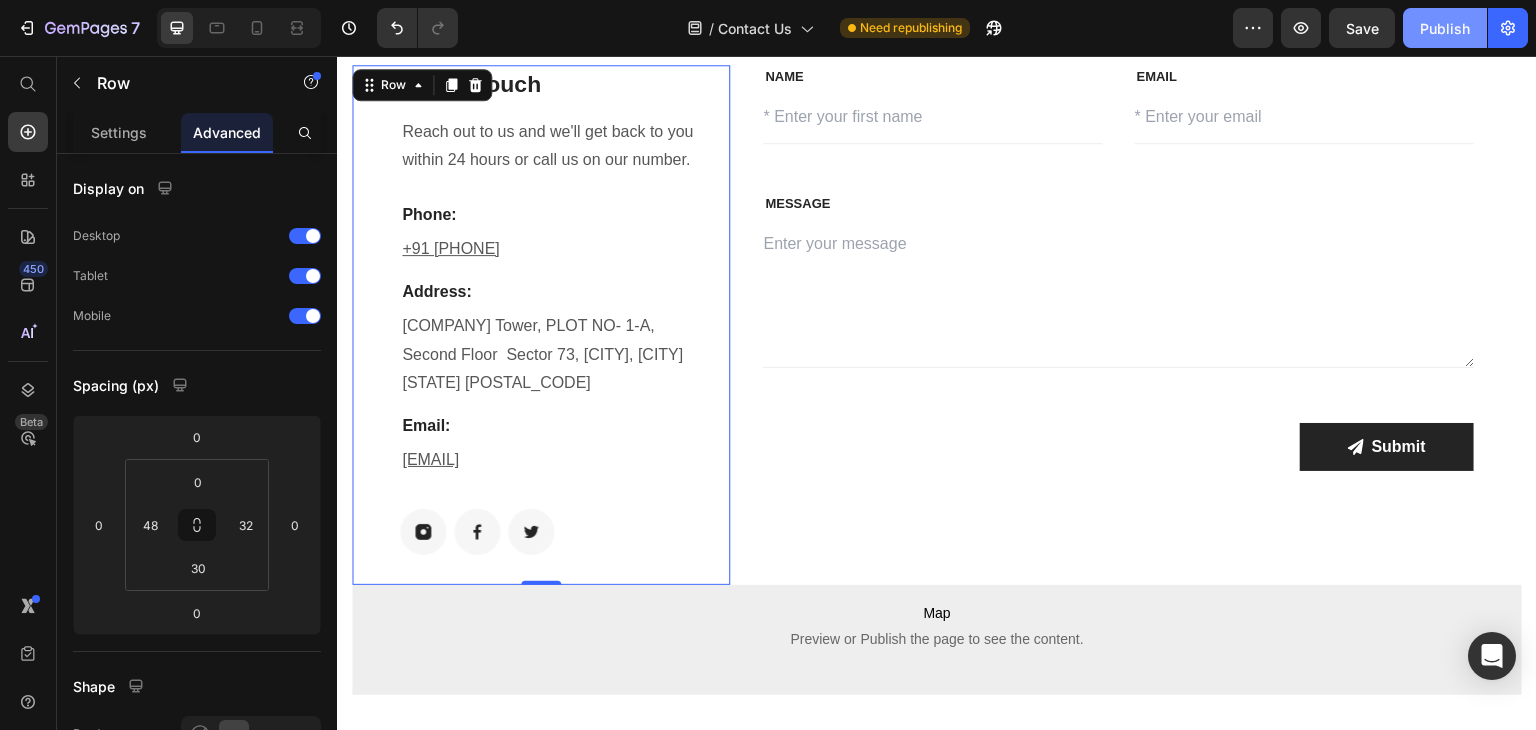 click on "Publish" at bounding box center [1445, 28] 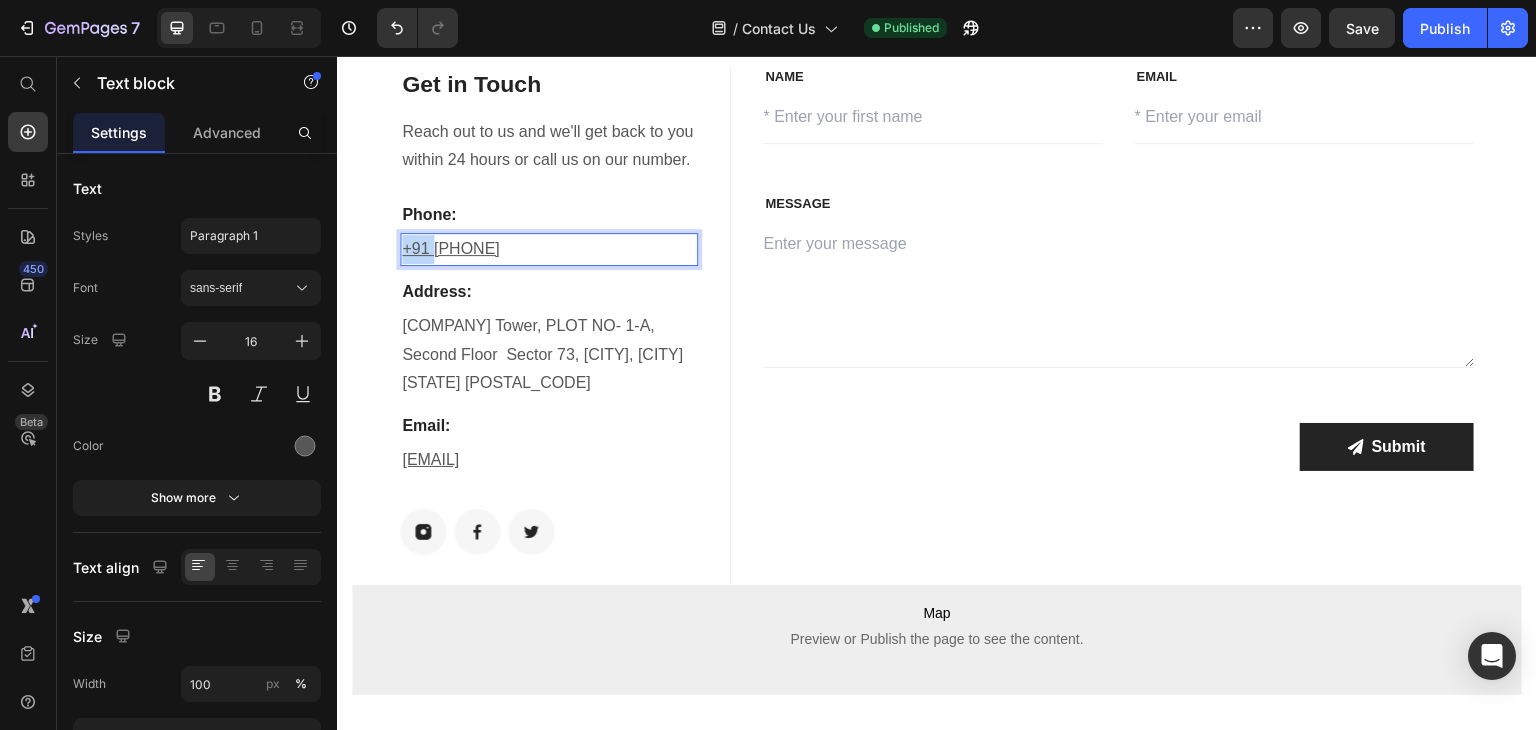 click on "+91 [PHONE]" at bounding box center (450, 248) 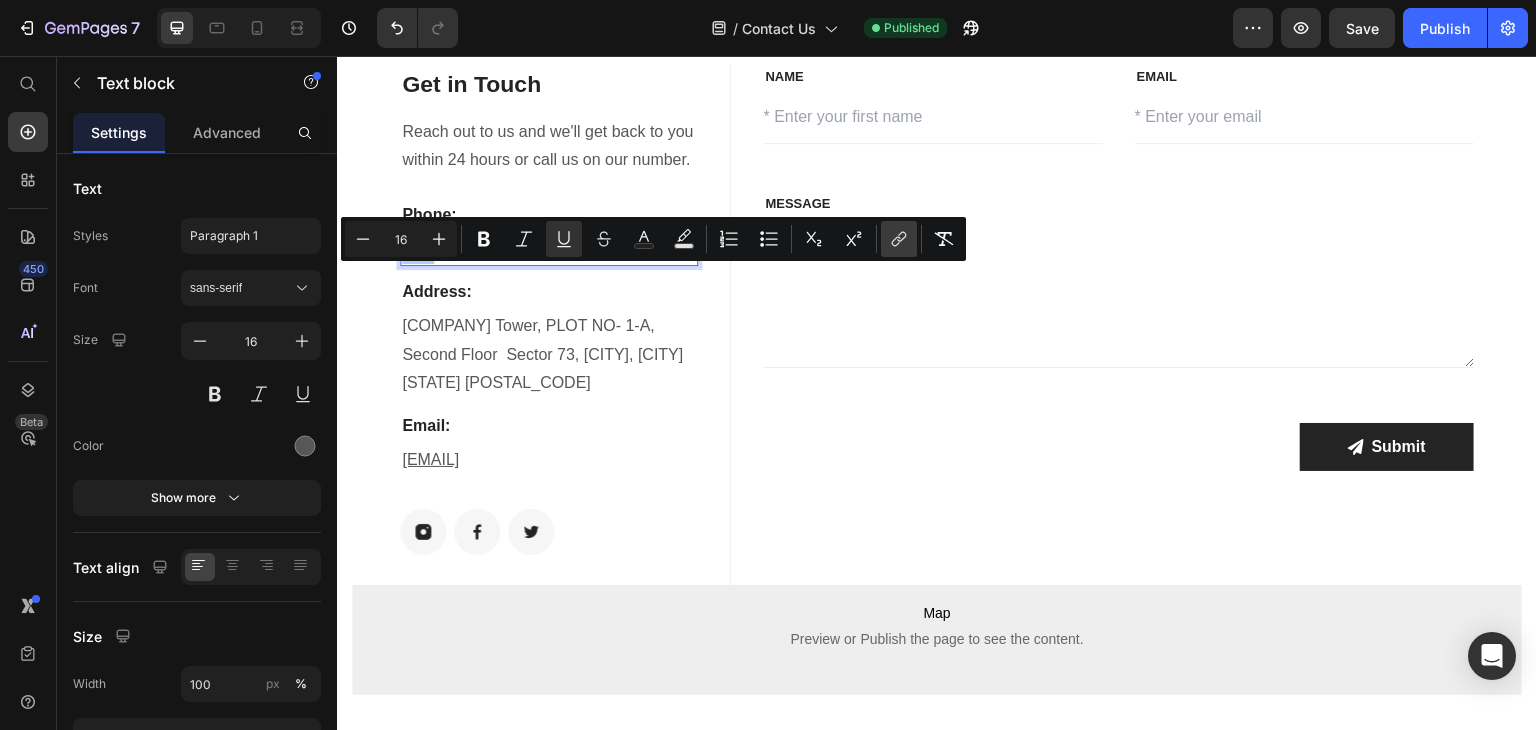 click 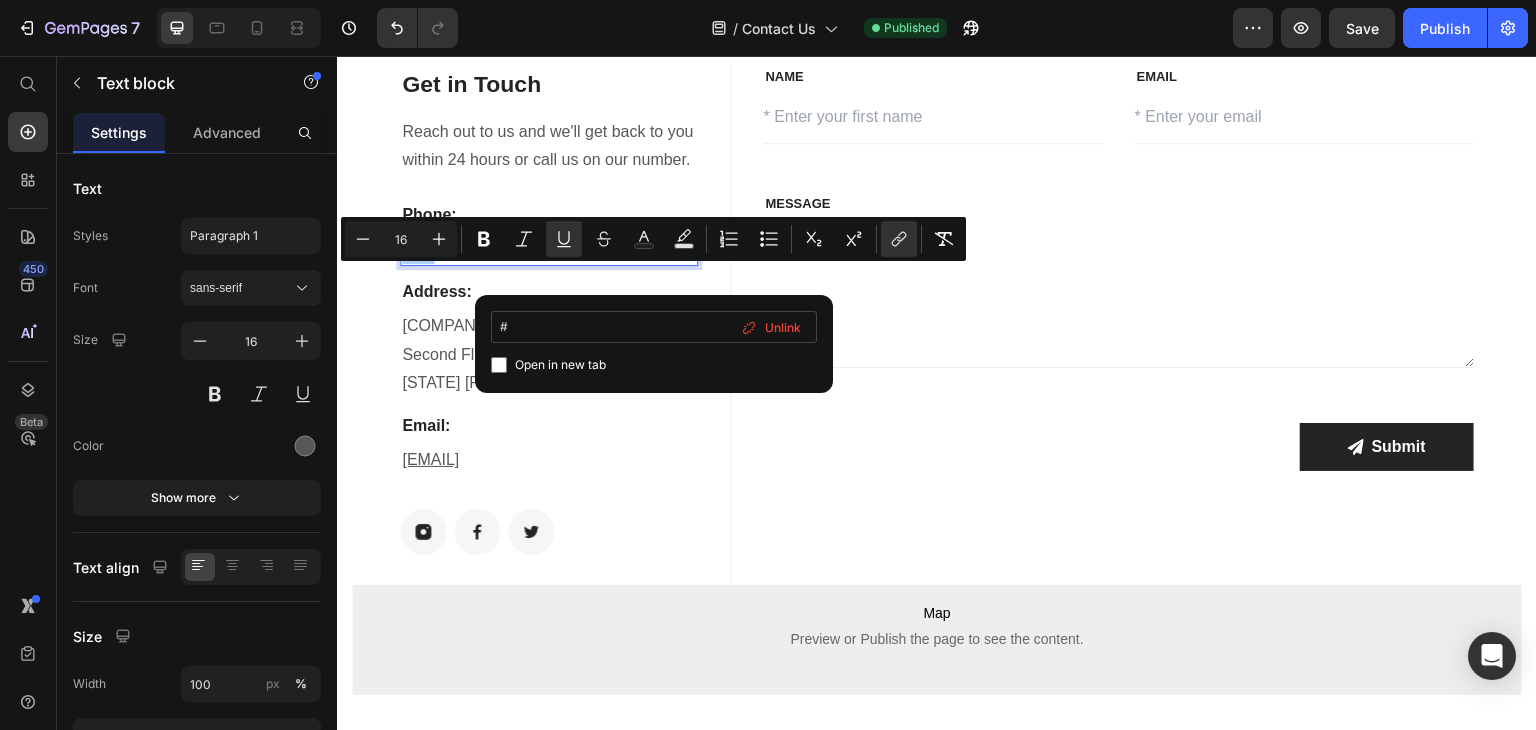 click on "#" at bounding box center [654, 327] 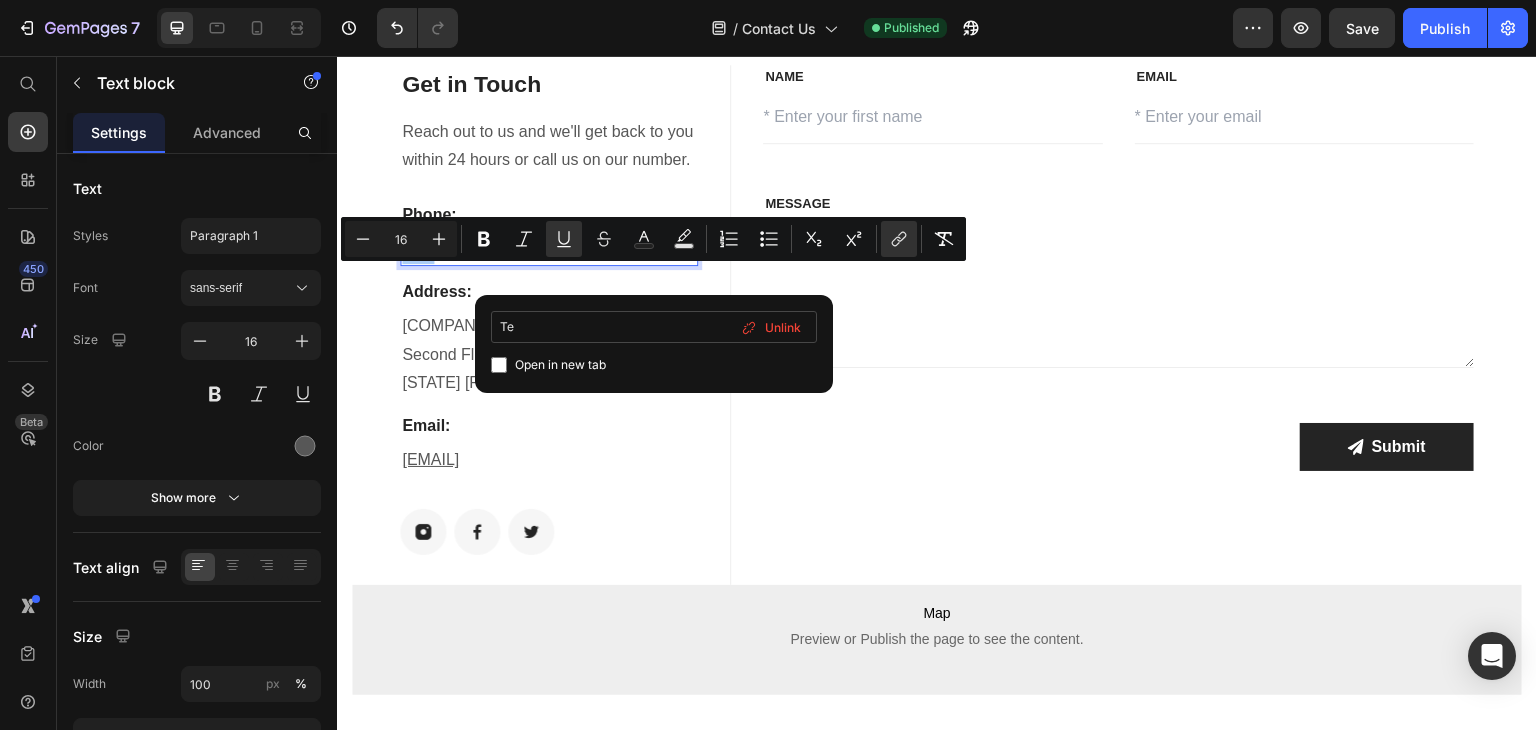 type on "T" 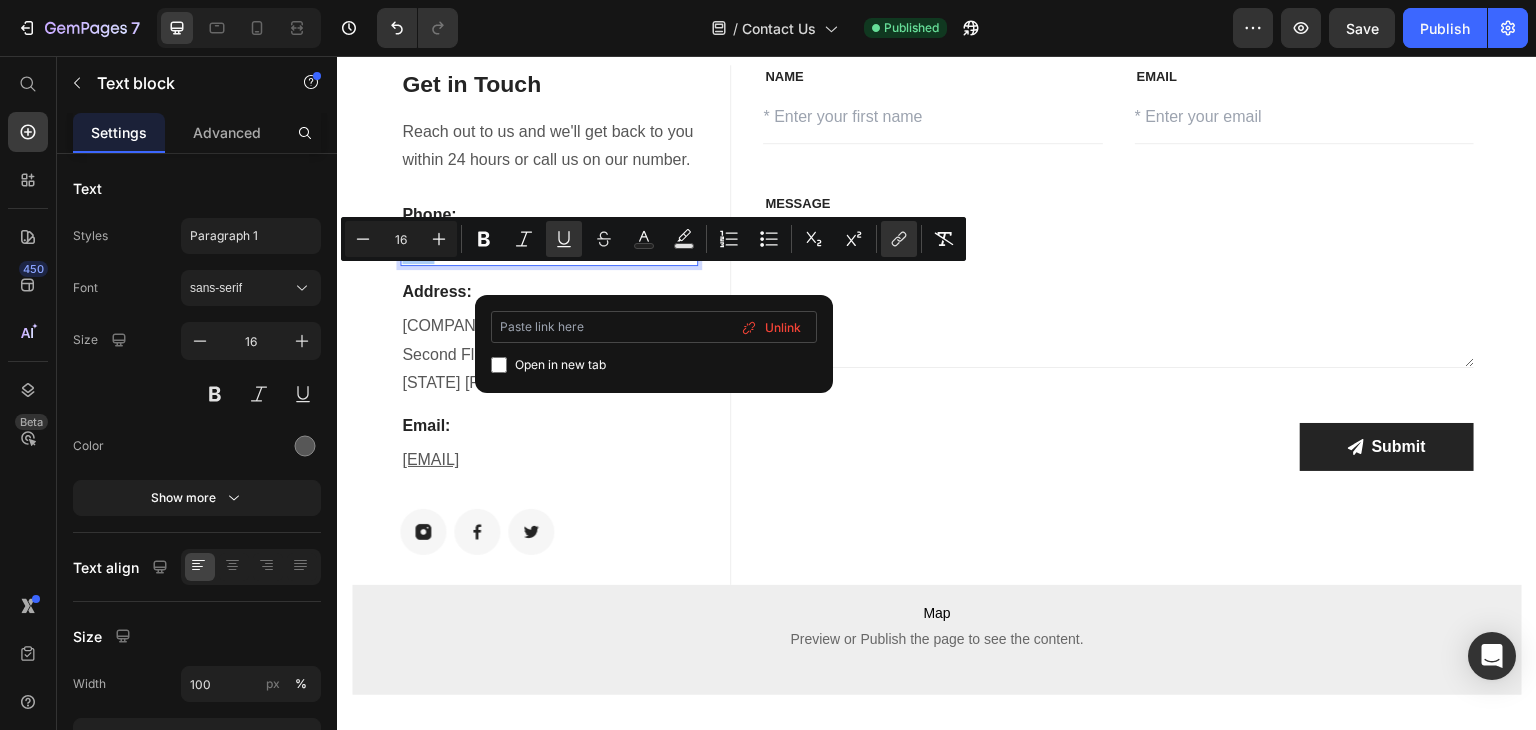 type on "y" 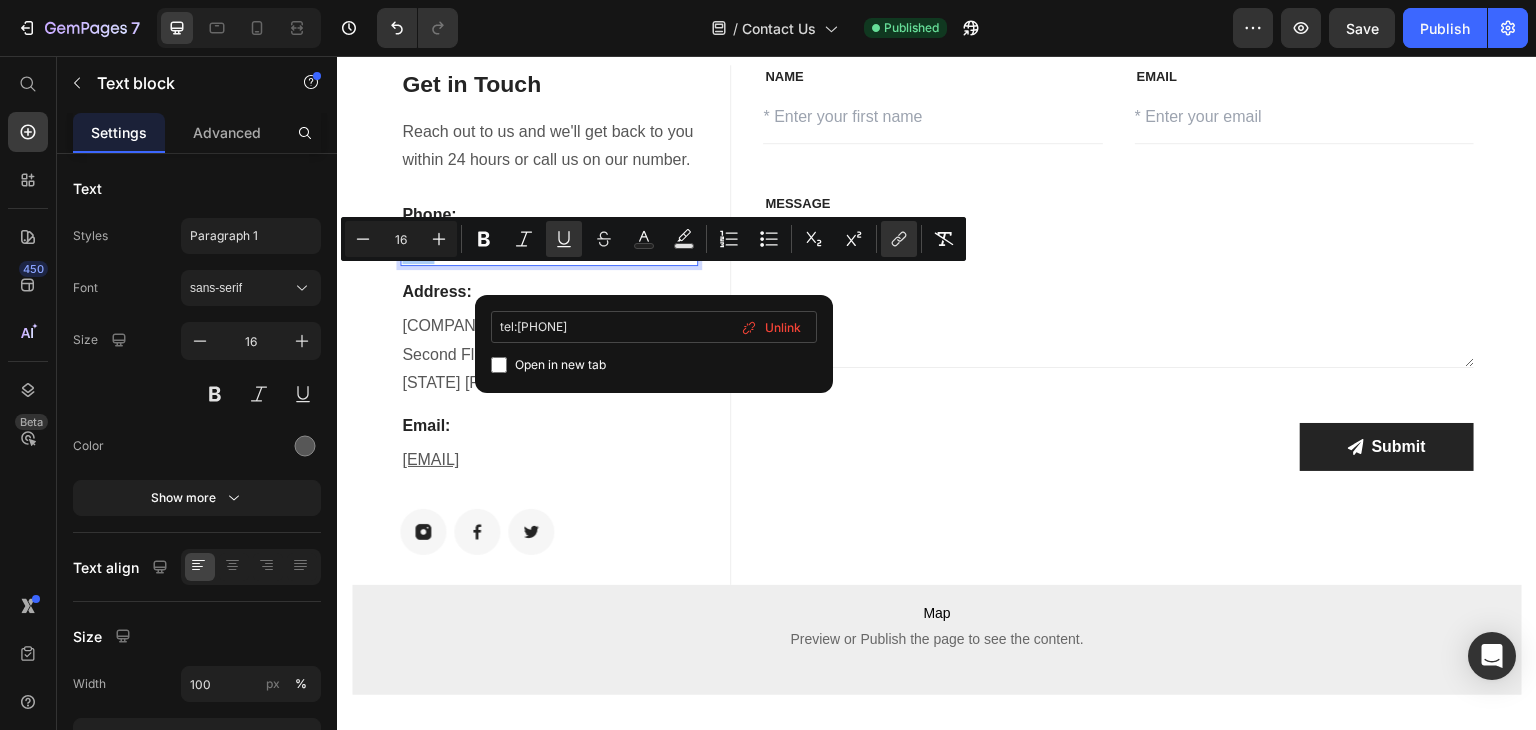 click on "tel:[PHONE]" at bounding box center [654, 327] 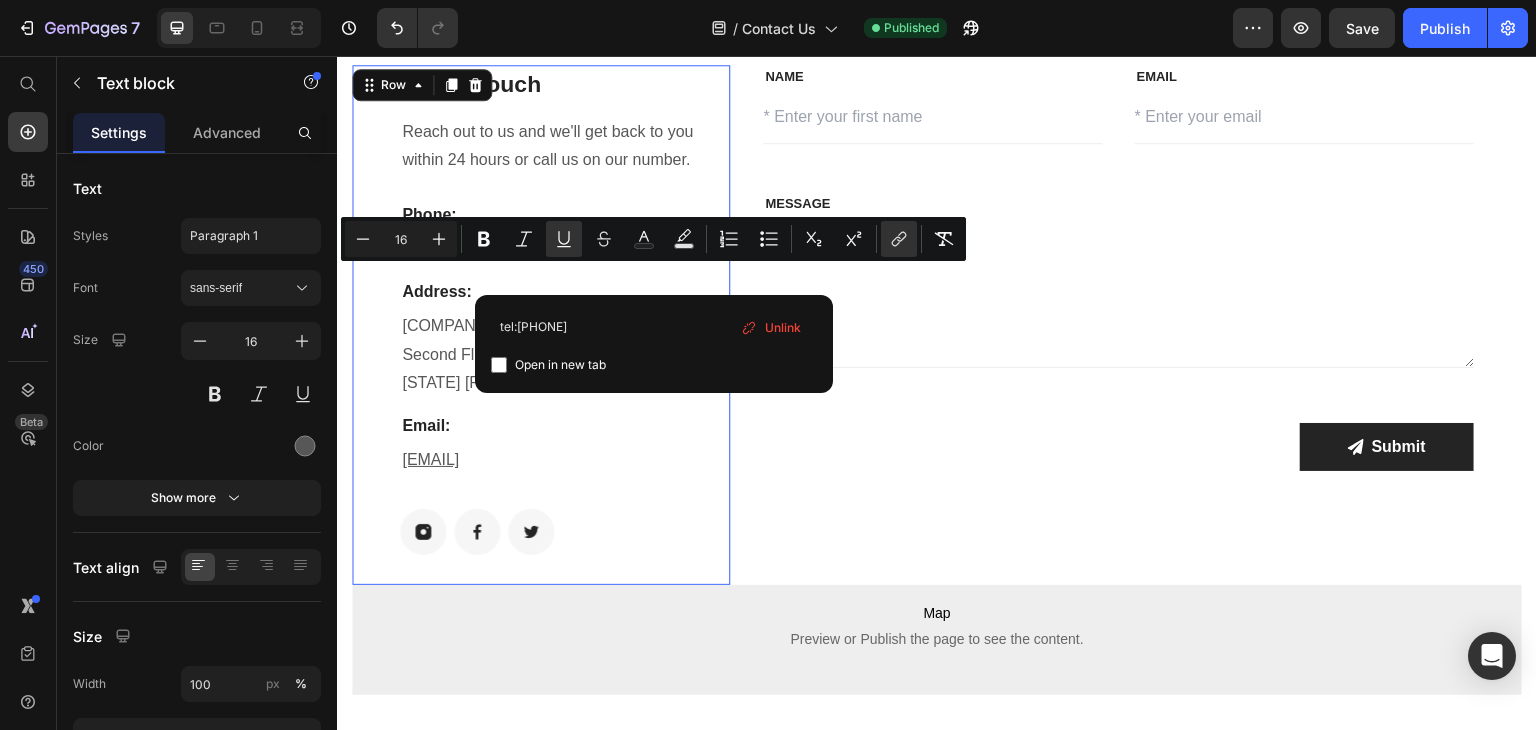 click on "Get in Touch Heading Reach out to us and we'll get back to you within 24 hours or call us on our number. Text block Phone: Text block +91 [PHONE] Text block Address: Text block [COMPANY] Tower, PLOT NO- 1-A, Second Floor  Sector 73, [CITY], [CITY] [STATE] [POSTAL_CODE] Text block Email: Text block [EMAIL] Text block Image Image Image Row" at bounding box center [549, 310] 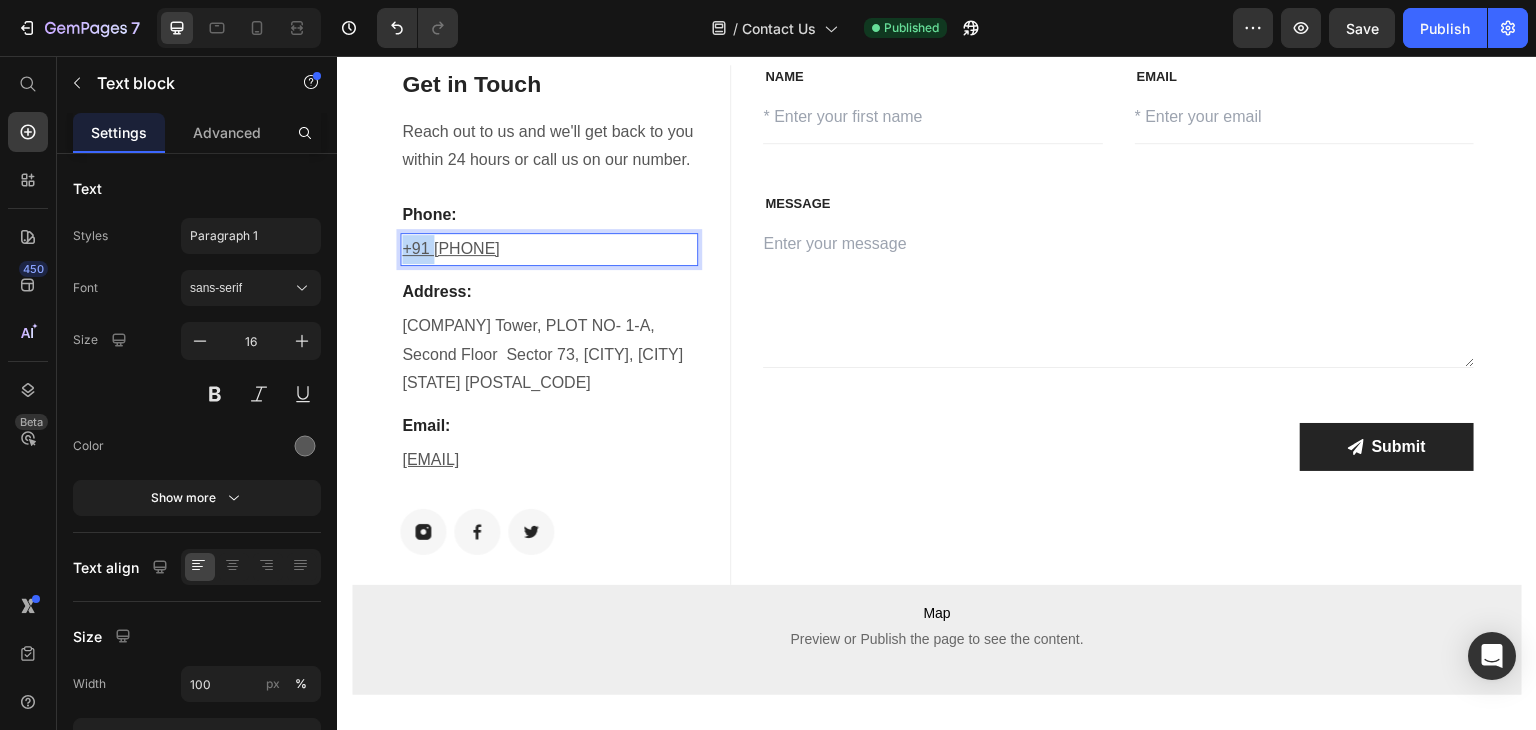 click on "+91 [PHONE]" at bounding box center [450, 248] 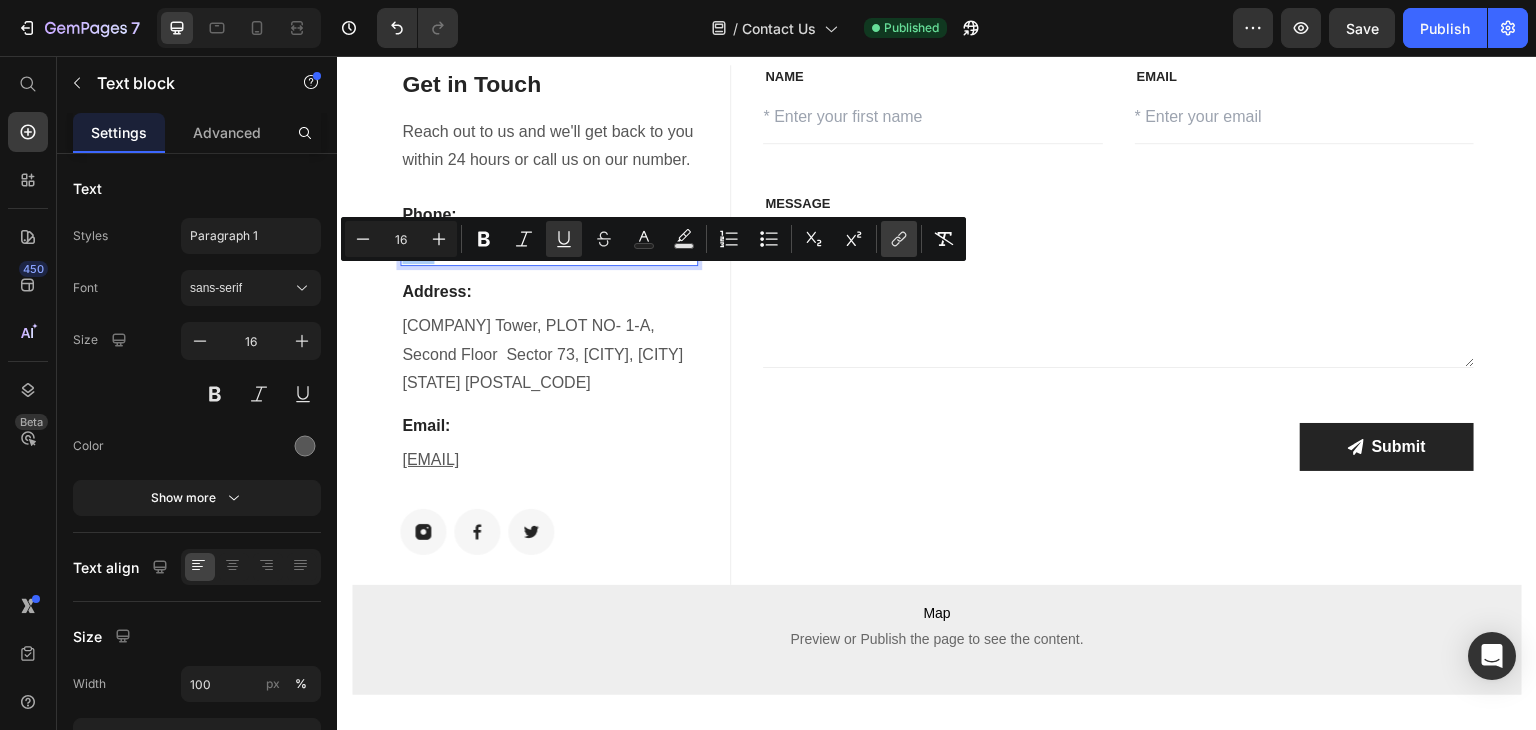 click 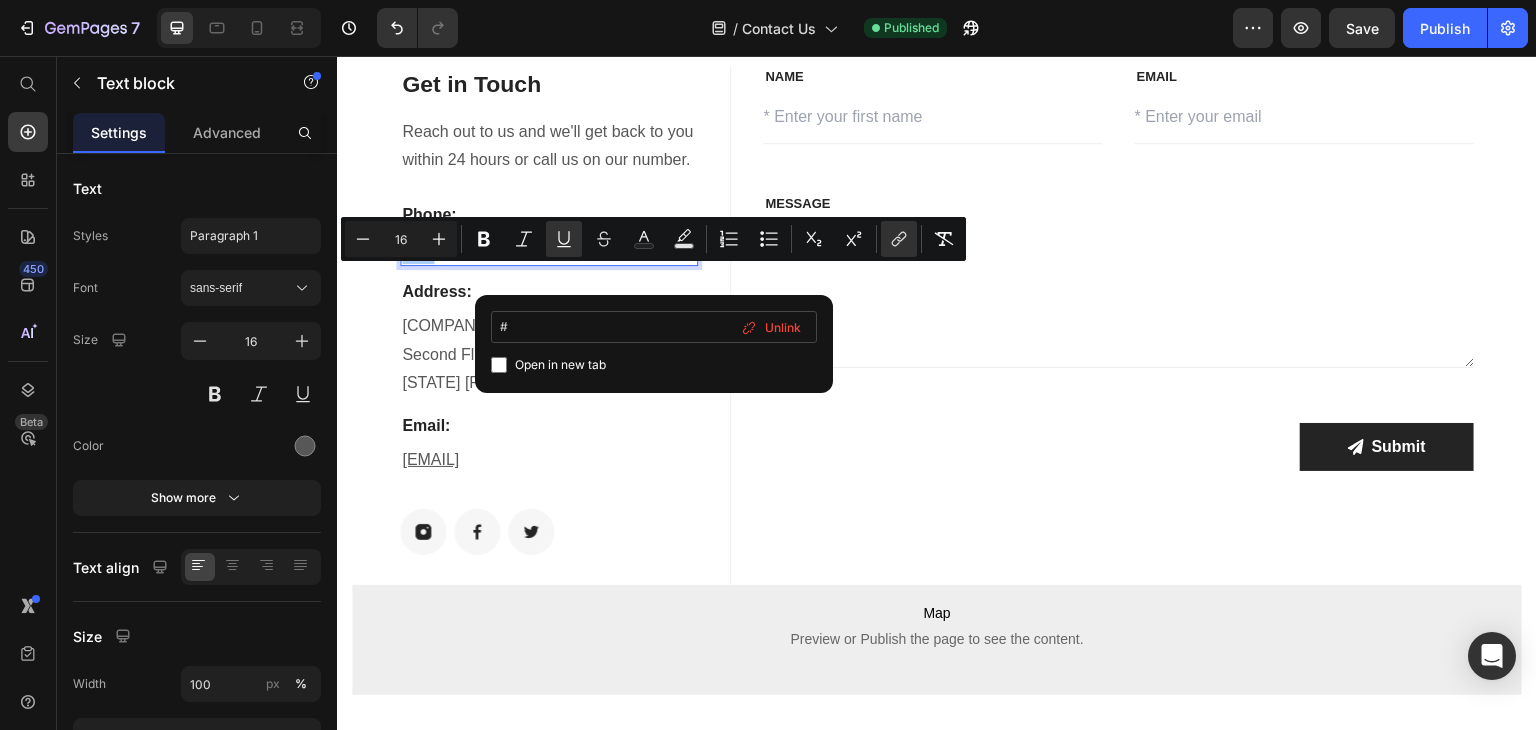 click on "#" at bounding box center (654, 327) 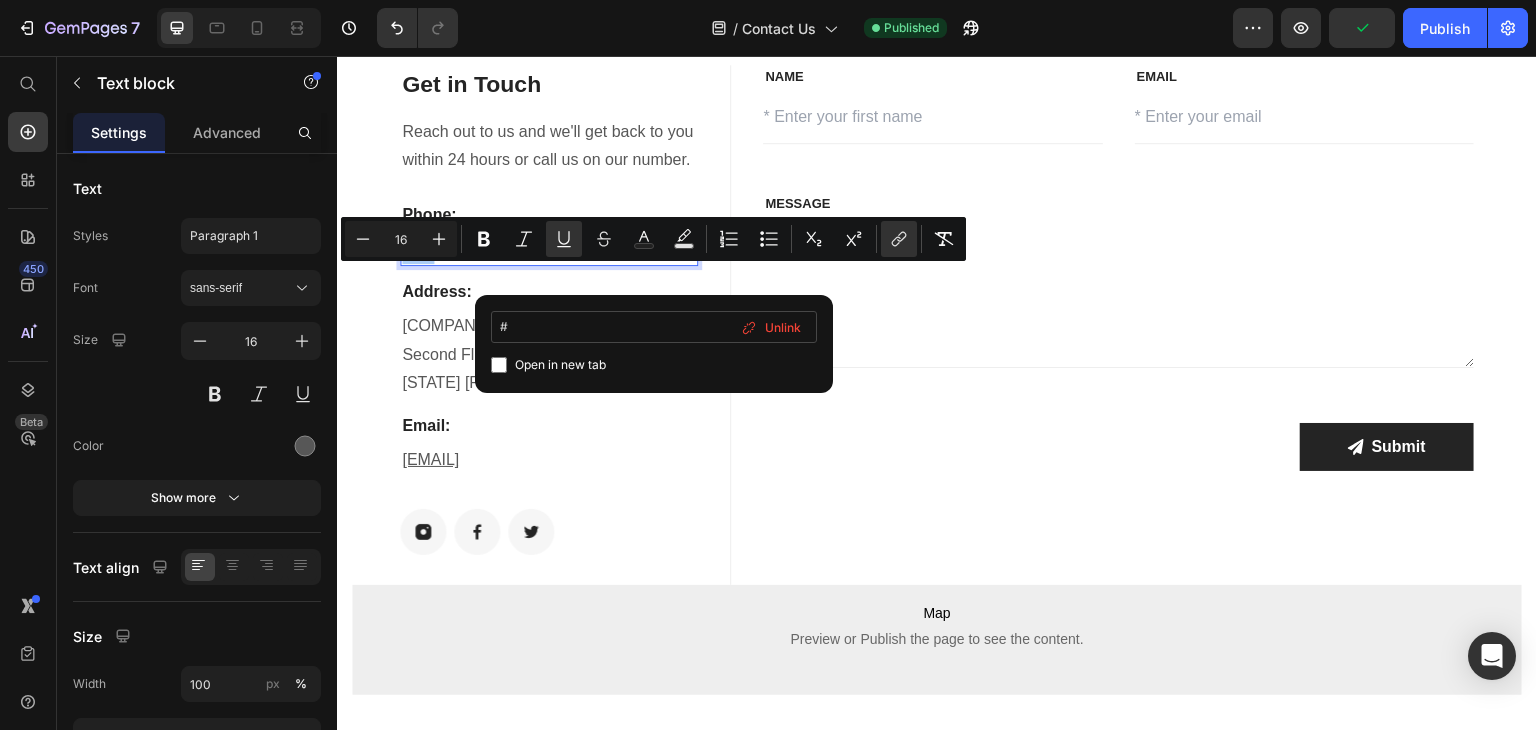 click on "#" at bounding box center [654, 327] 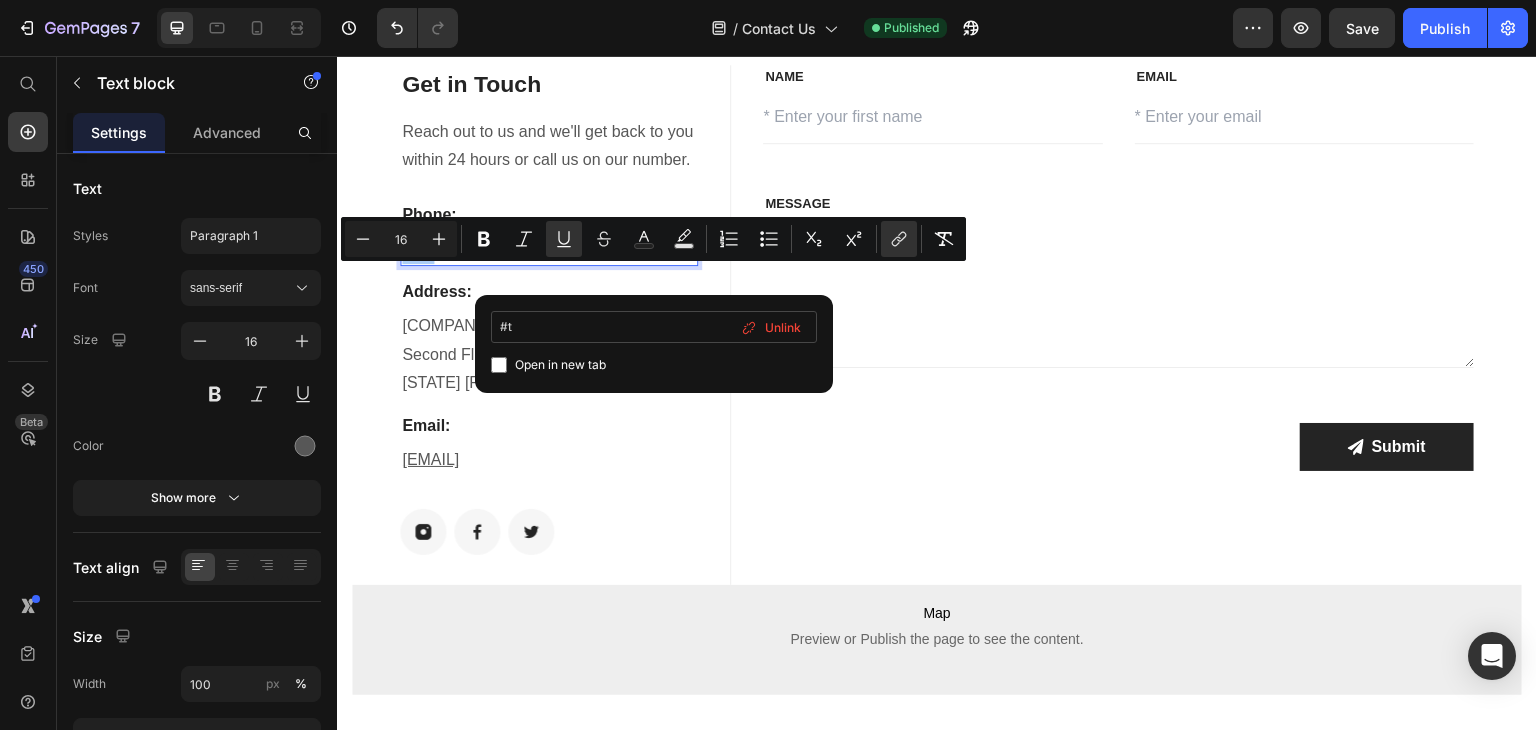 type on "#" 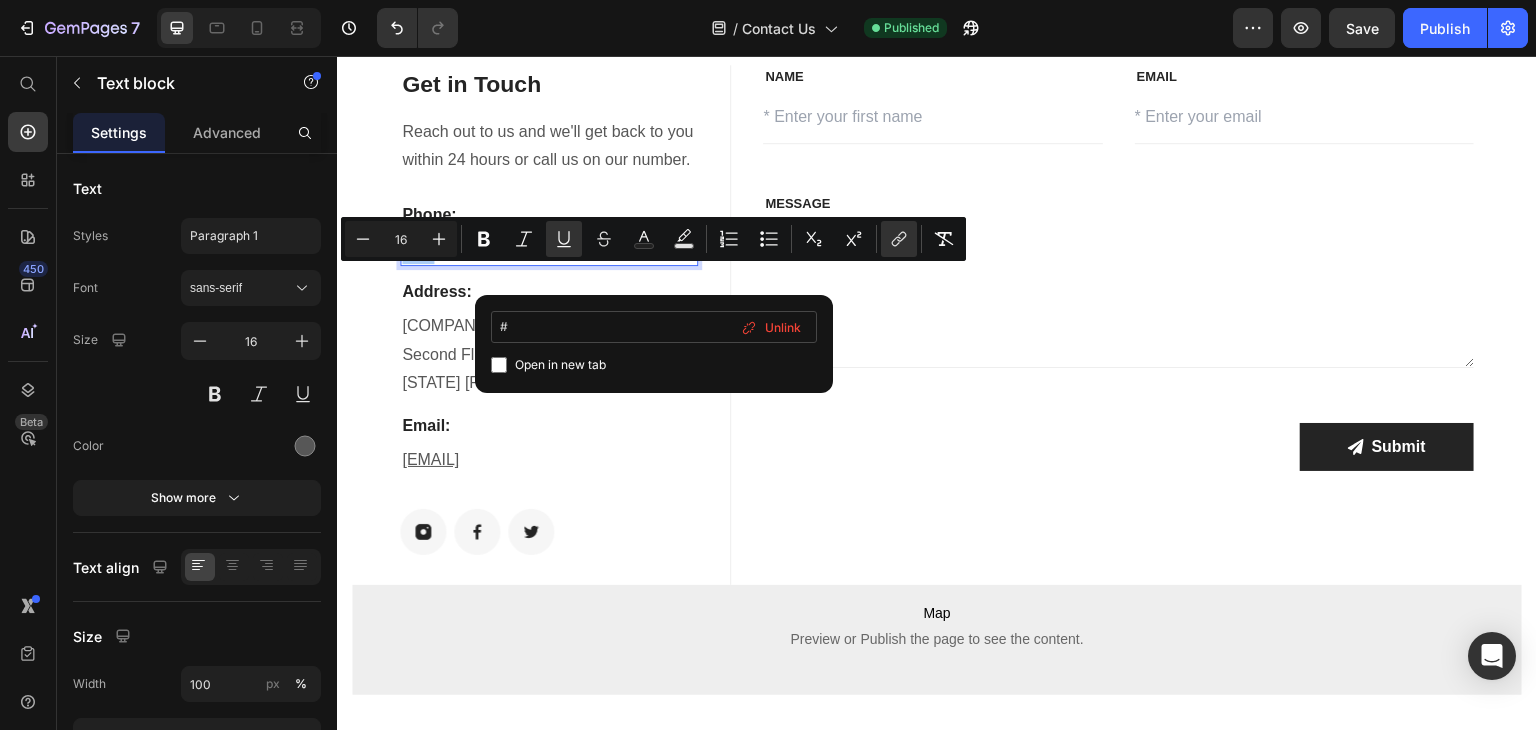 click on "#" at bounding box center [654, 327] 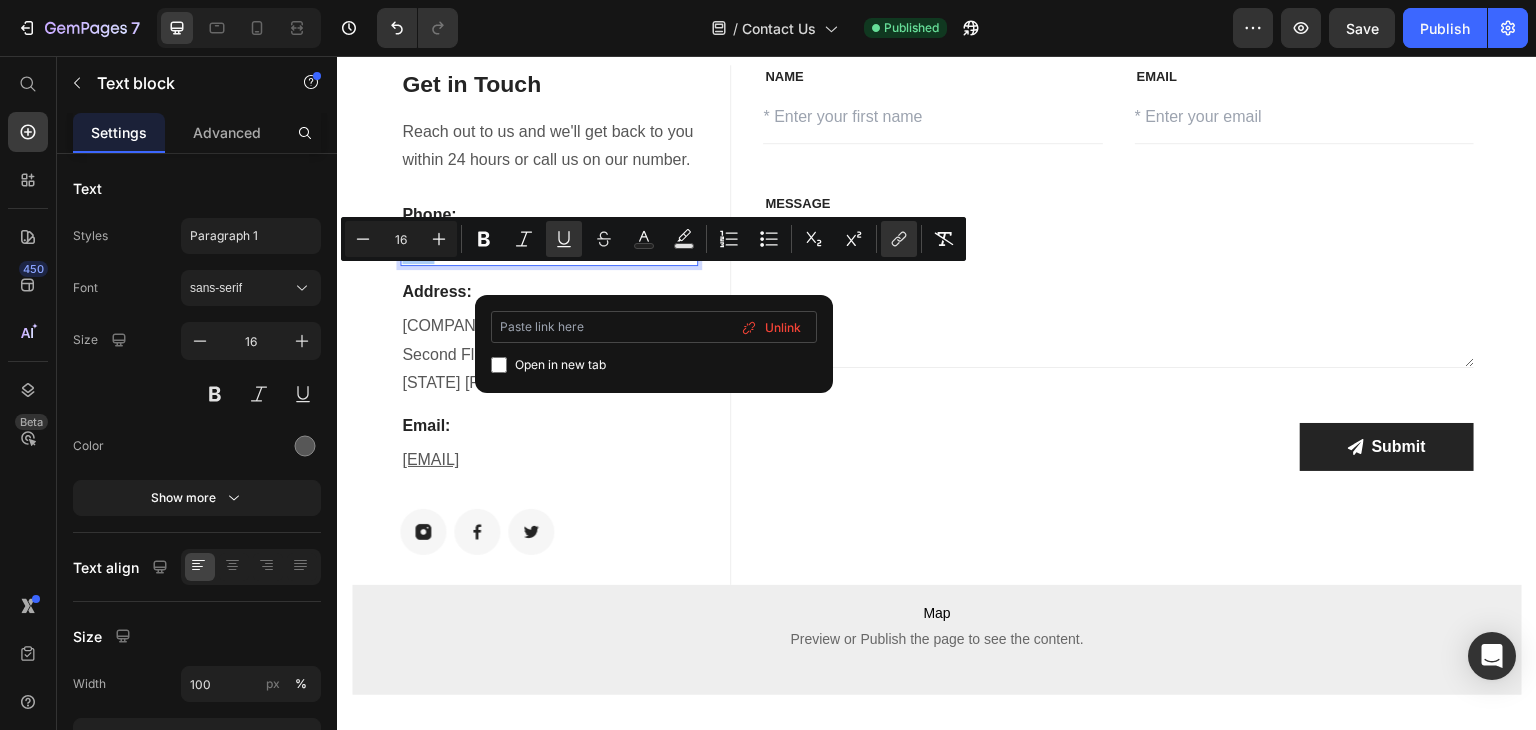 click at bounding box center (654, 327) 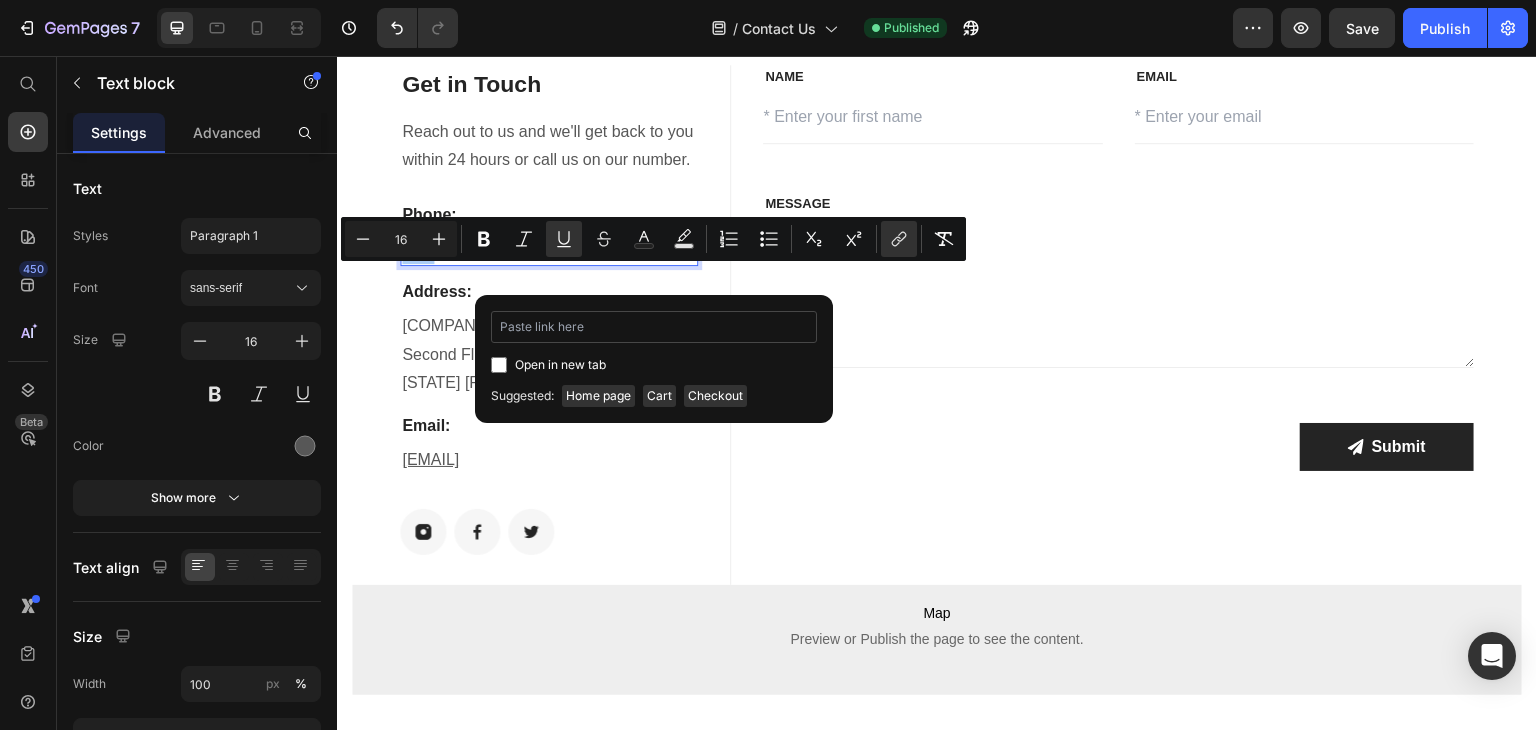 click at bounding box center (654, 327) 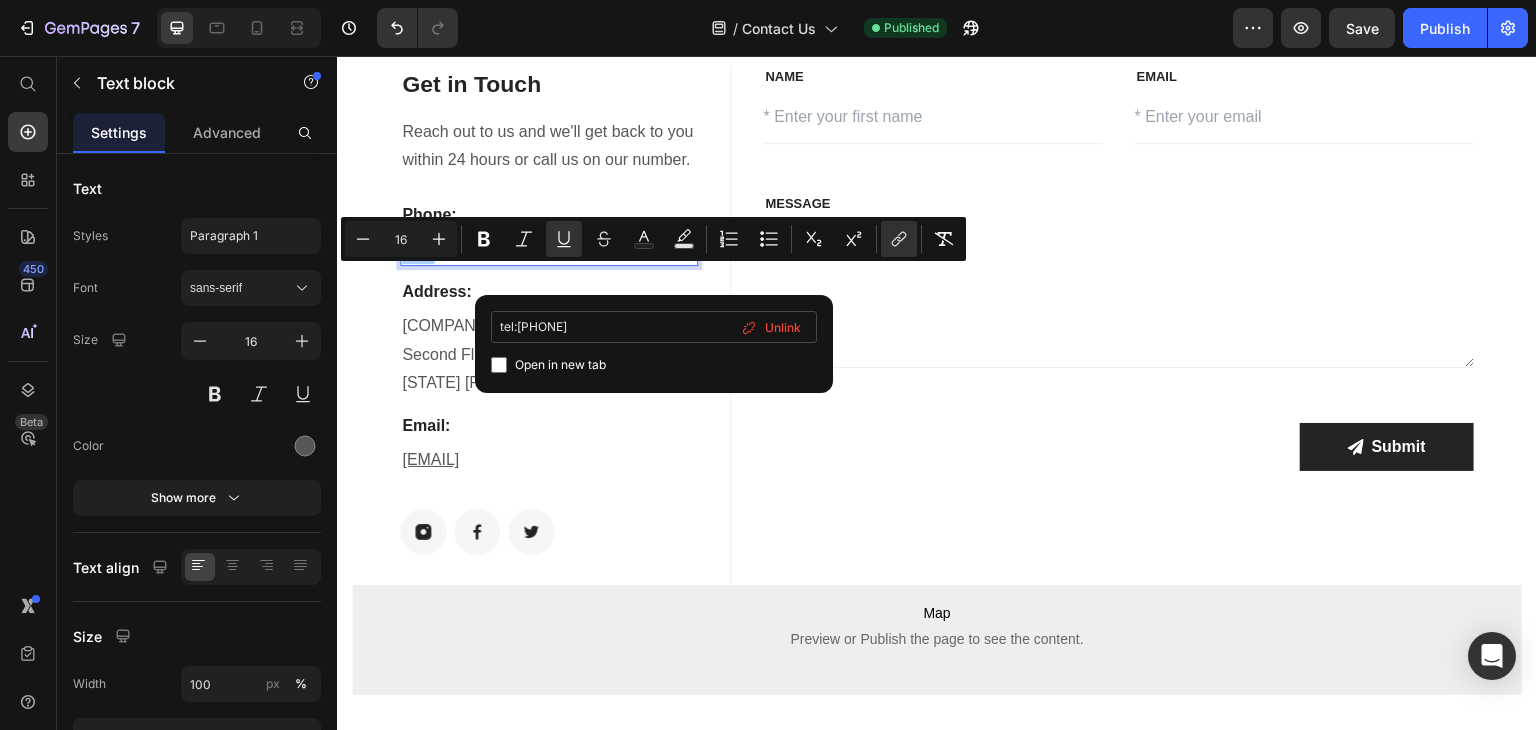 click on "tel:[PHONE]" at bounding box center (654, 327) 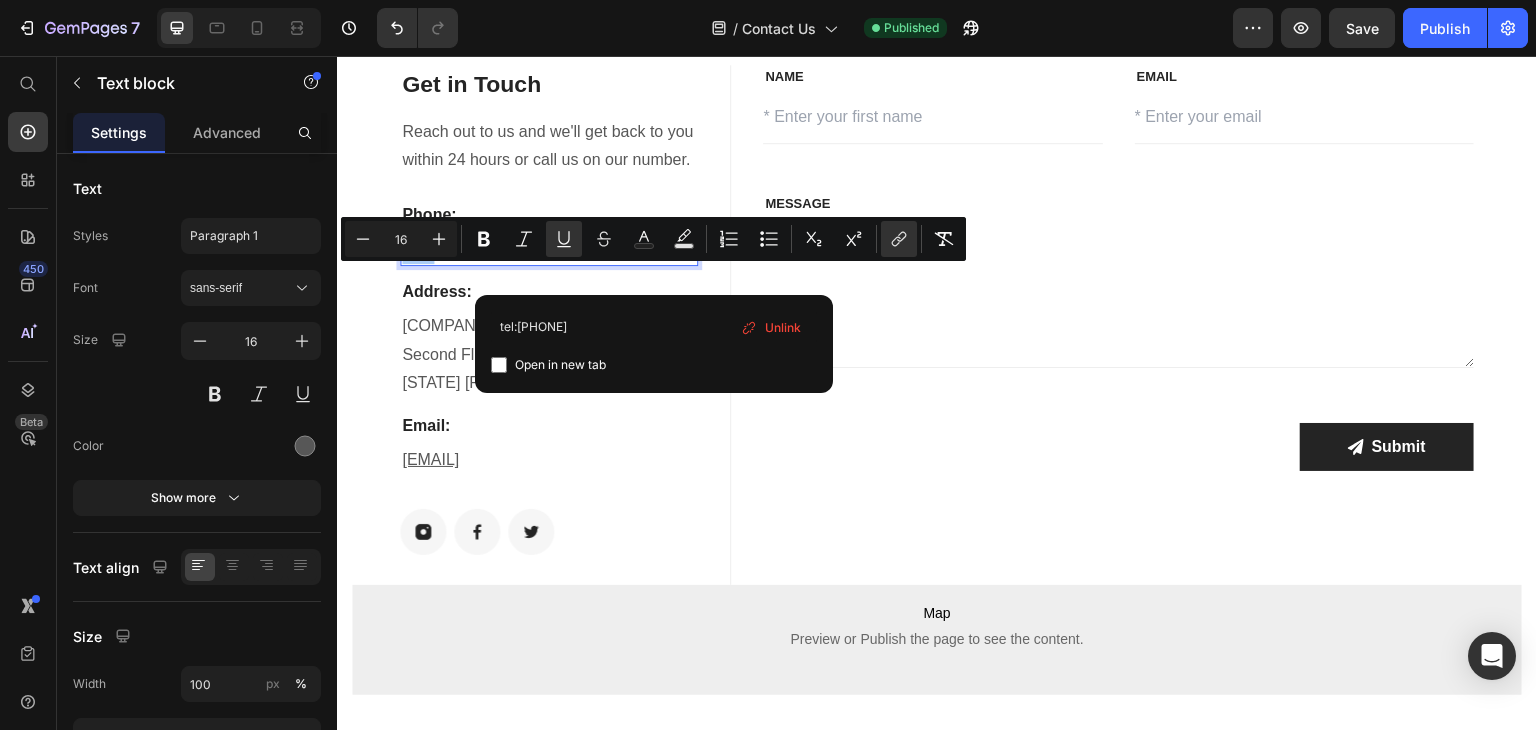 type on "tel:[PHONE]" 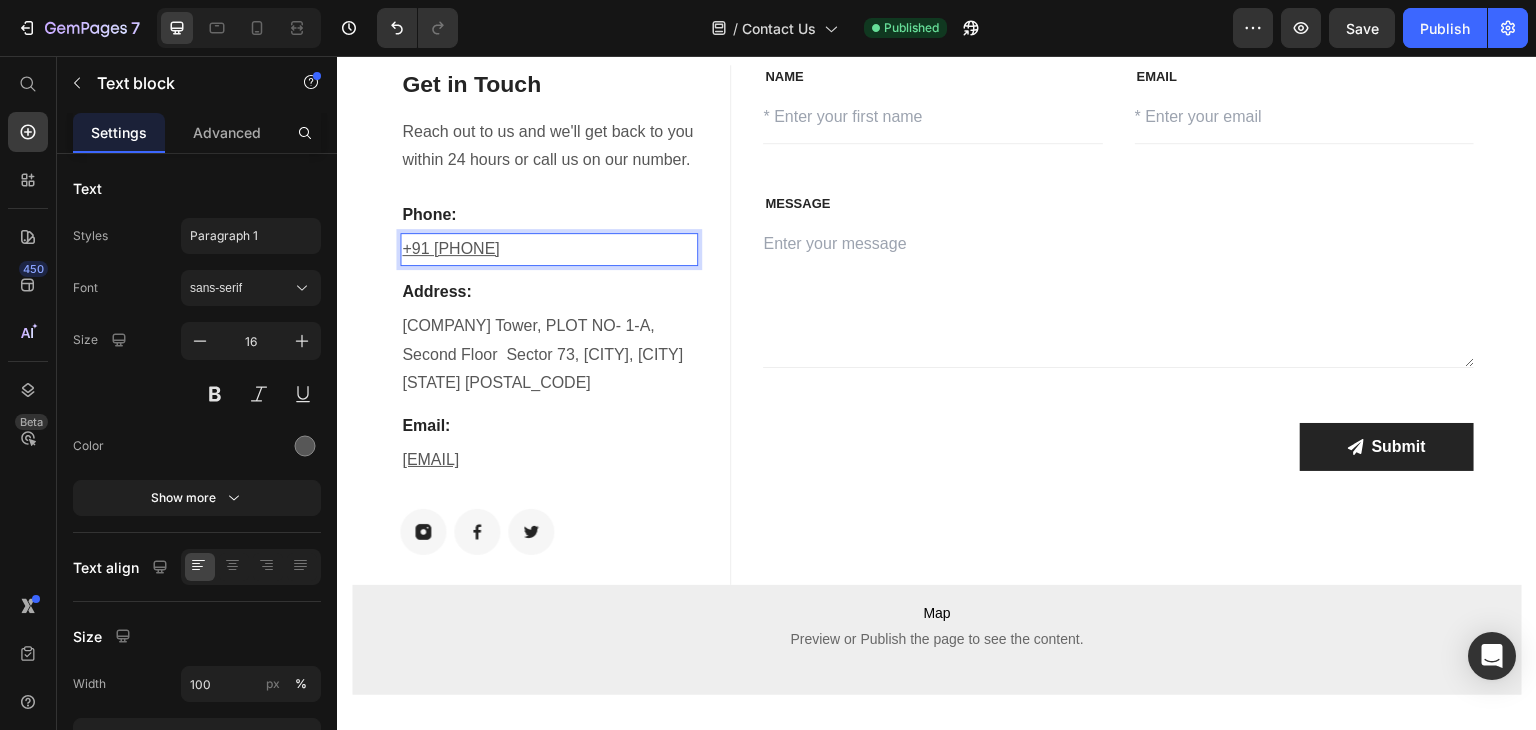 click on "+91 [PHONE]" at bounding box center [549, 249] 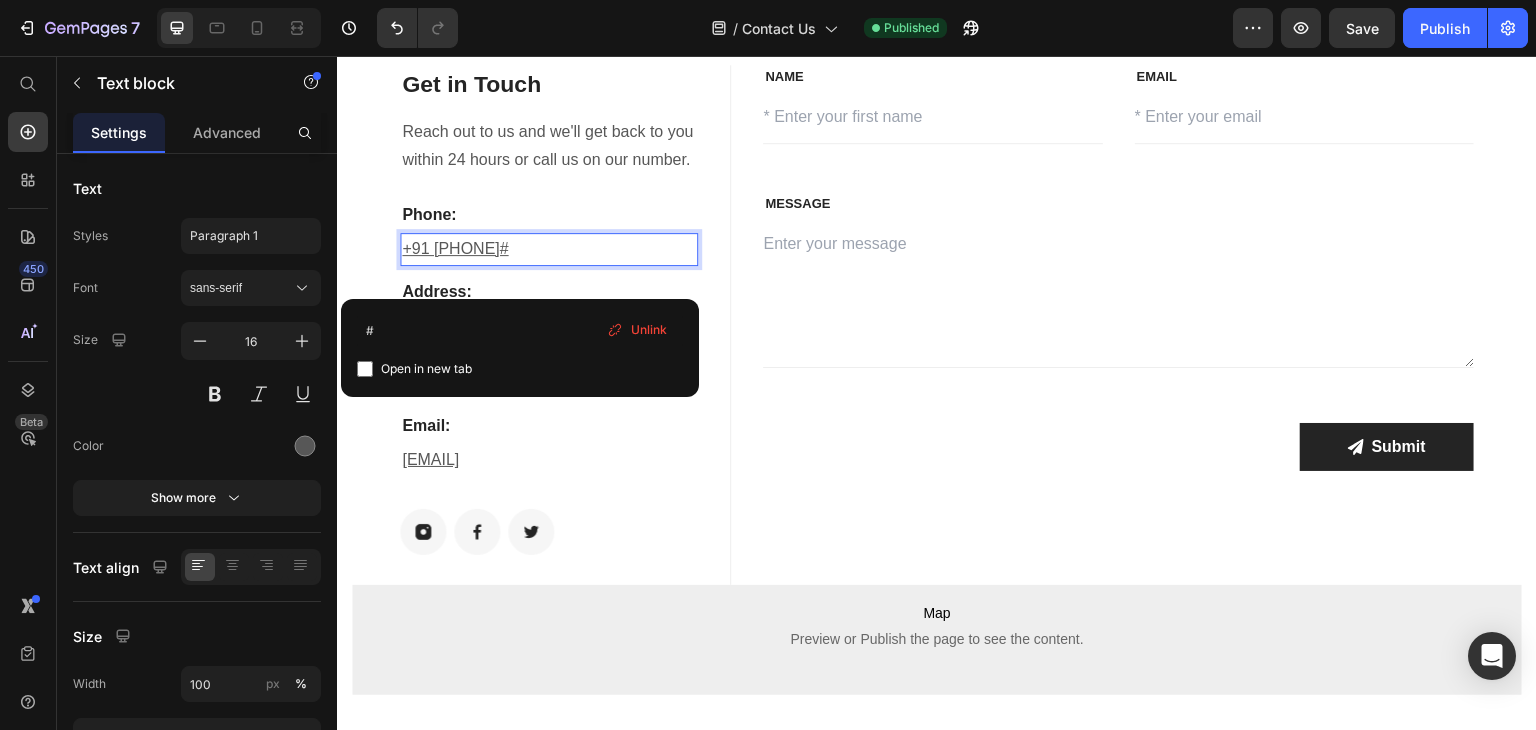 click on "+91 [PHONE]#" at bounding box center (455, 248) 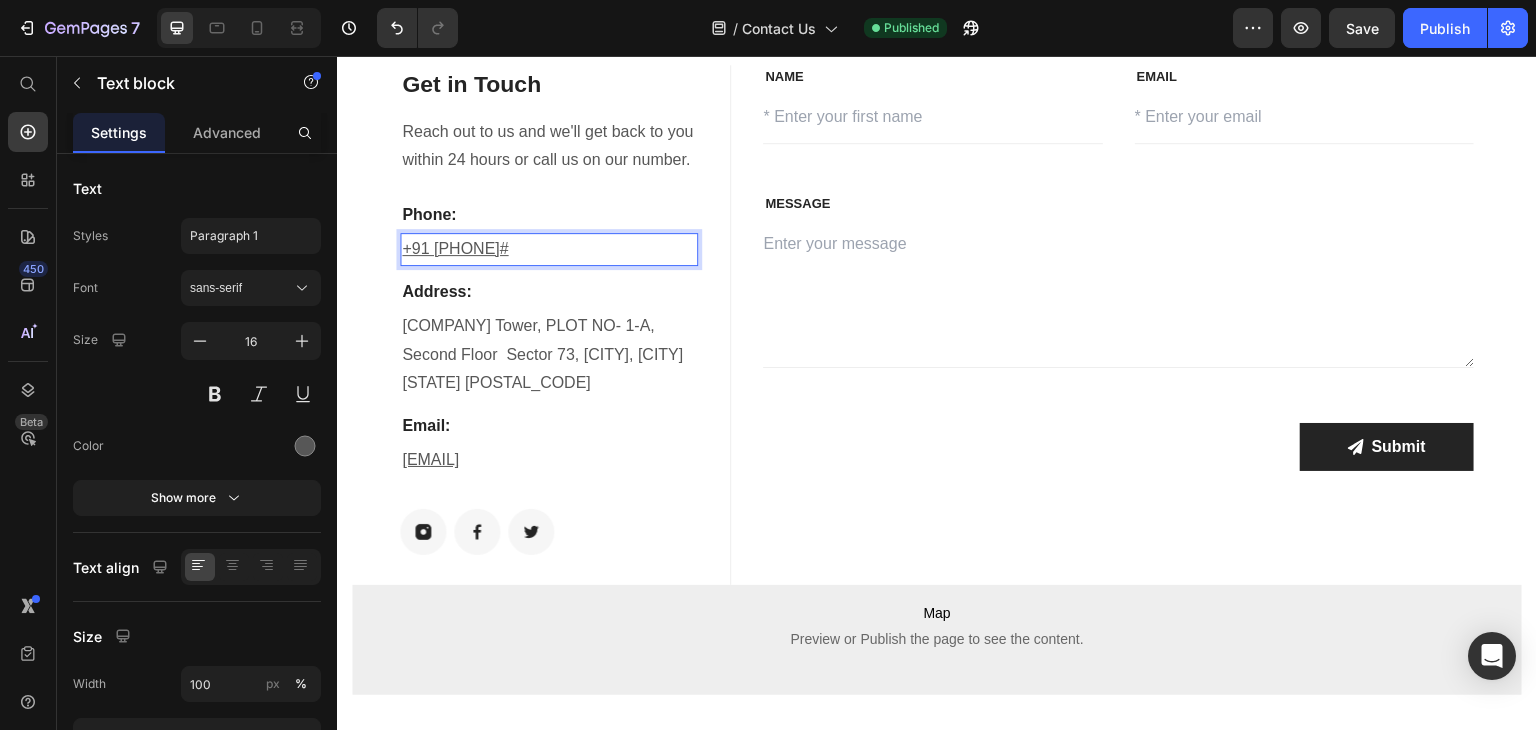 click on "+91 [PHONE]#" at bounding box center [455, 248] 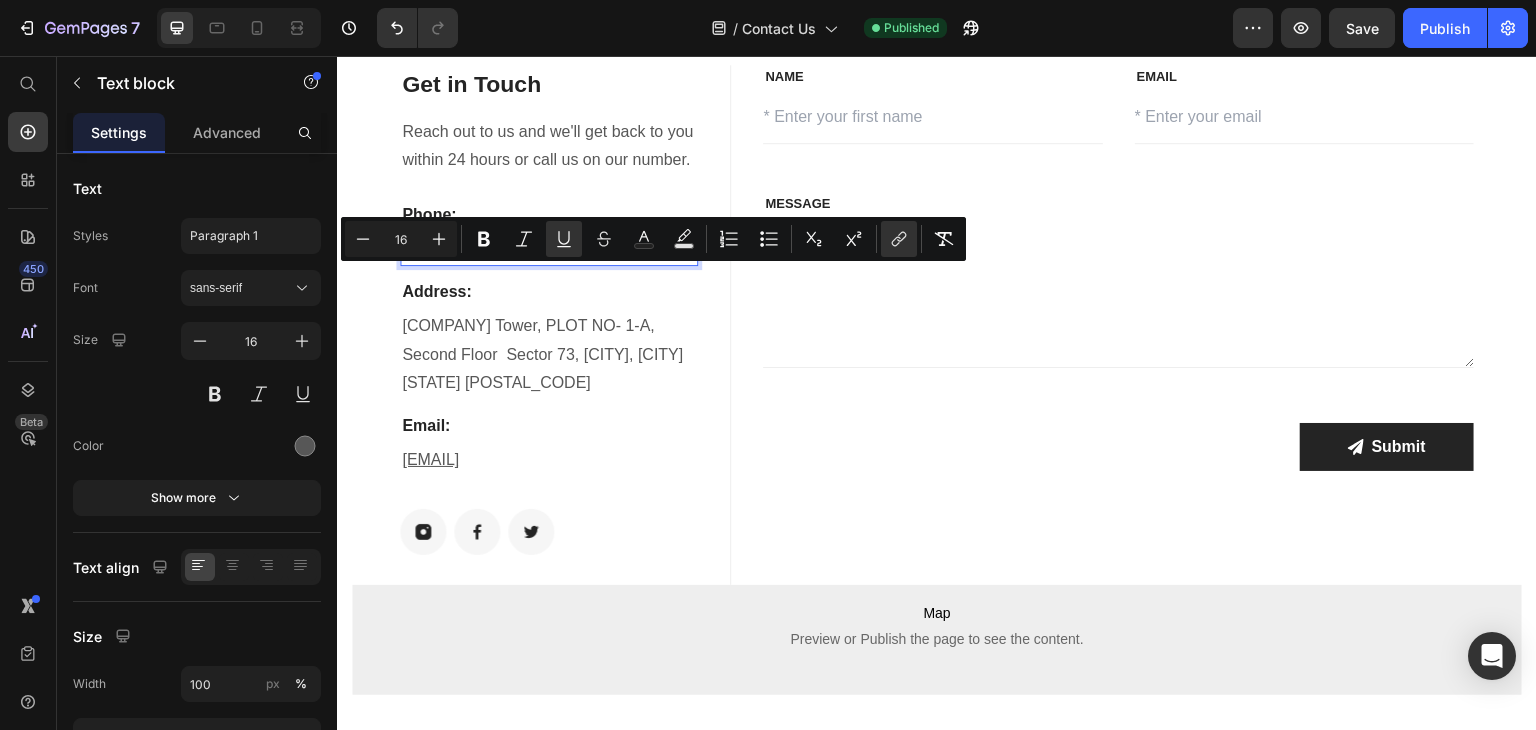 click on "+91 [PHONE]#" at bounding box center [455, 248] 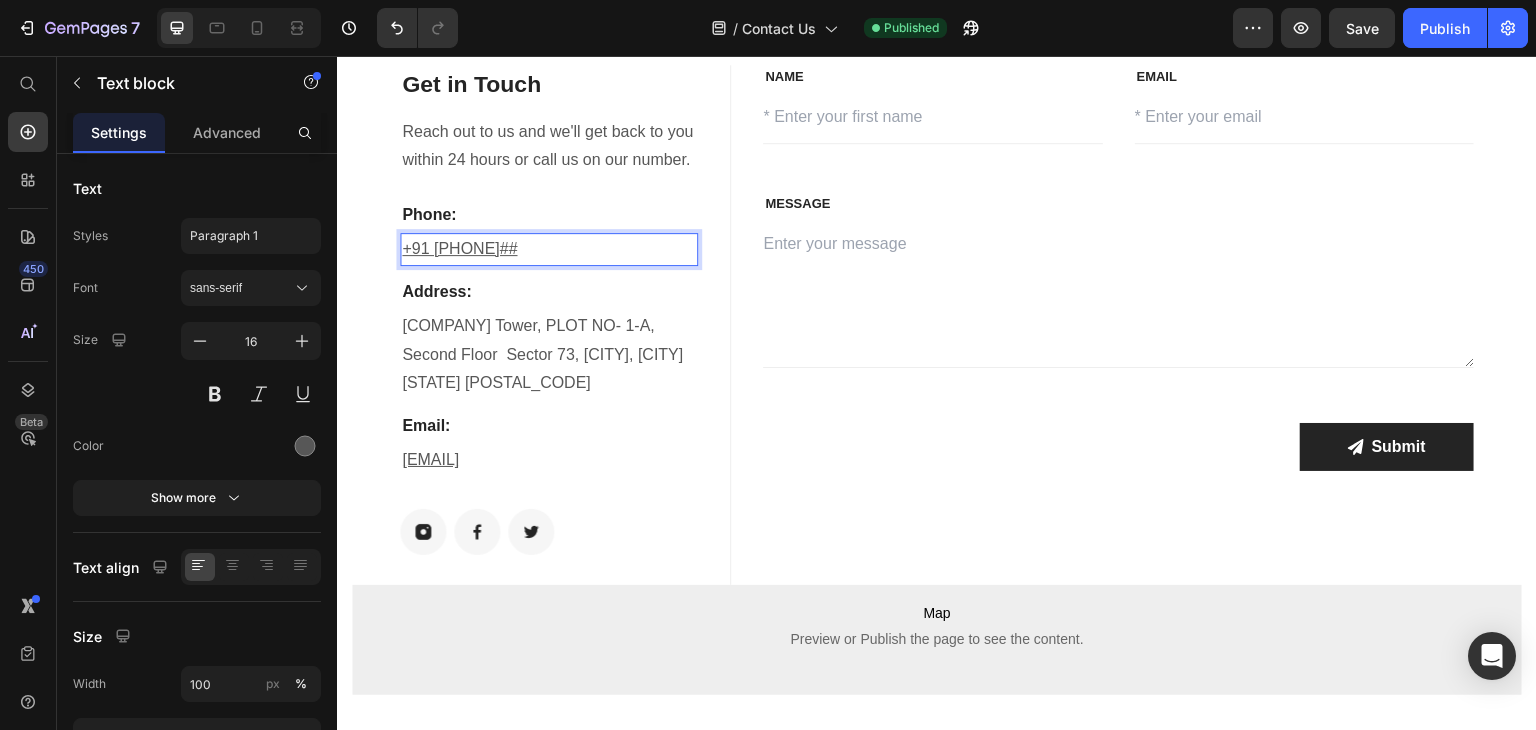 click on "+91 [PHONE]##" at bounding box center (459, 248) 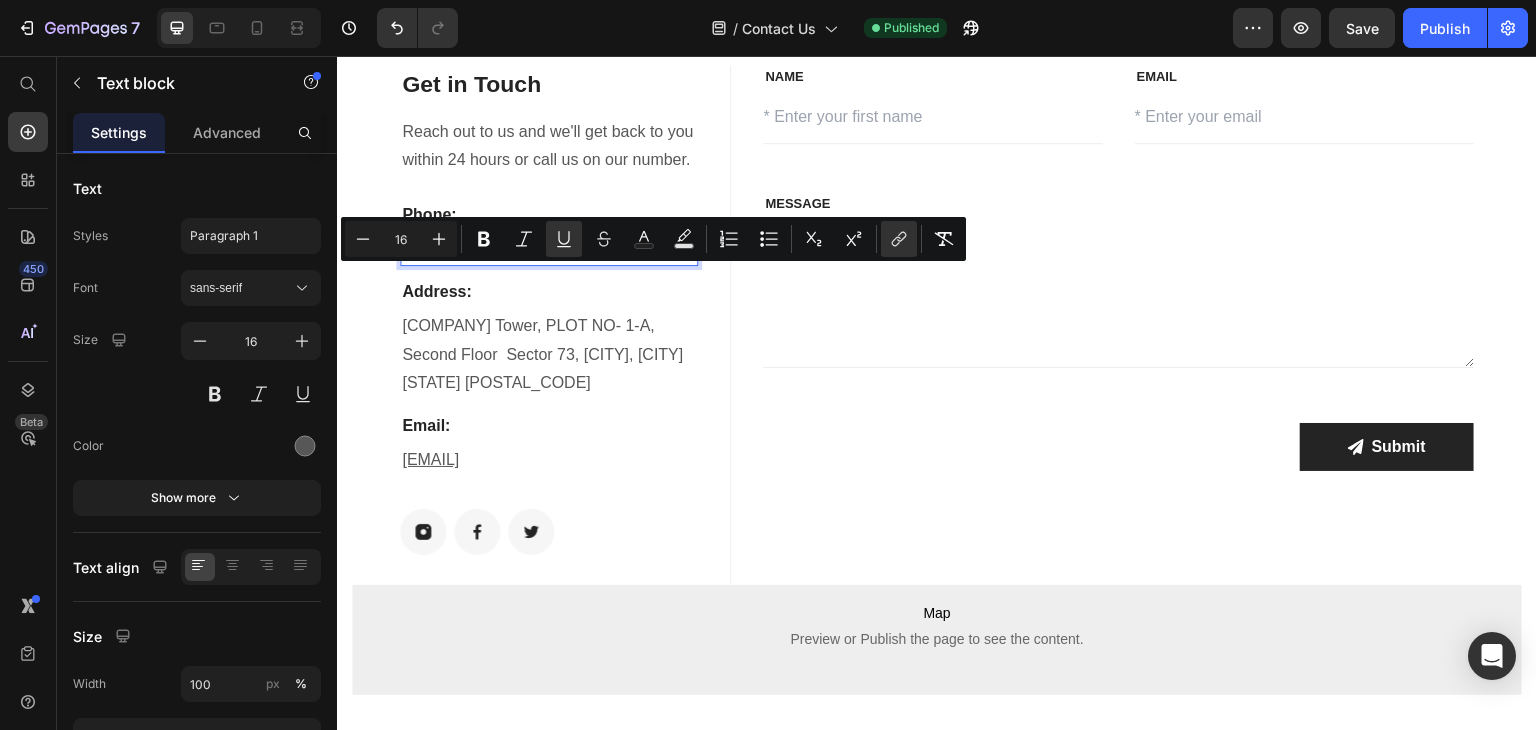 click on "+91 [PHONE]##" at bounding box center [459, 248] 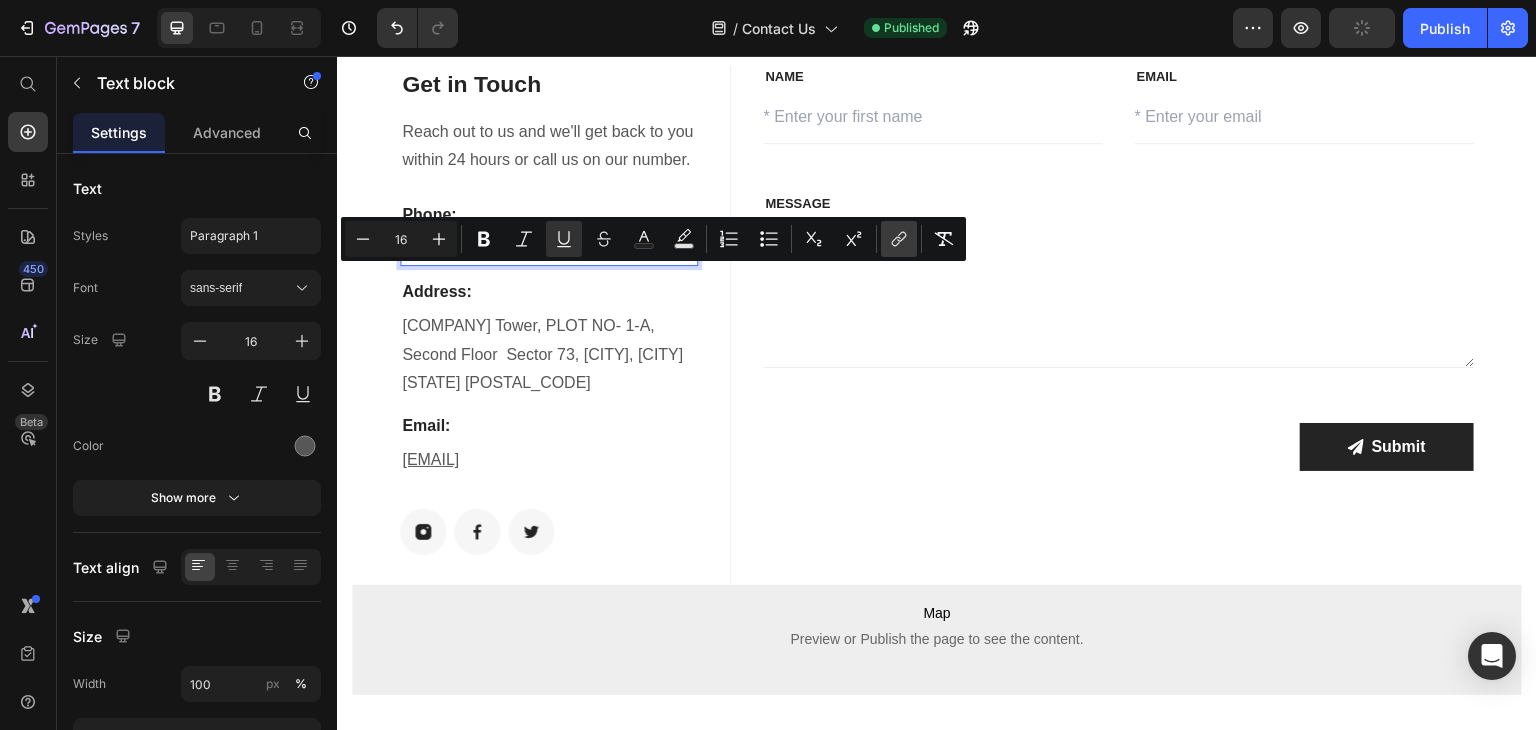click 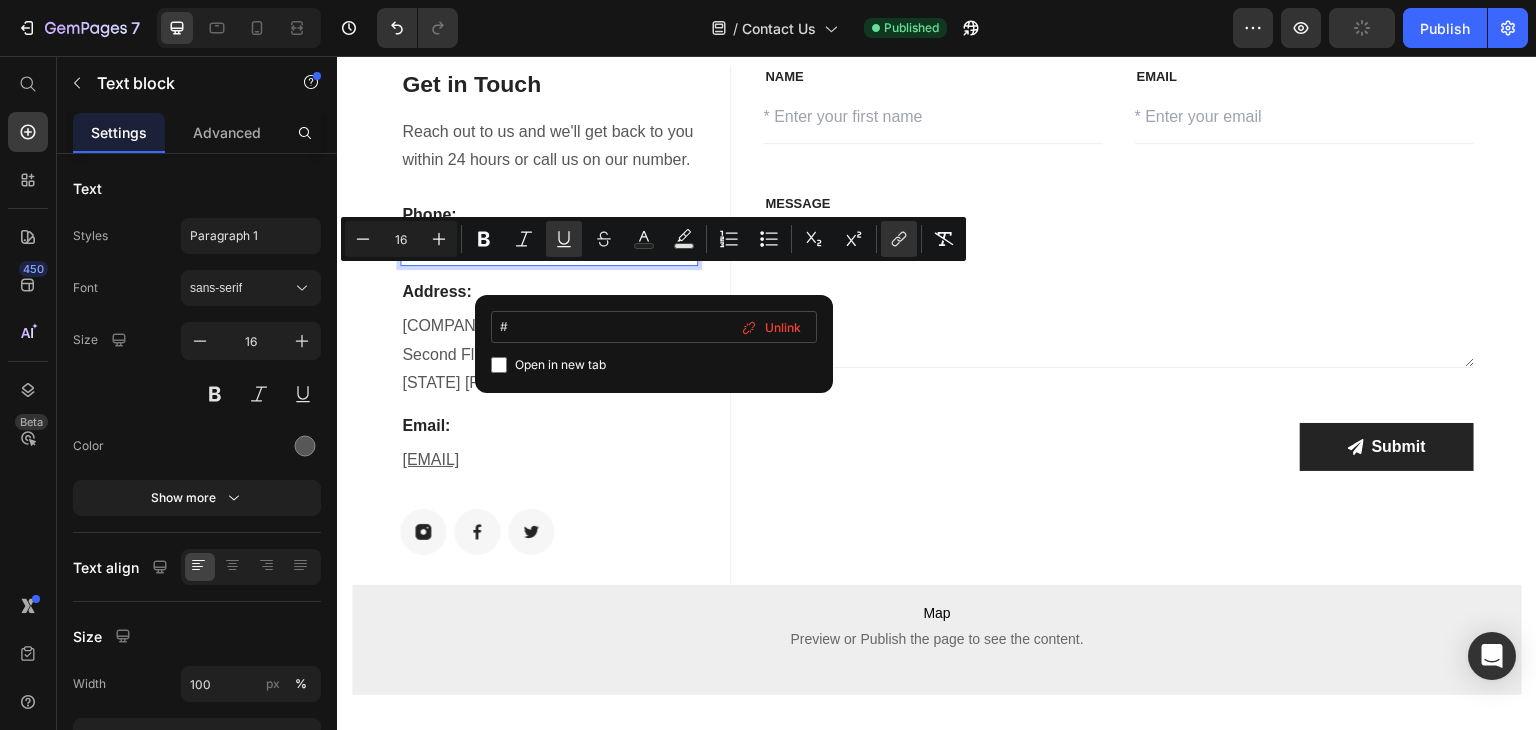 type 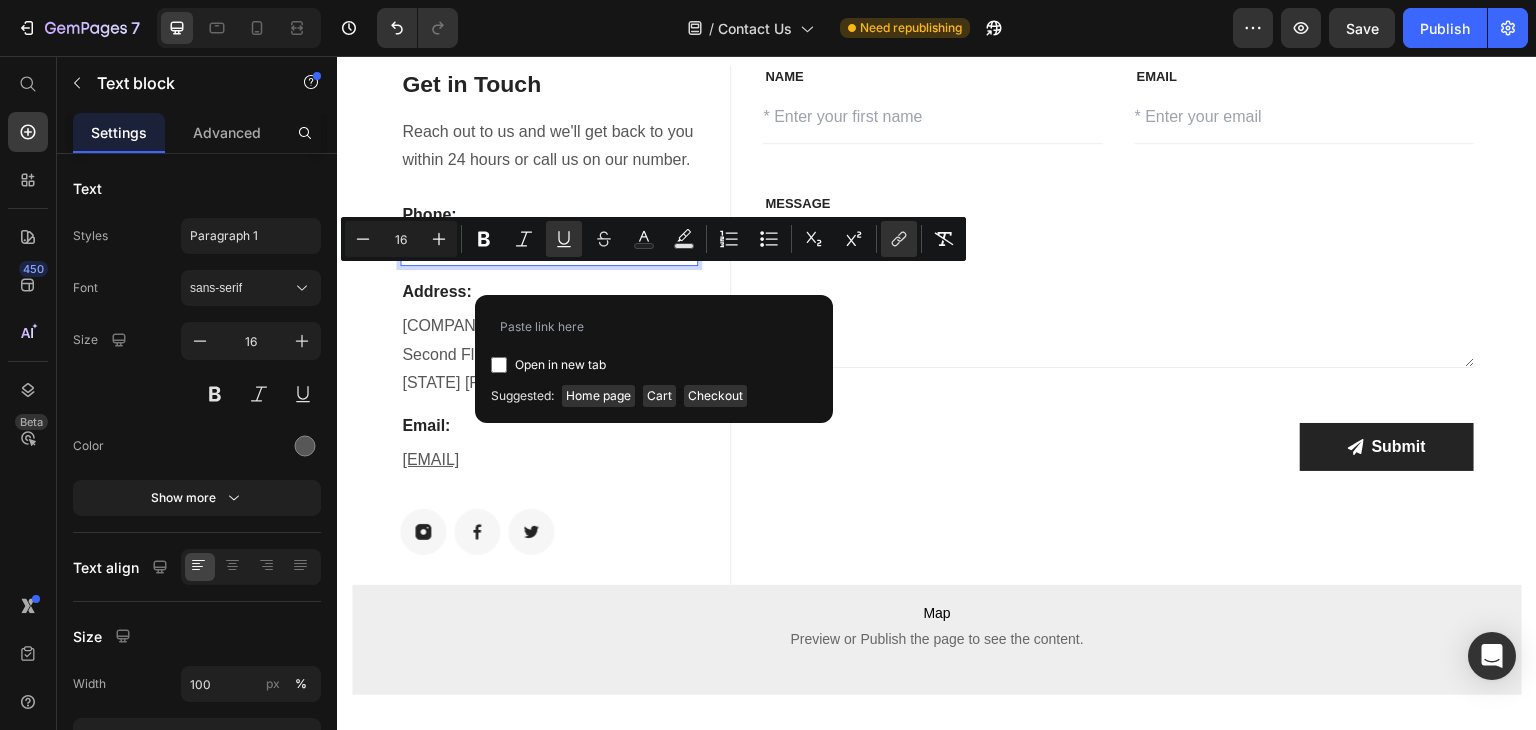 click on "+91 [PHONE]##" at bounding box center (549, 249) 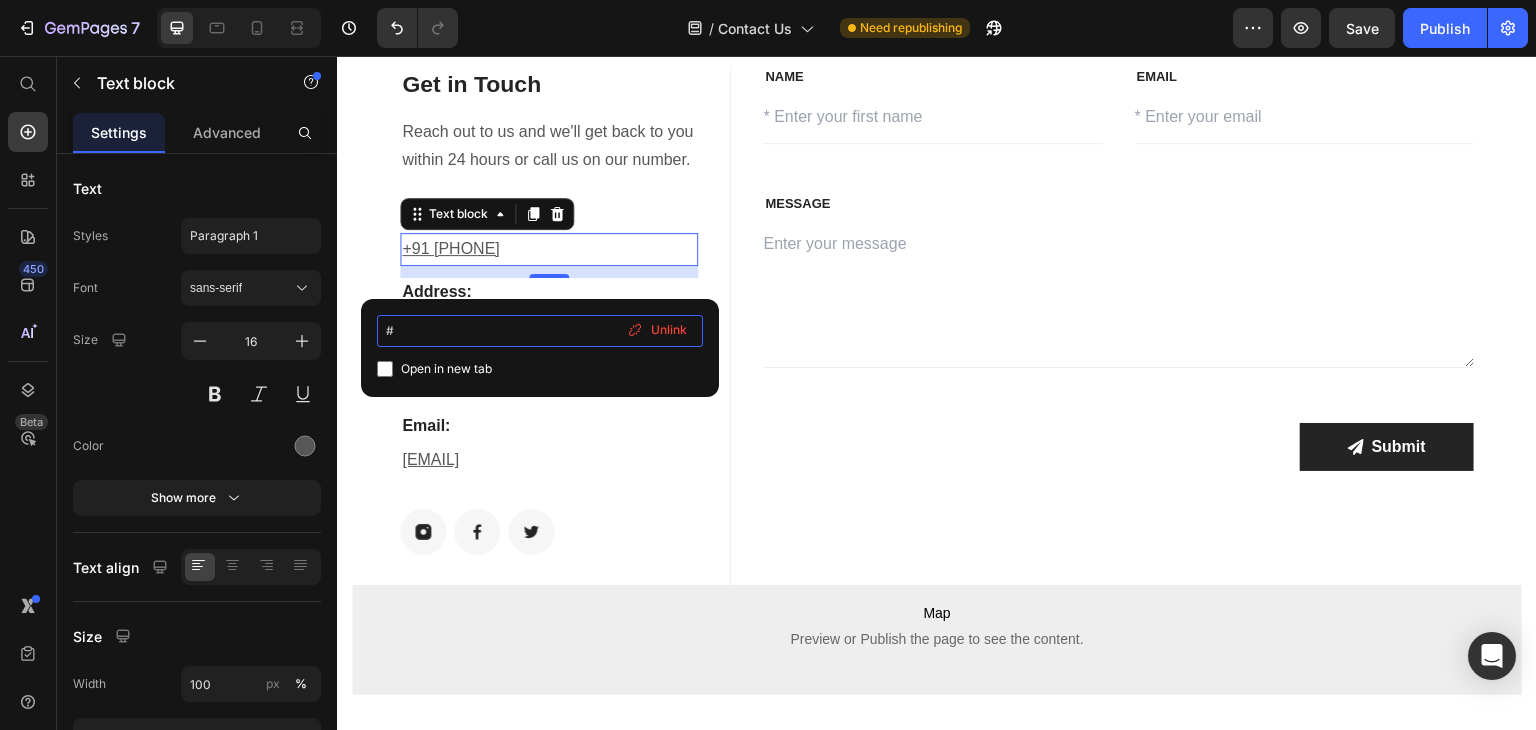 click on "#" at bounding box center (540, 331) 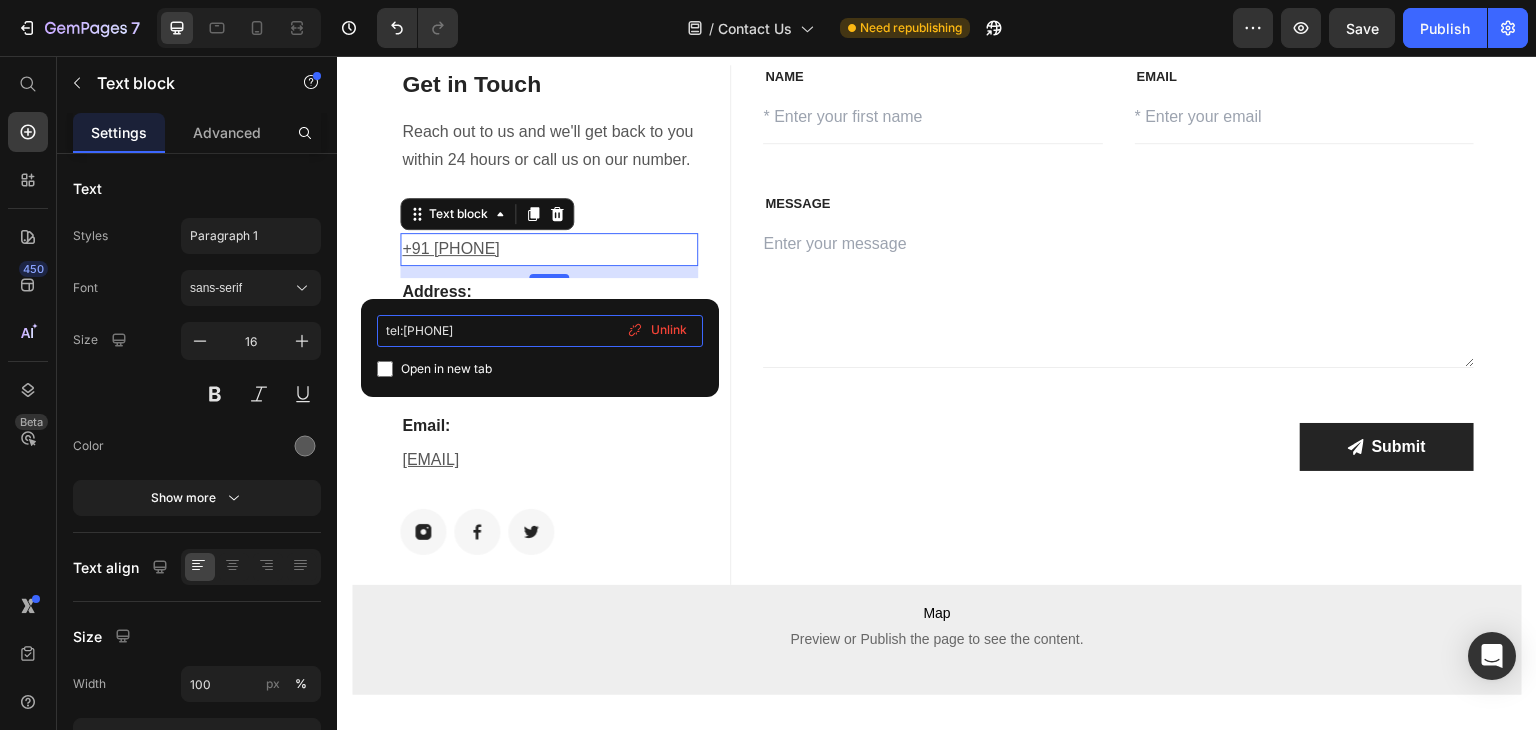 type on "tel:[PHONE]" 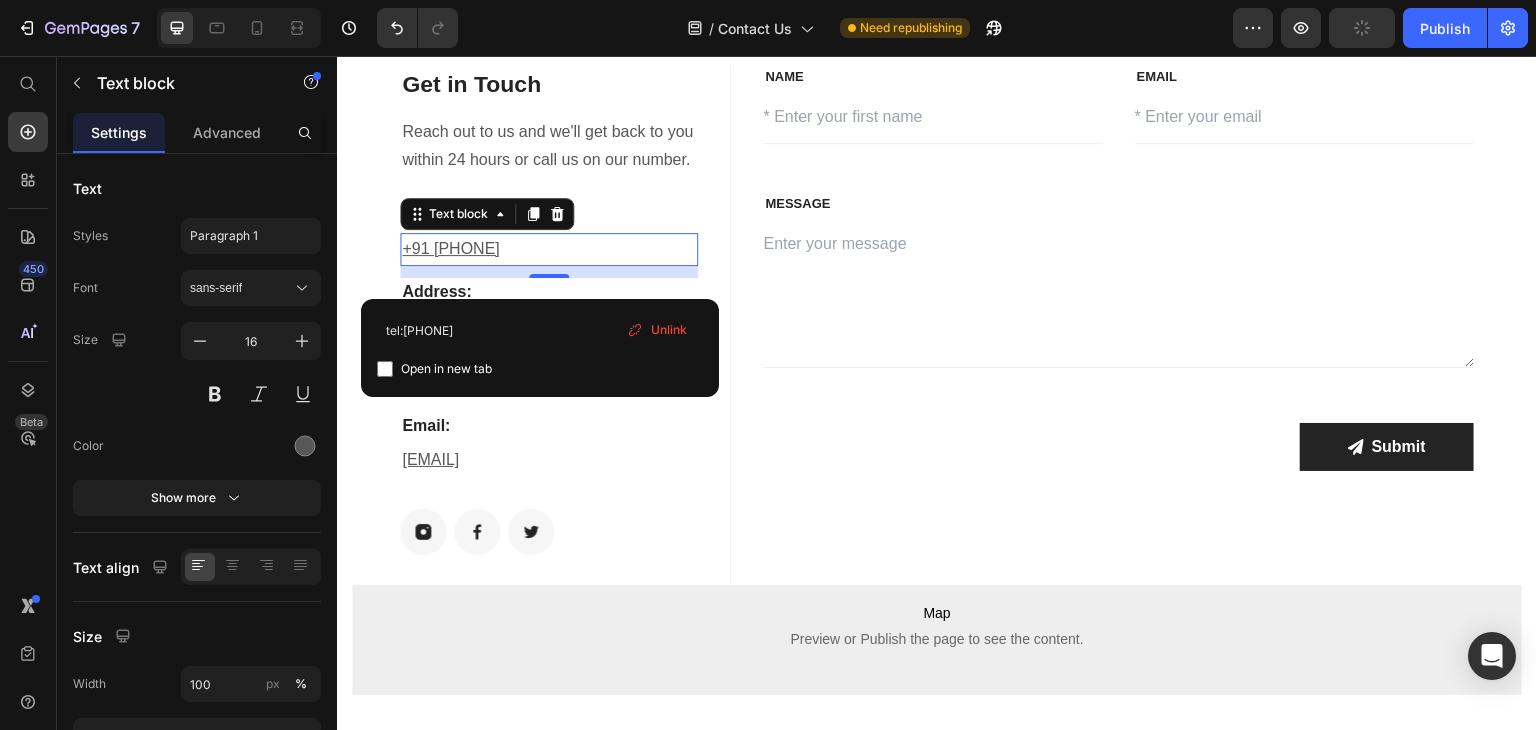 click at bounding box center (385, 369) 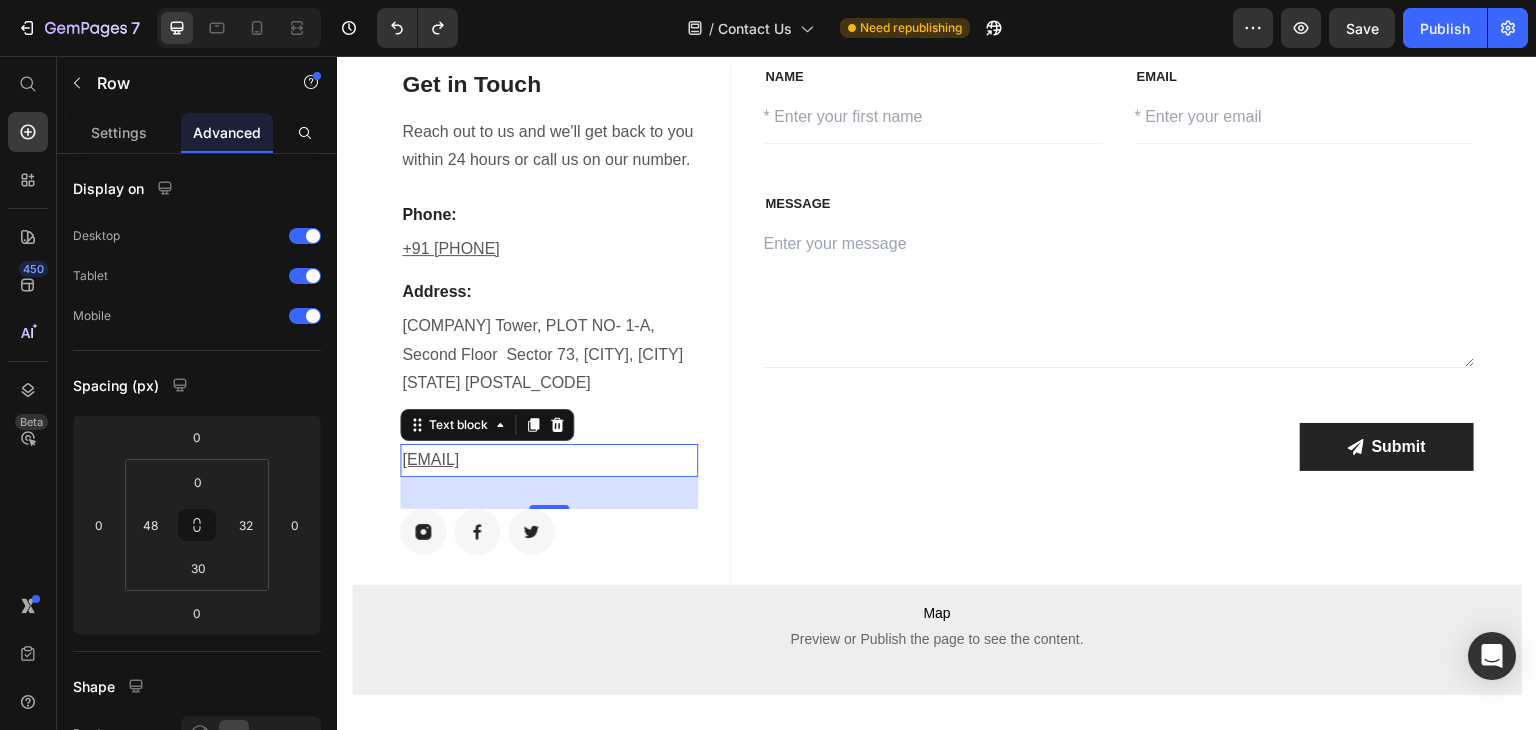 click on "[EMAIL]" at bounding box center (549, 460) 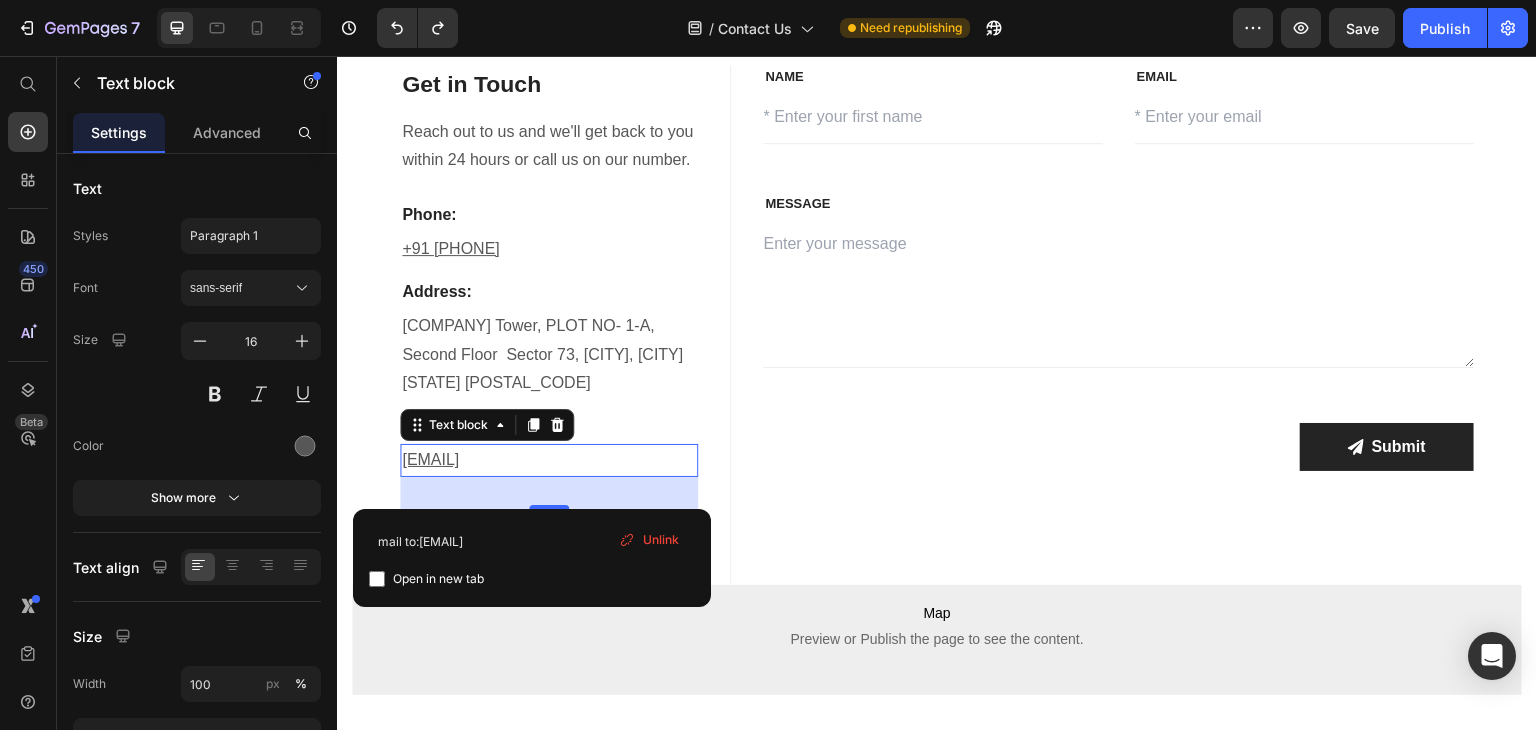 click on "Unlink" at bounding box center (661, 540) 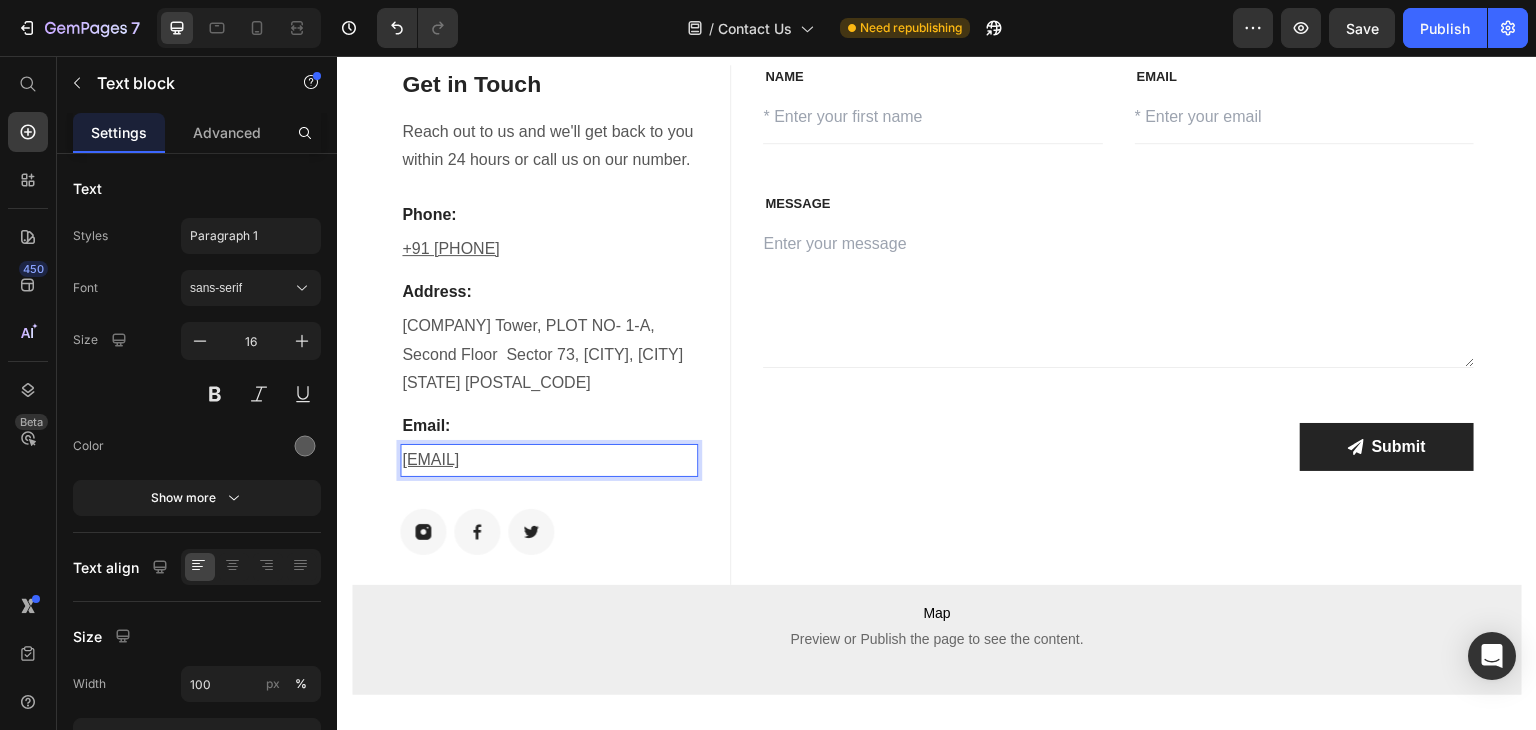 click on "[EMAIL] ⁠⁠⁠⁠⁠⁠⁠" at bounding box center [549, 460] 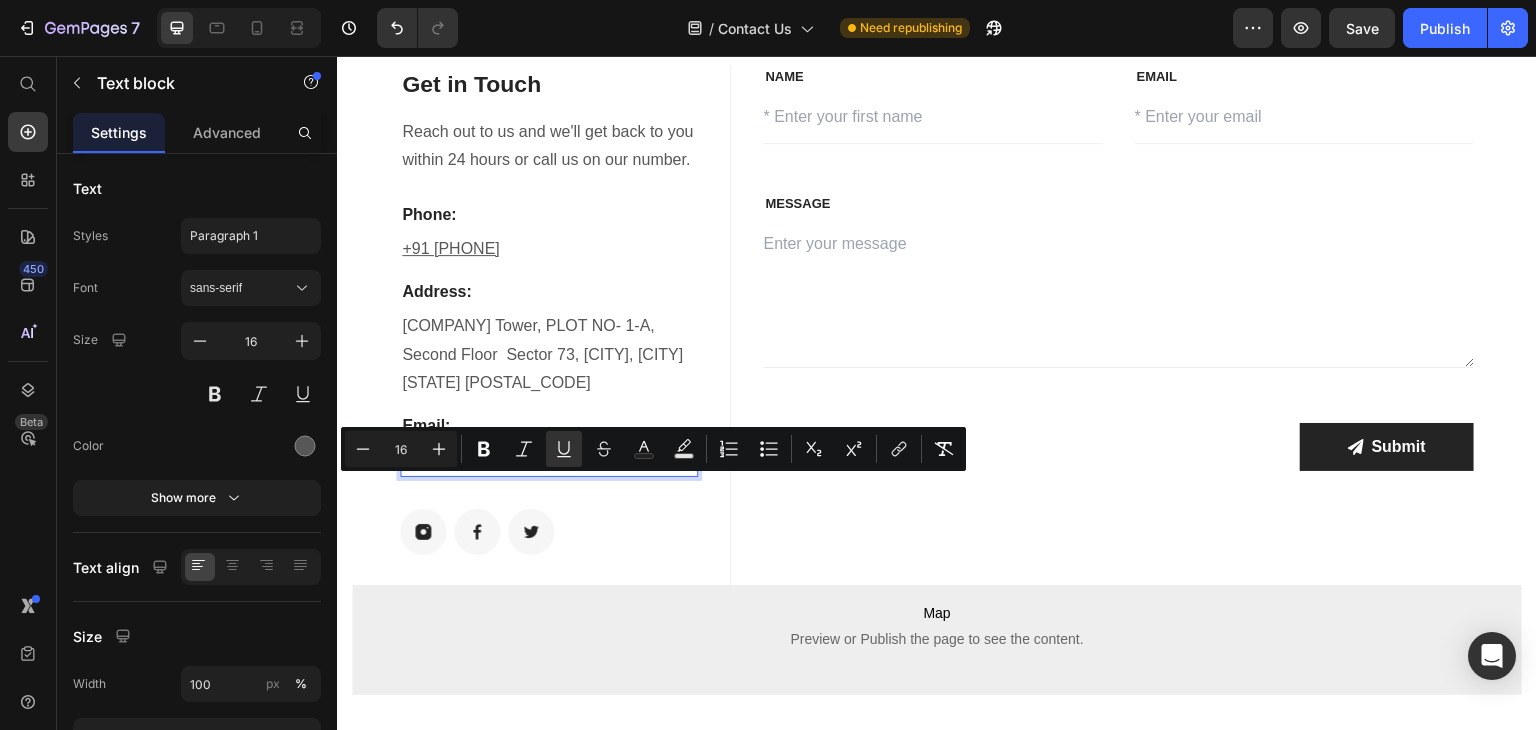 click on "[EMAIL]" at bounding box center (549, 460) 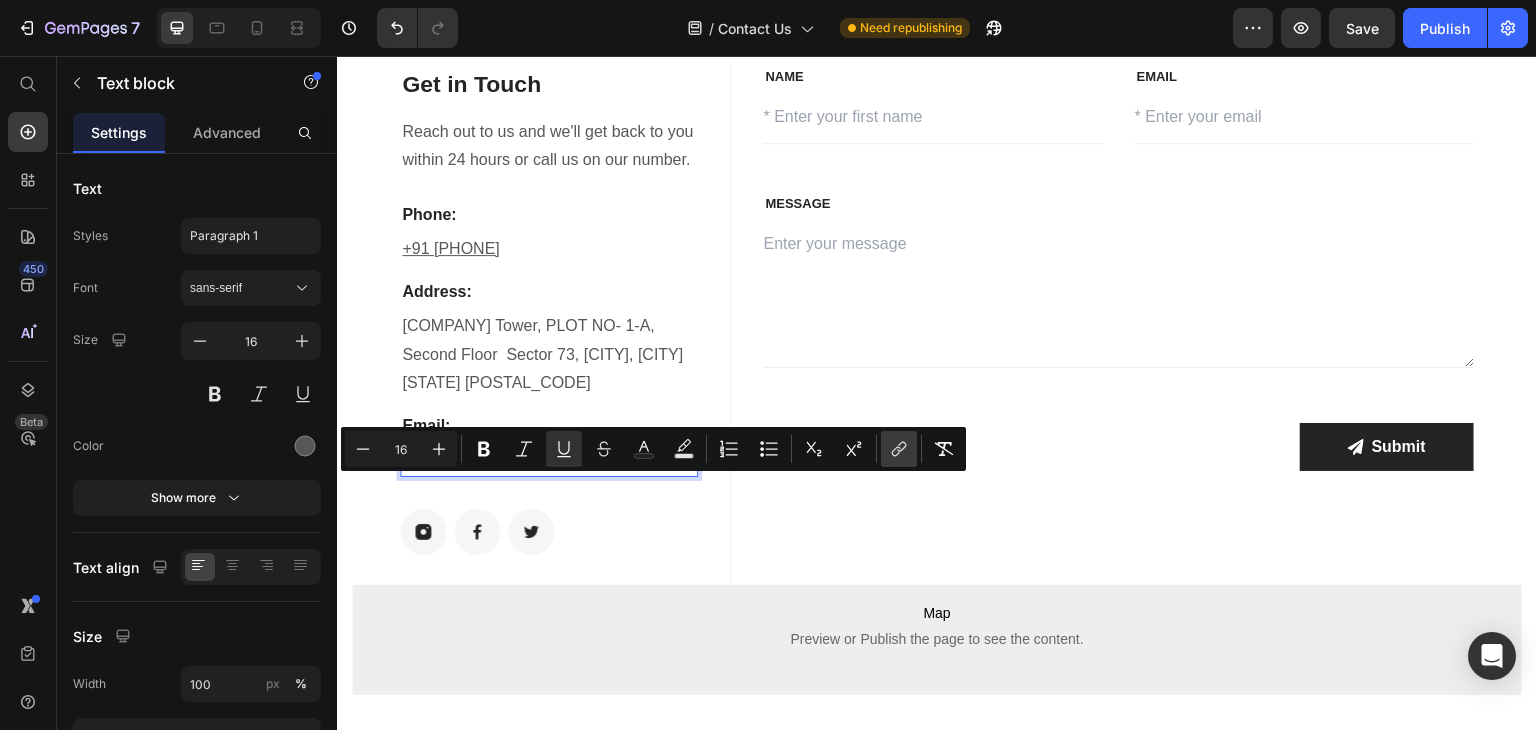 click on "link" at bounding box center [899, 449] 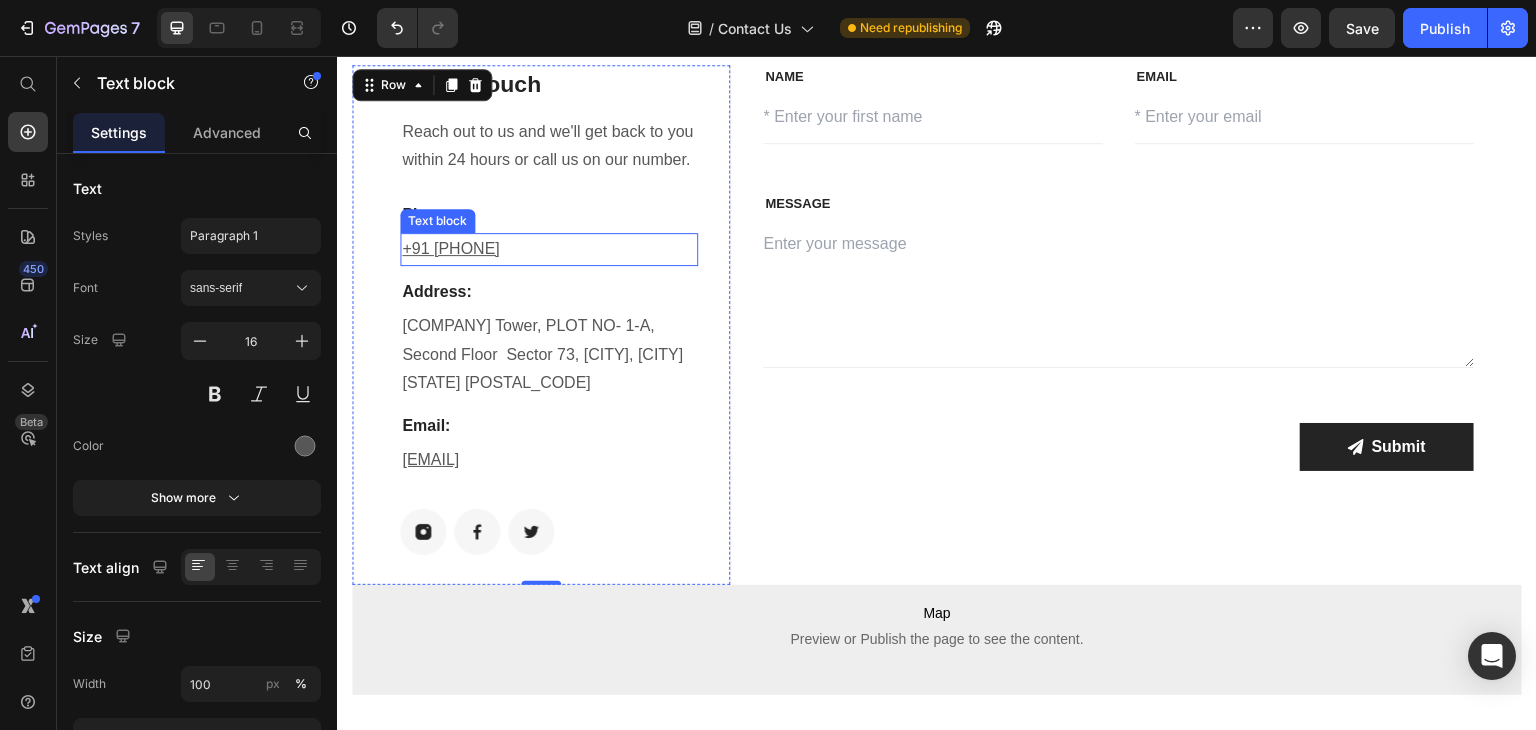 click on "+91 [PHONE]" at bounding box center (549, 249) 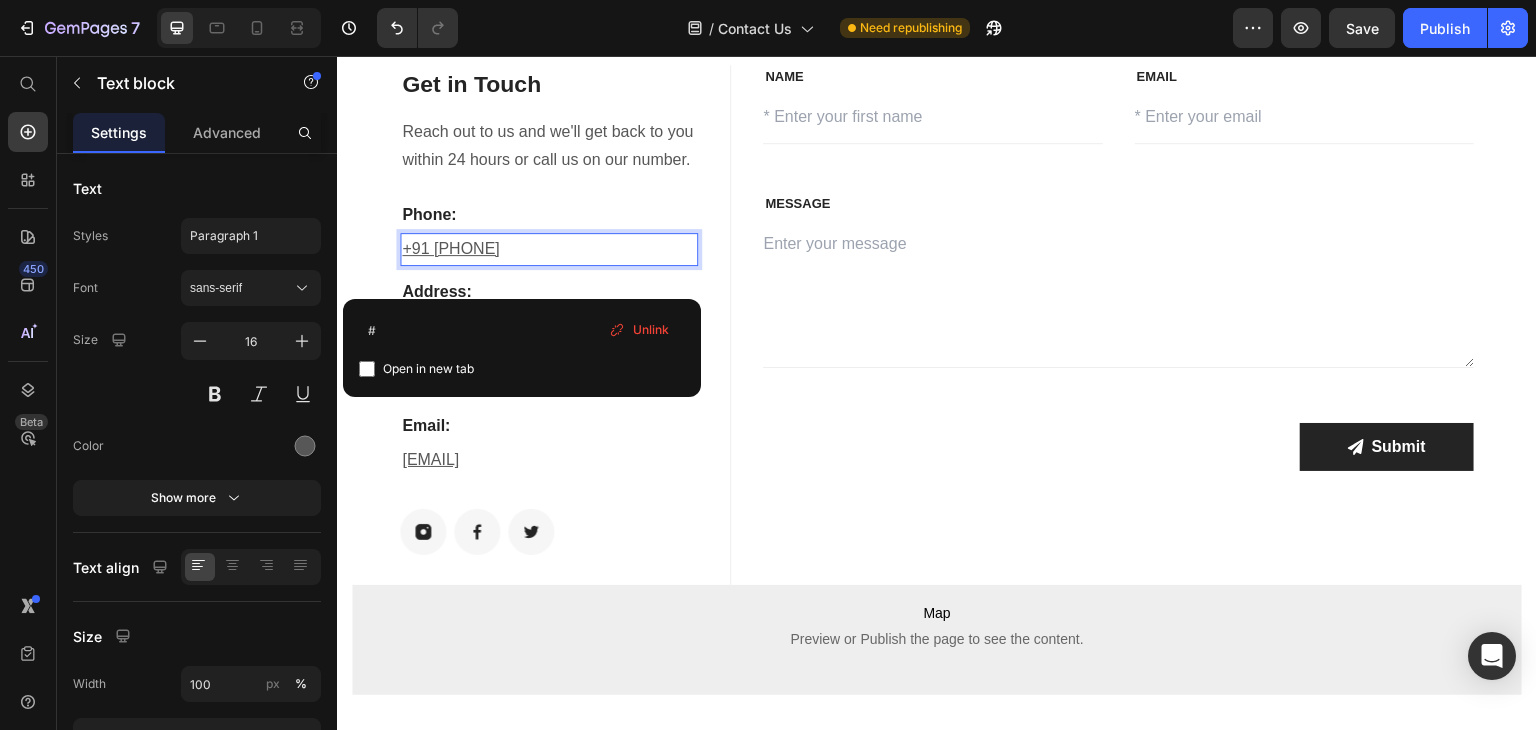 click on "+91 [PHONE]" at bounding box center (549, 249) 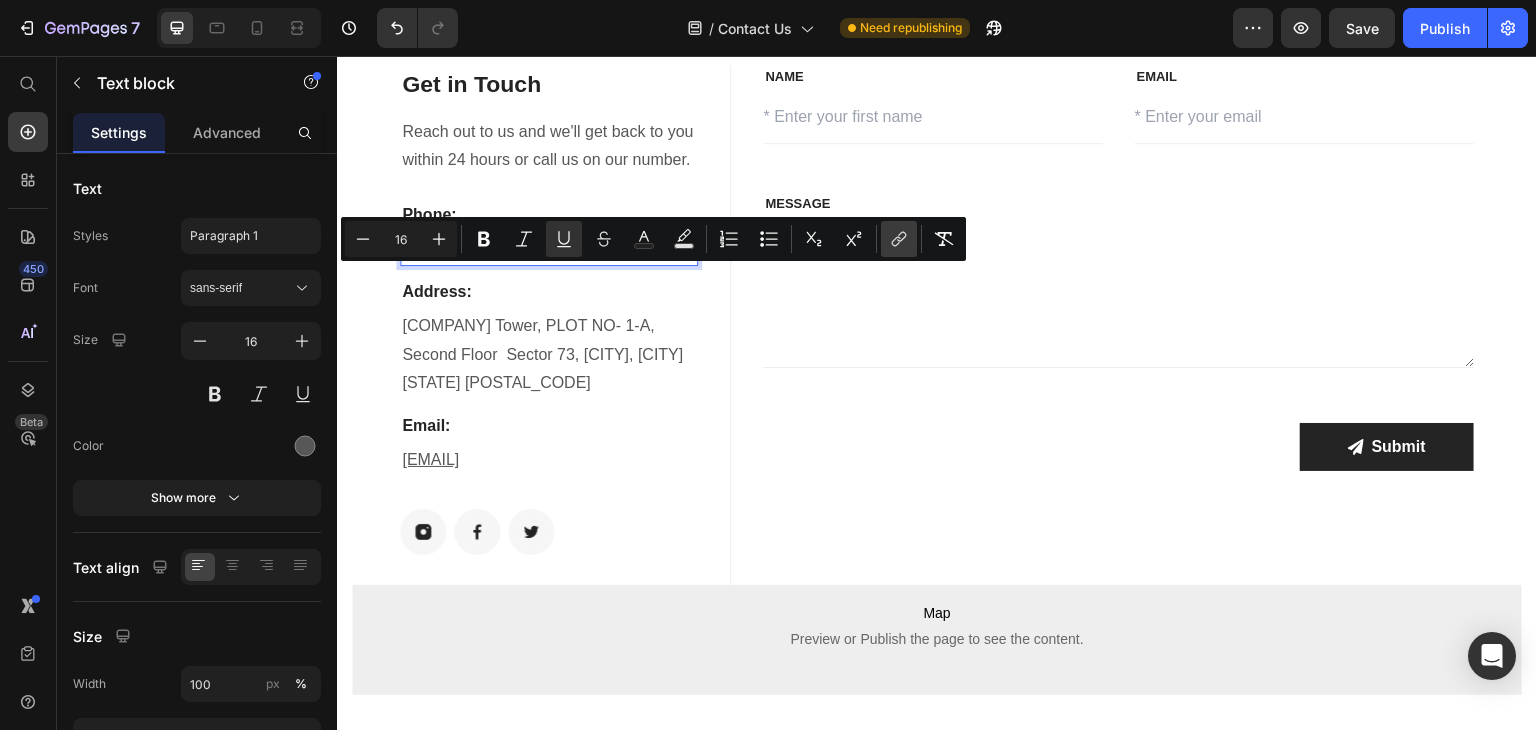 click on "link" at bounding box center [899, 239] 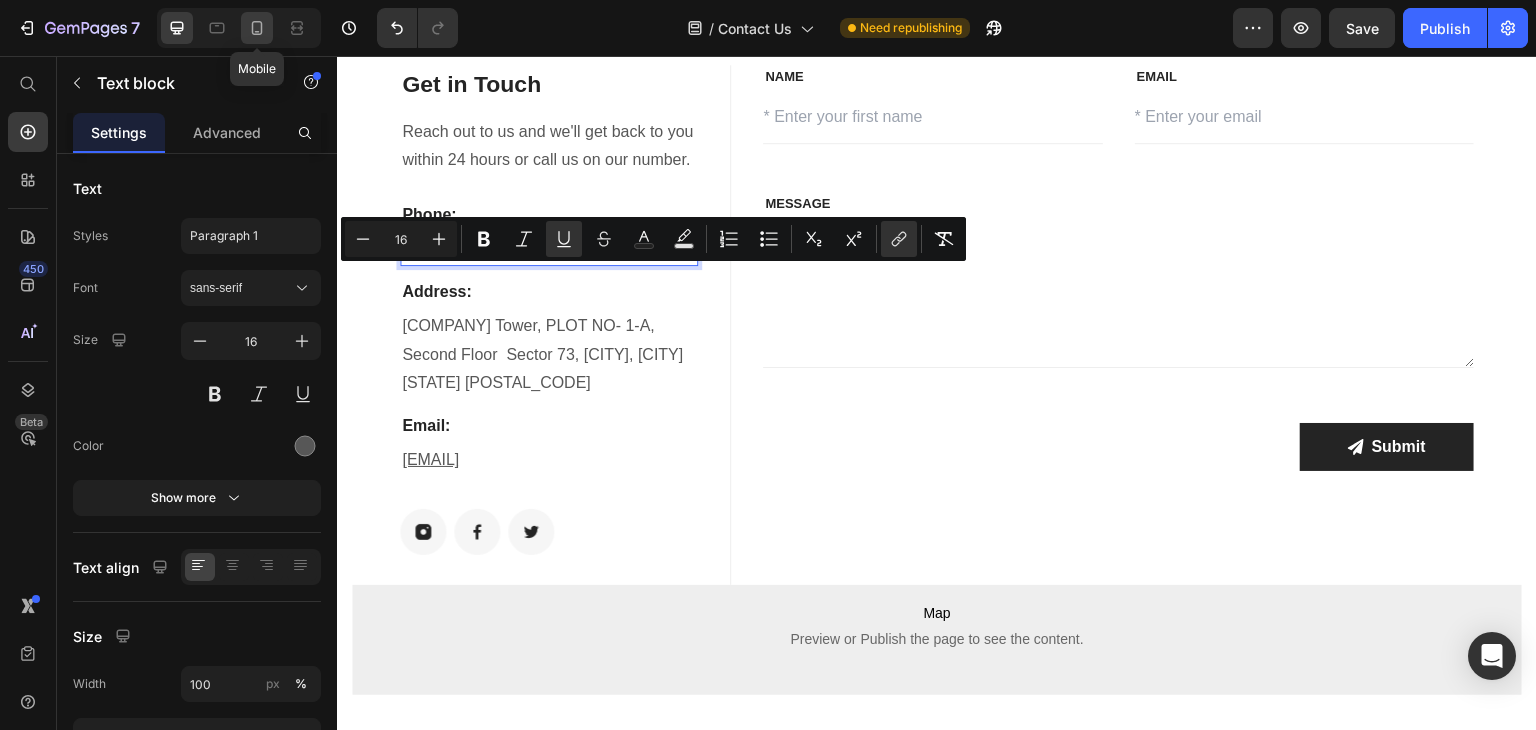 click 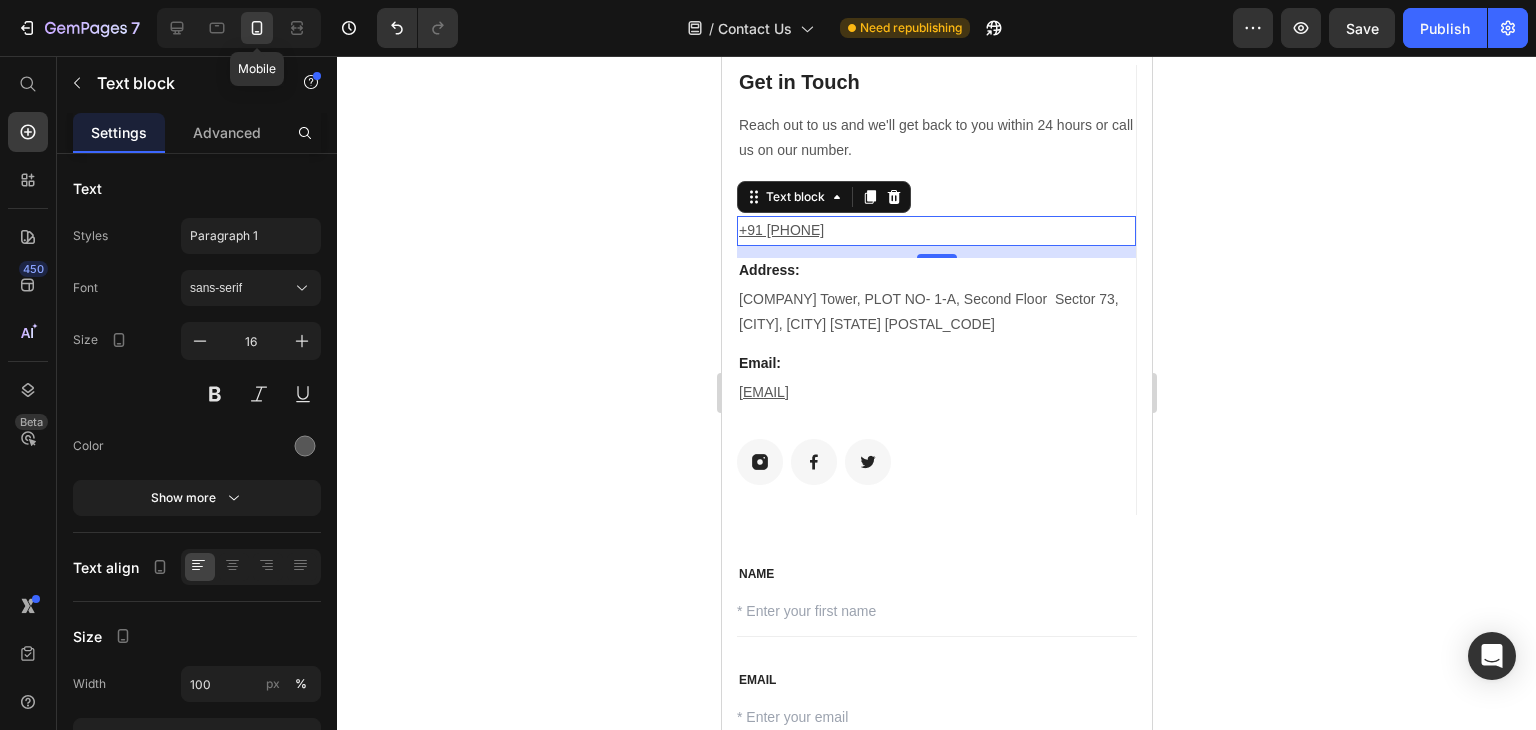 scroll, scrollTop: 202, scrollLeft: 0, axis: vertical 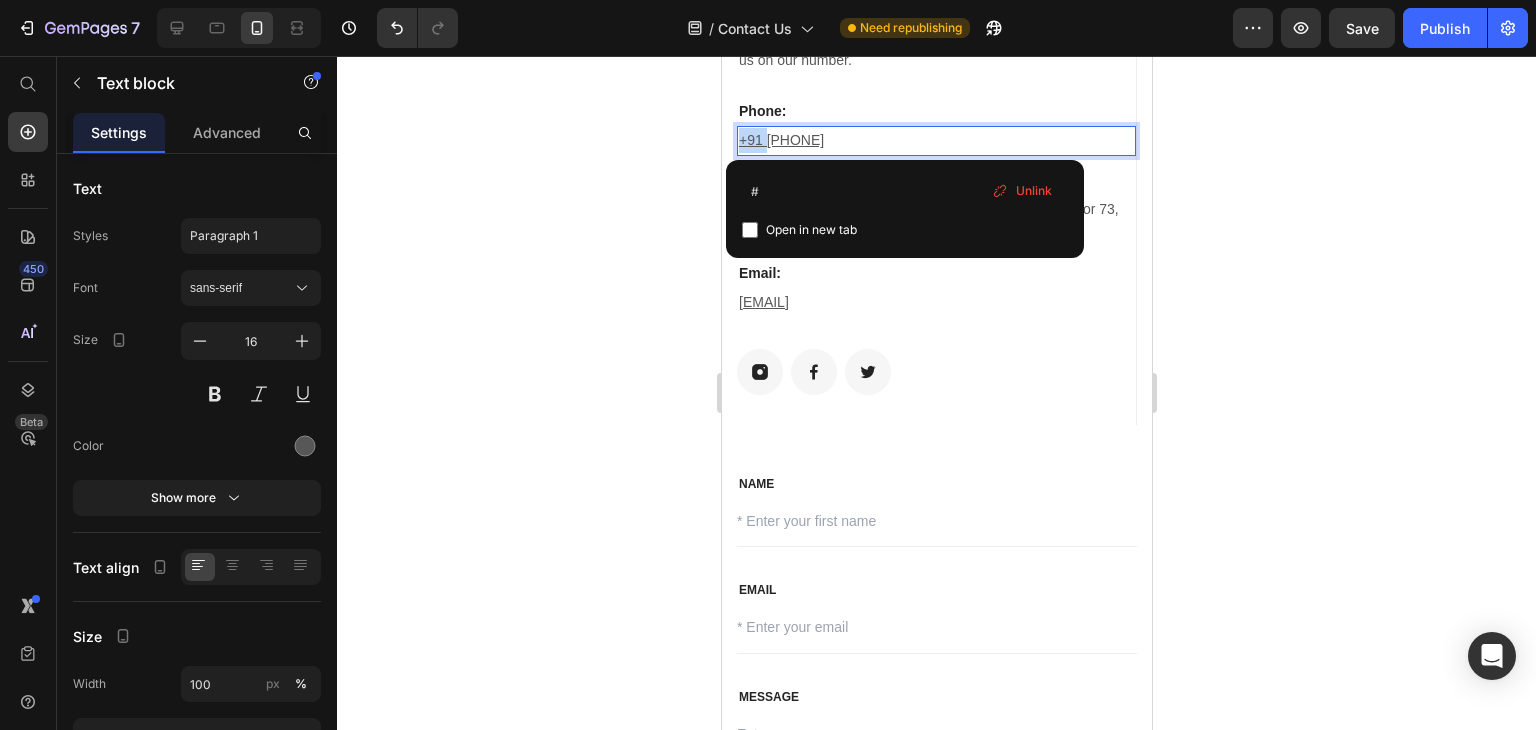 click on "+91 [PHONE]" at bounding box center [935, 140] 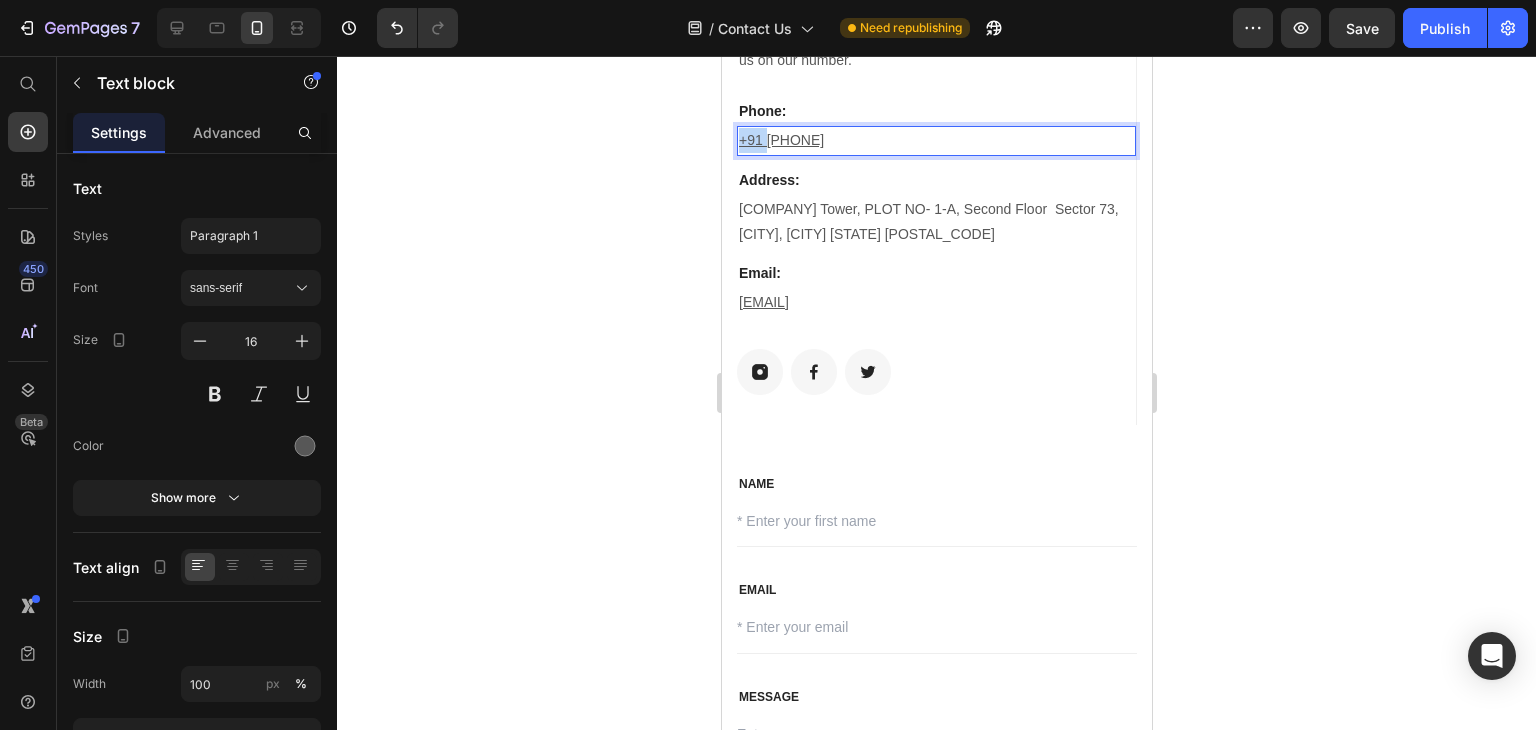 click on "+91 [PHONE]" at bounding box center [935, 140] 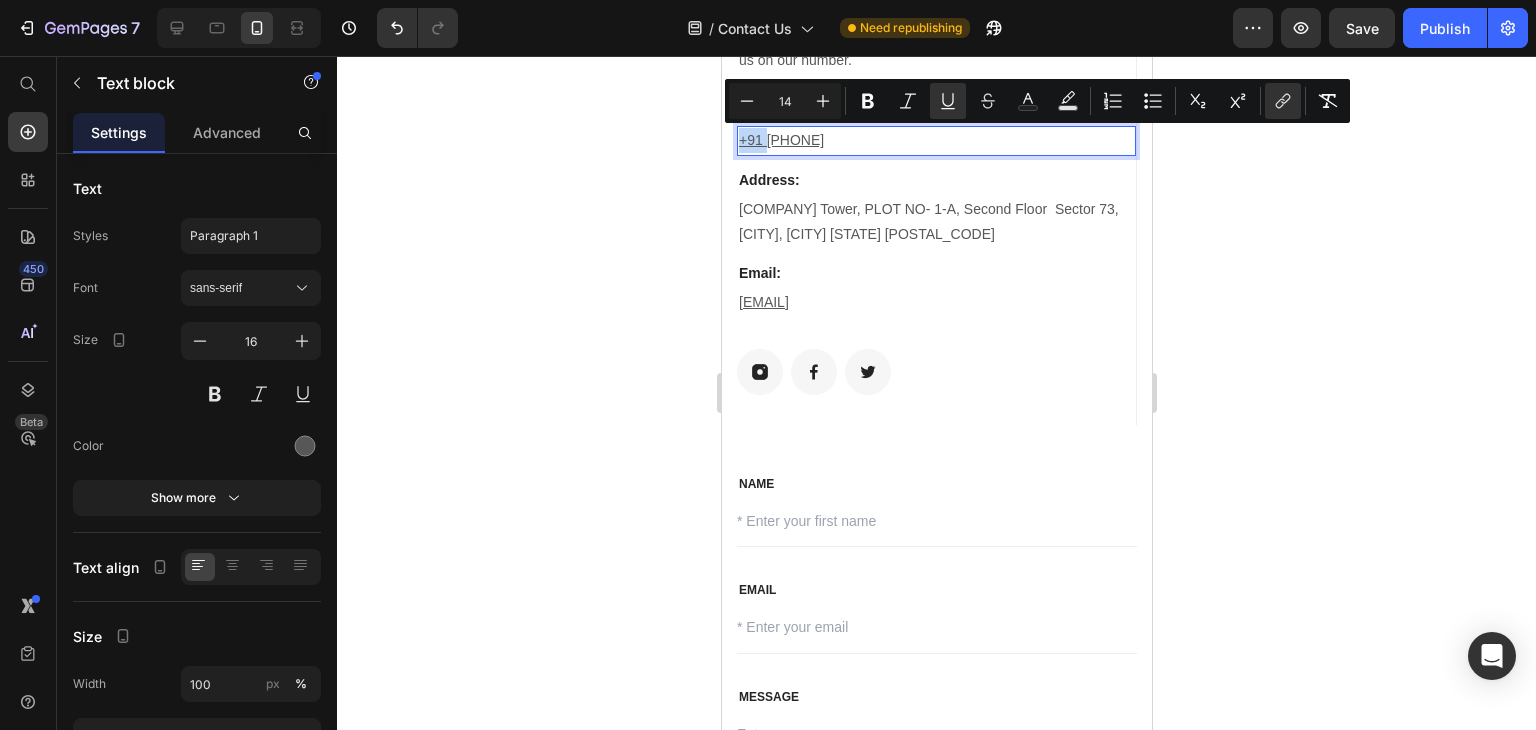 click on "+91 [PHONE]" at bounding box center (935, 140) 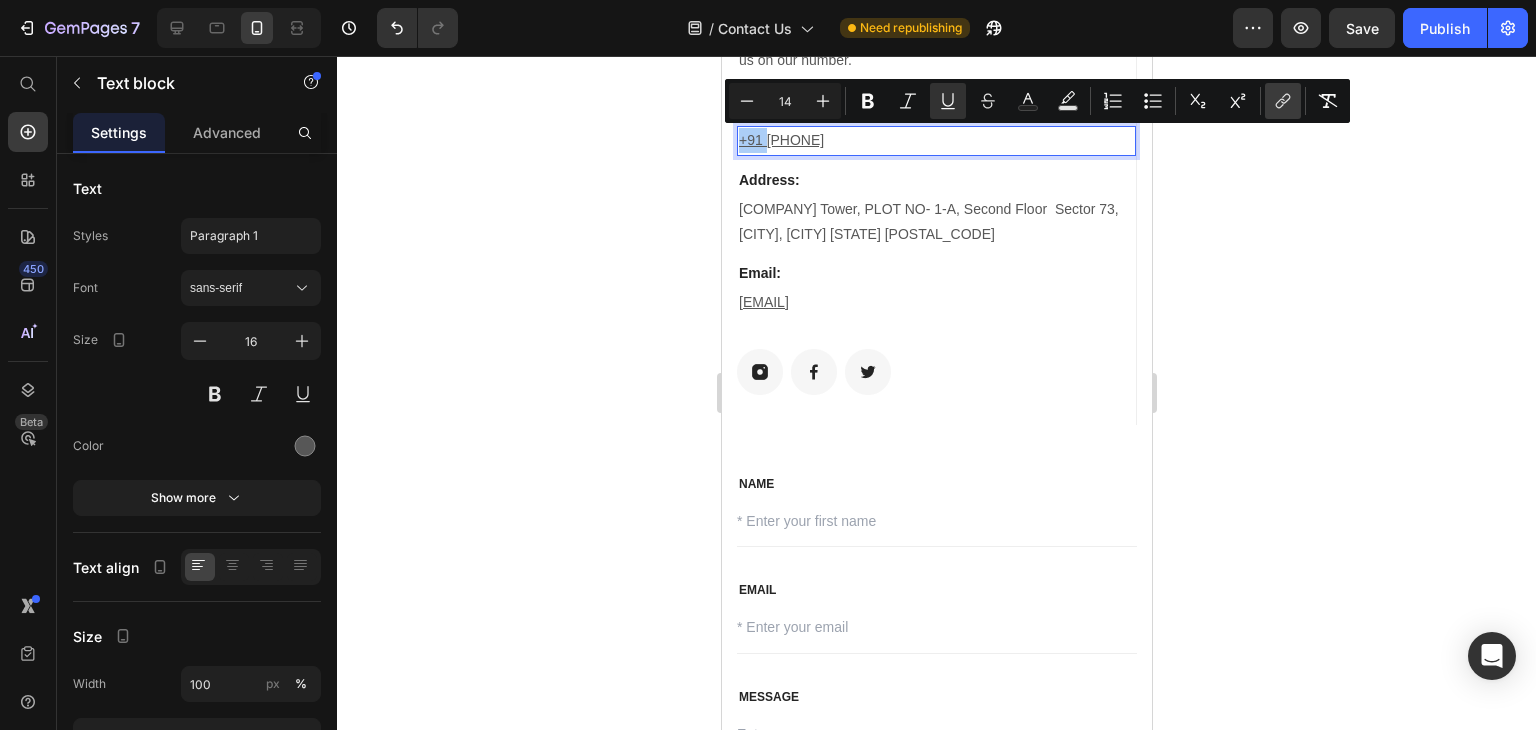 click 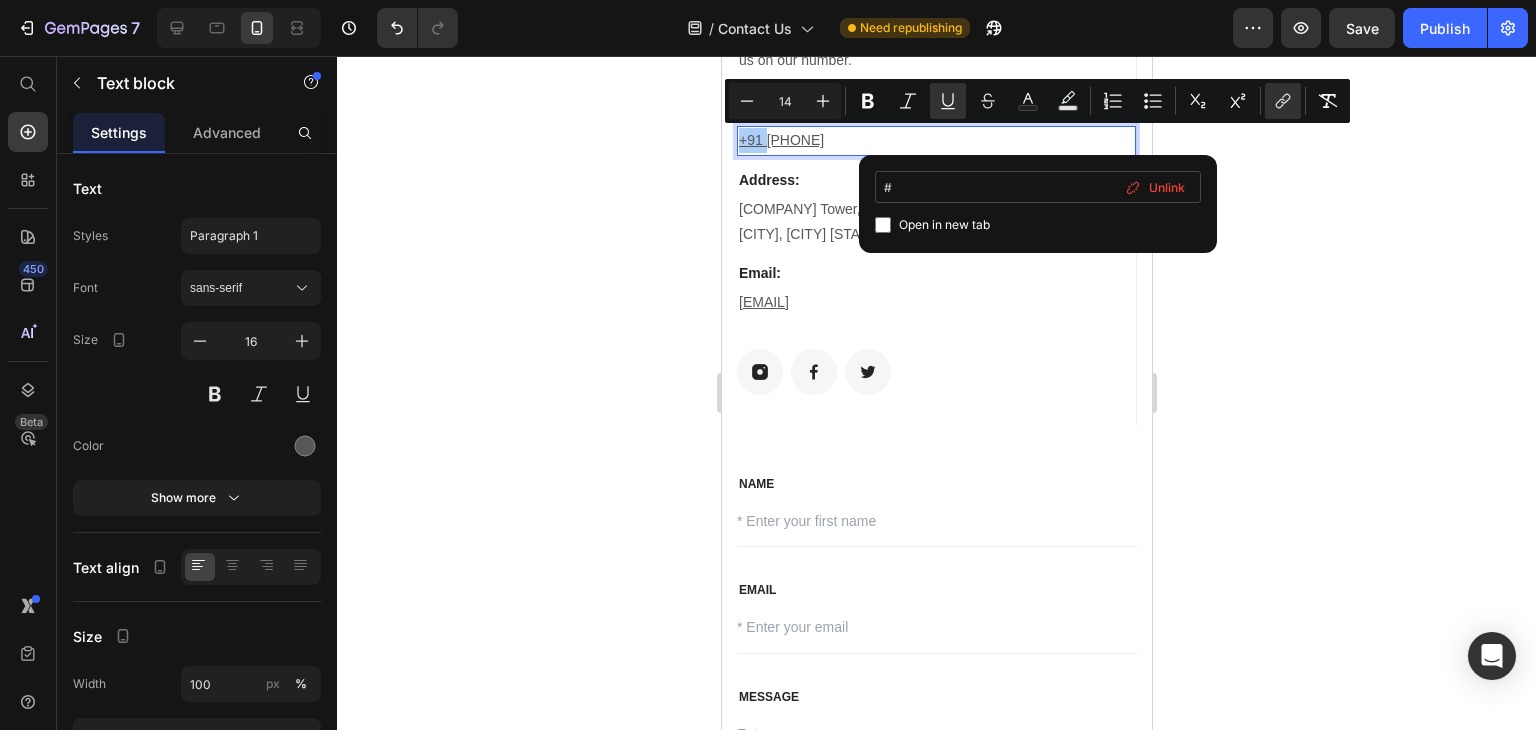 type 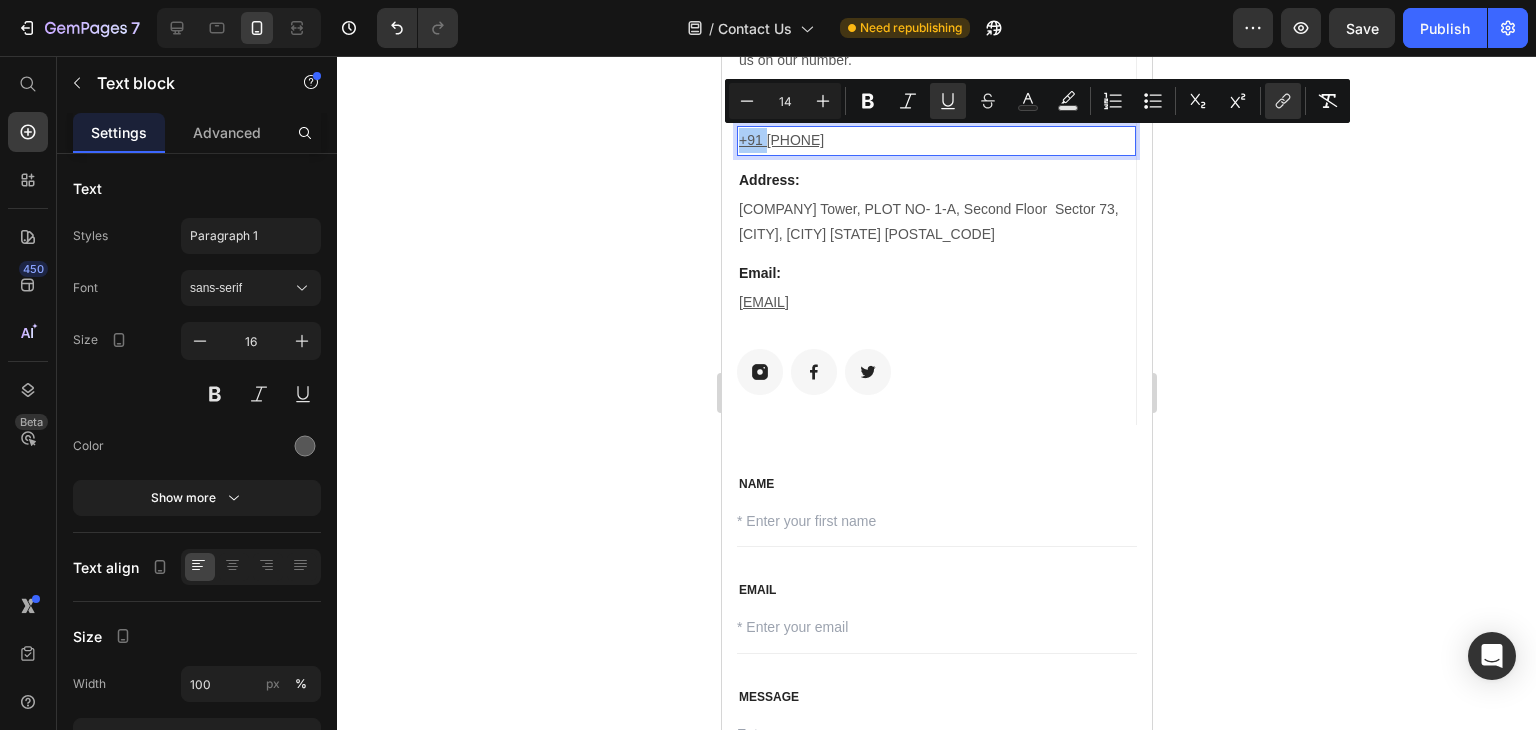 click 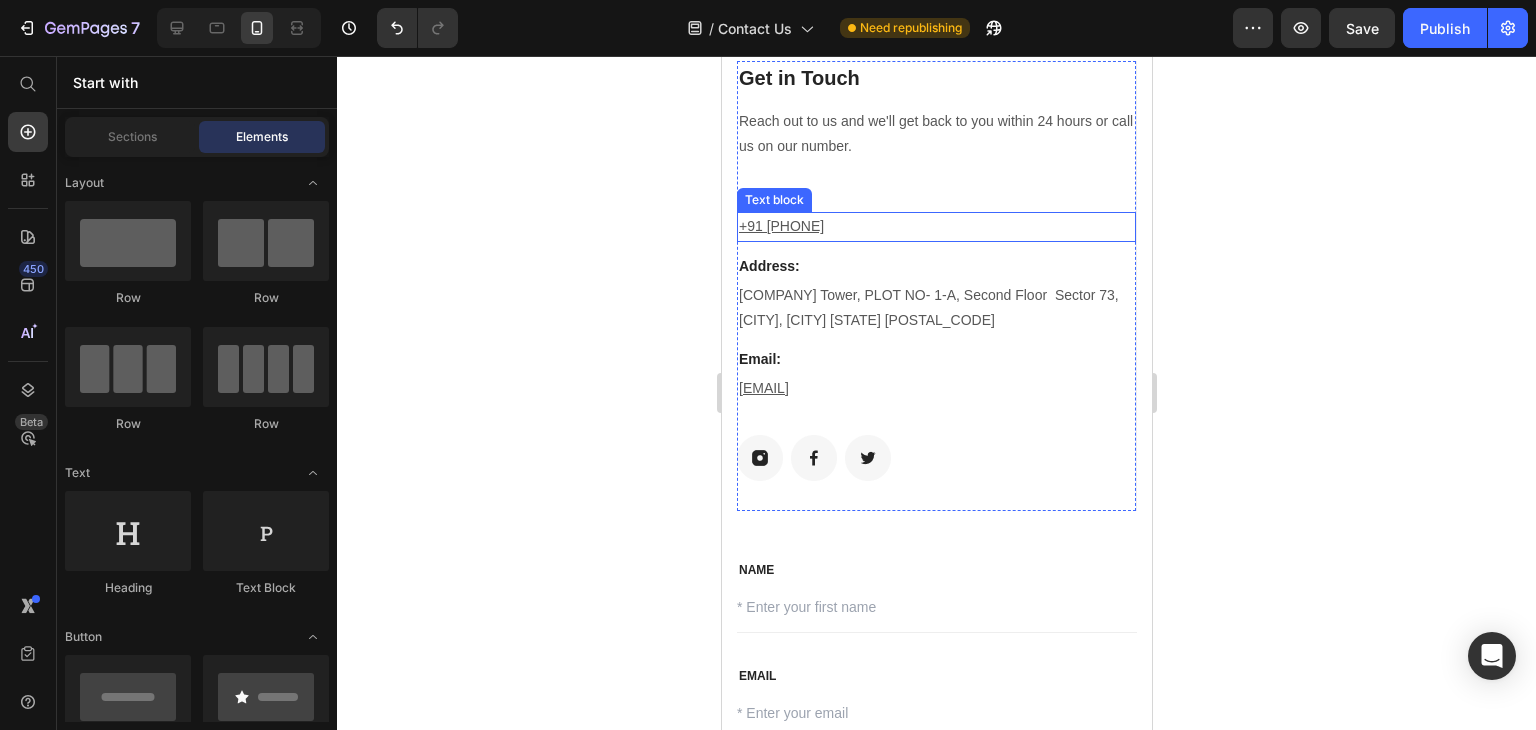scroll, scrollTop: 143, scrollLeft: 0, axis: vertical 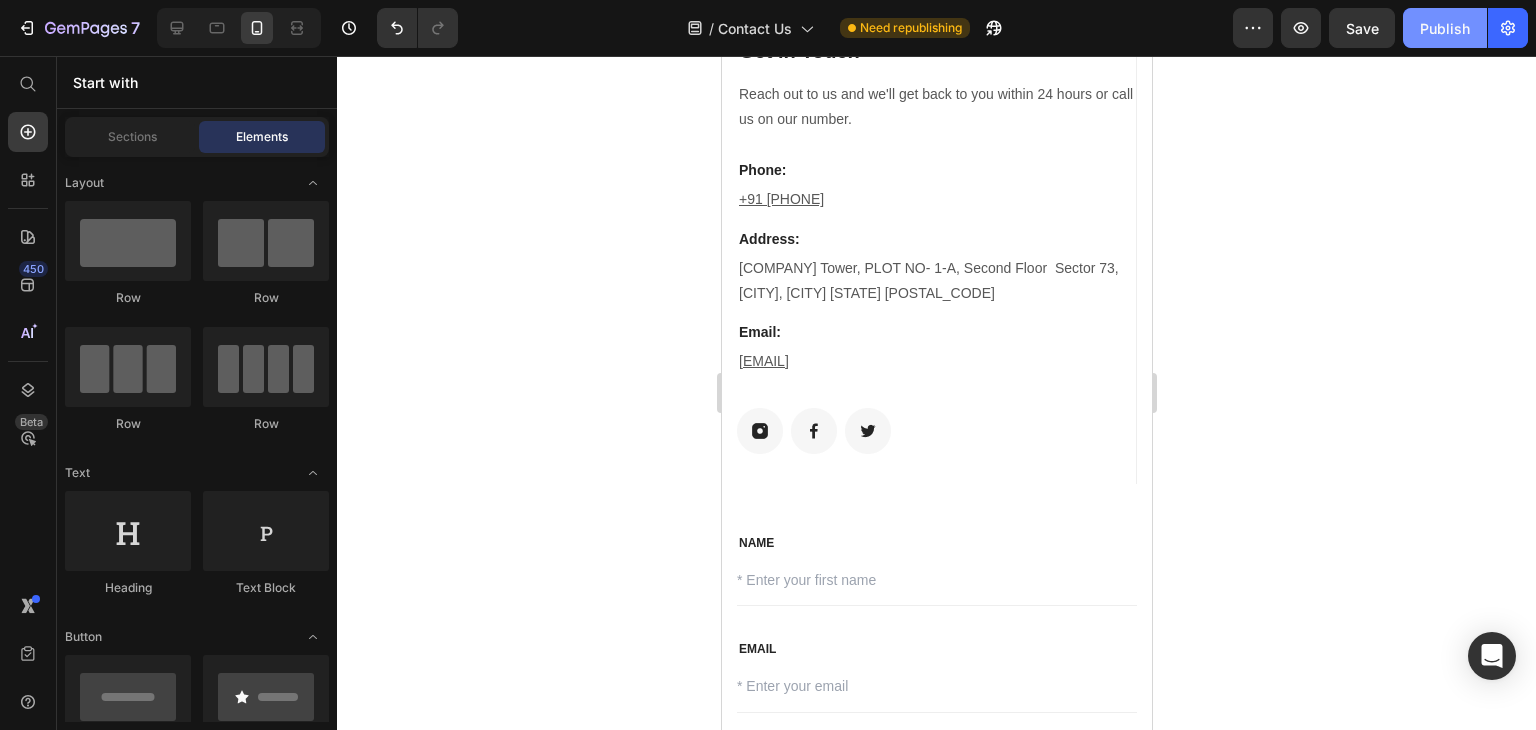 click on "Publish" at bounding box center [1445, 28] 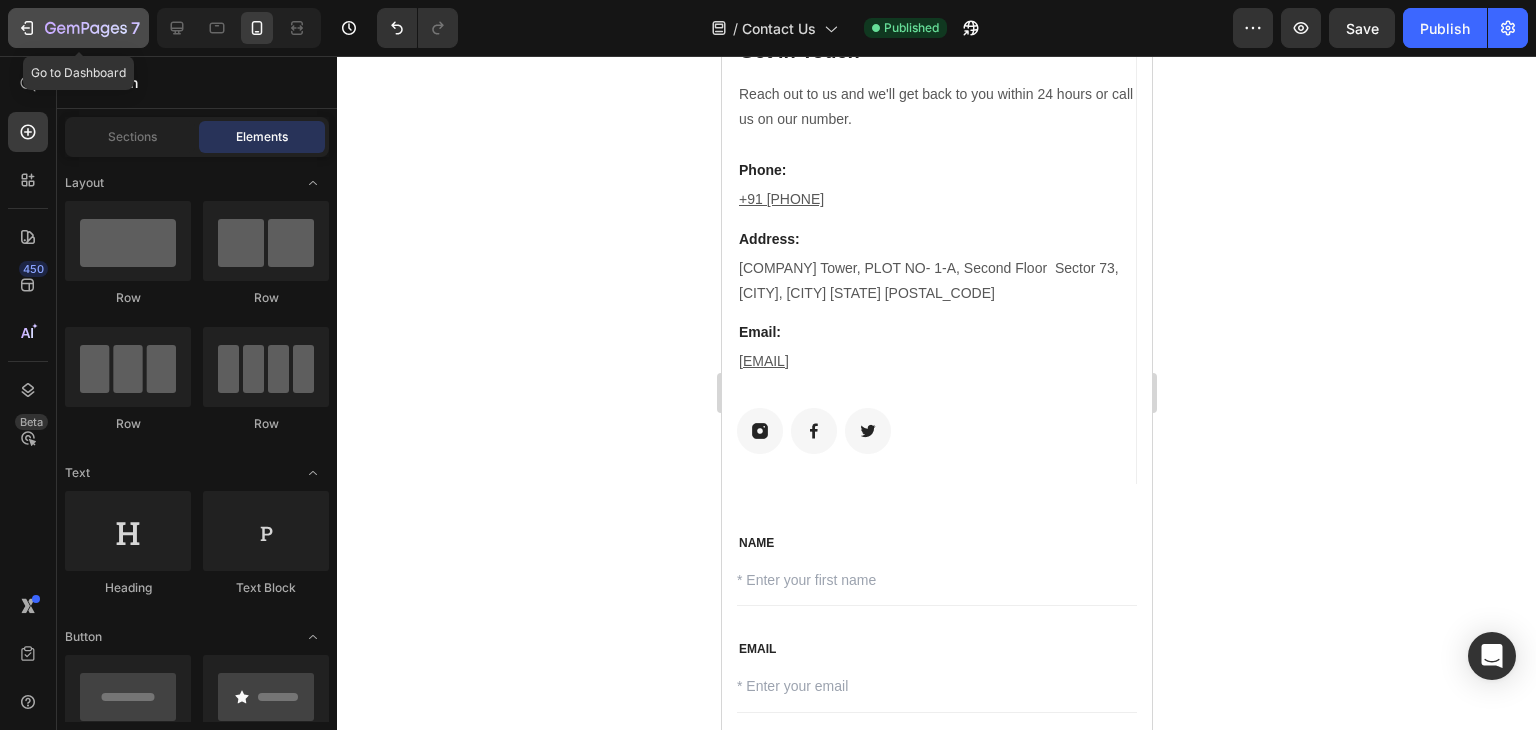 click 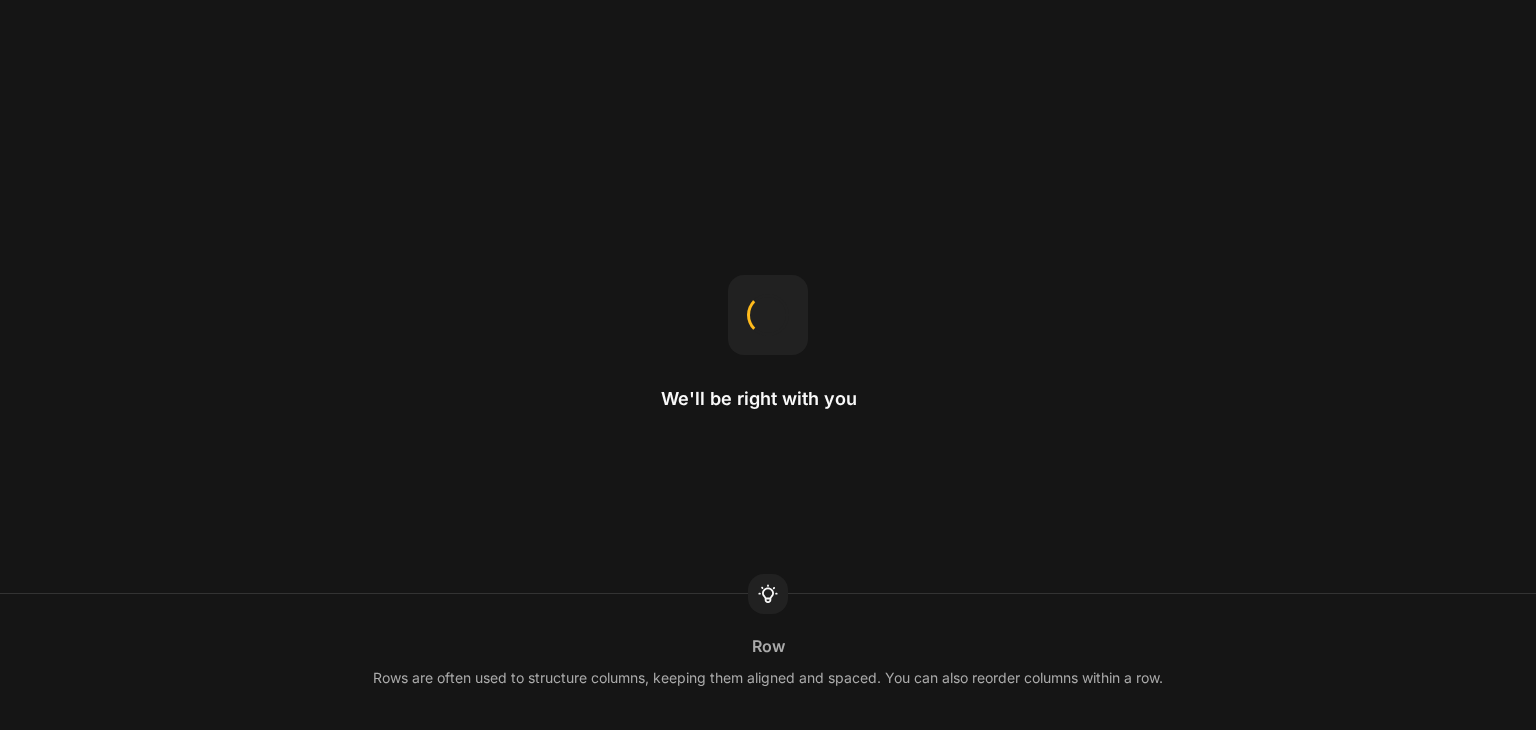 scroll, scrollTop: 0, scrollLeft: 0, axis: both 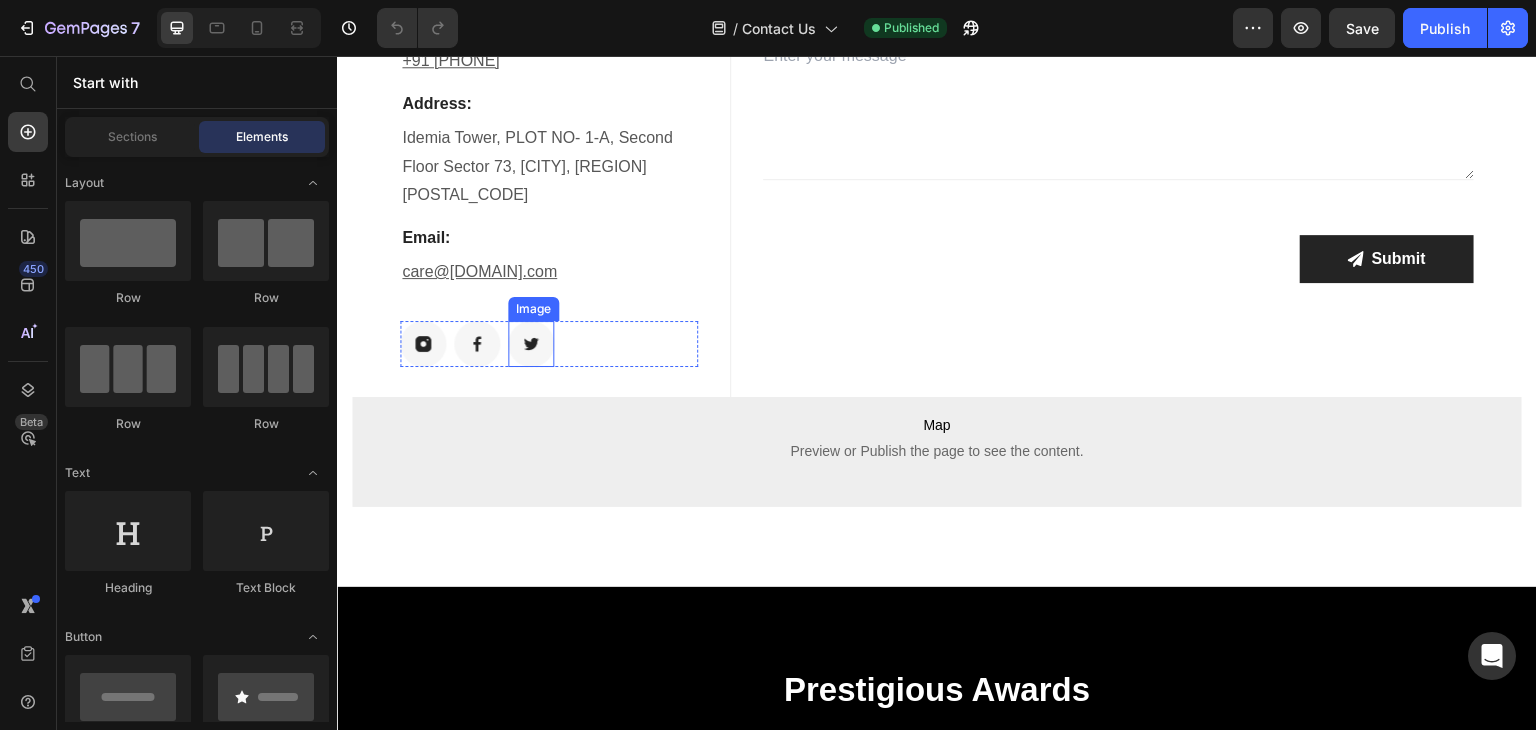 click at bounding box center (531, 344) 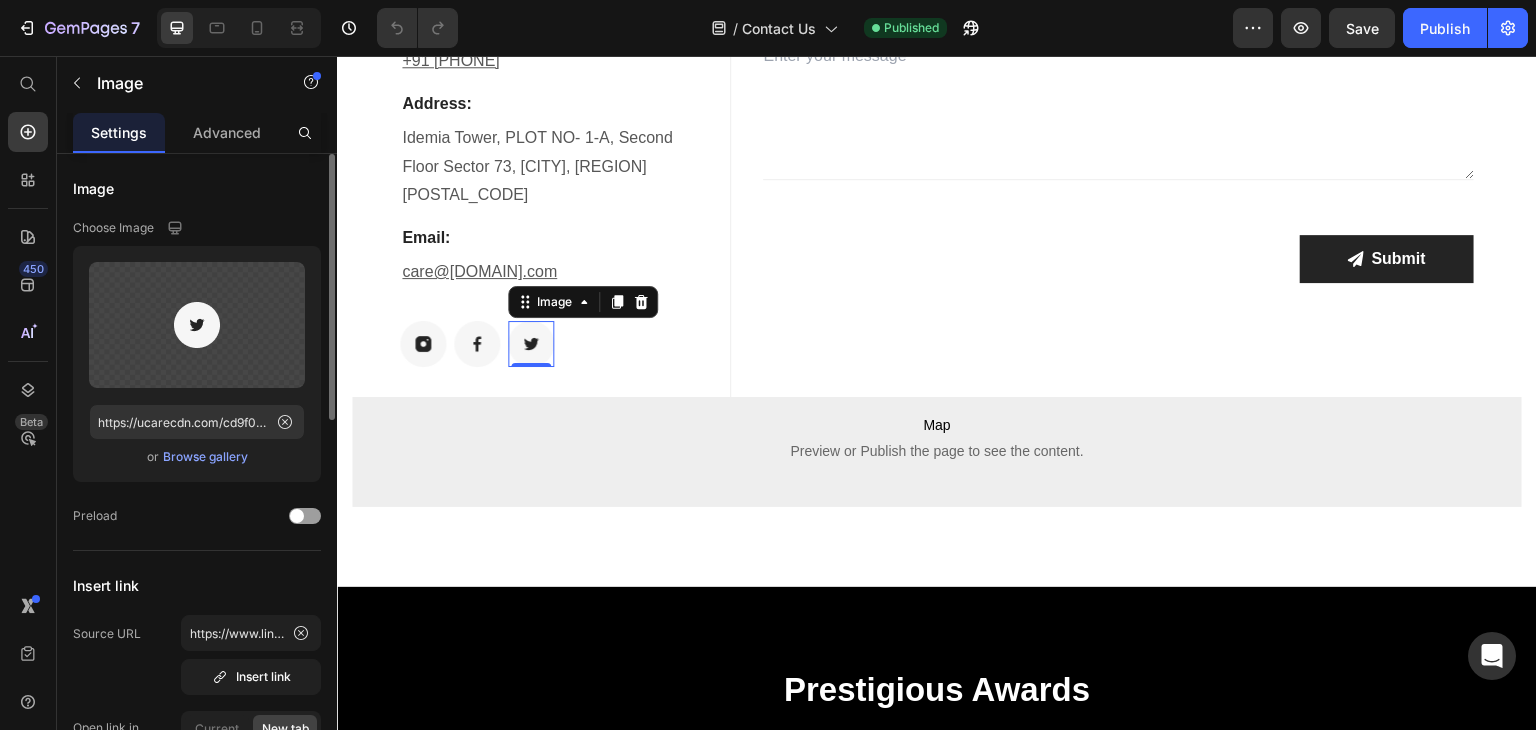 click on "Browse gallery" at bounding box center (205, 457) 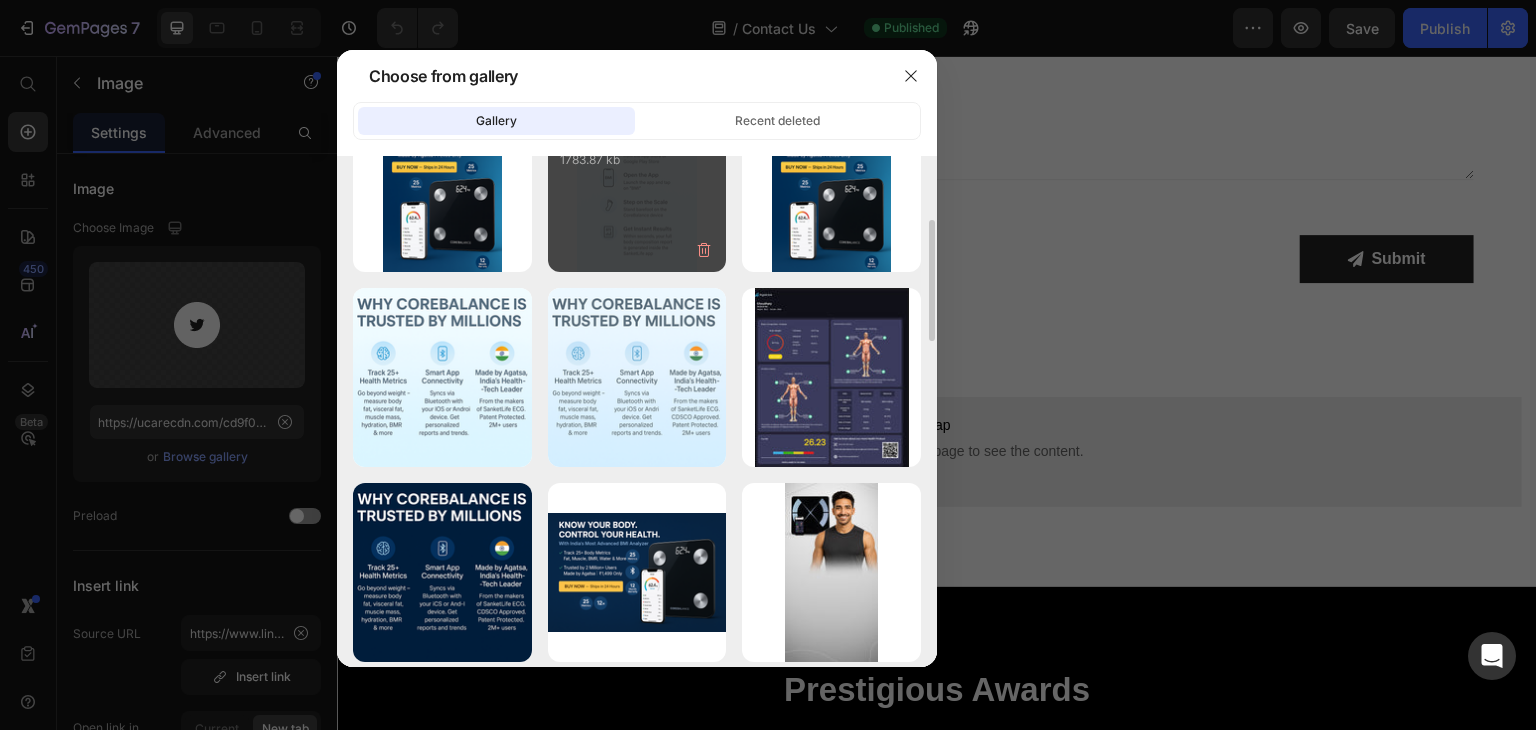 scroll, scrollTop: 173, scrollLeft: 0, axis: vertical 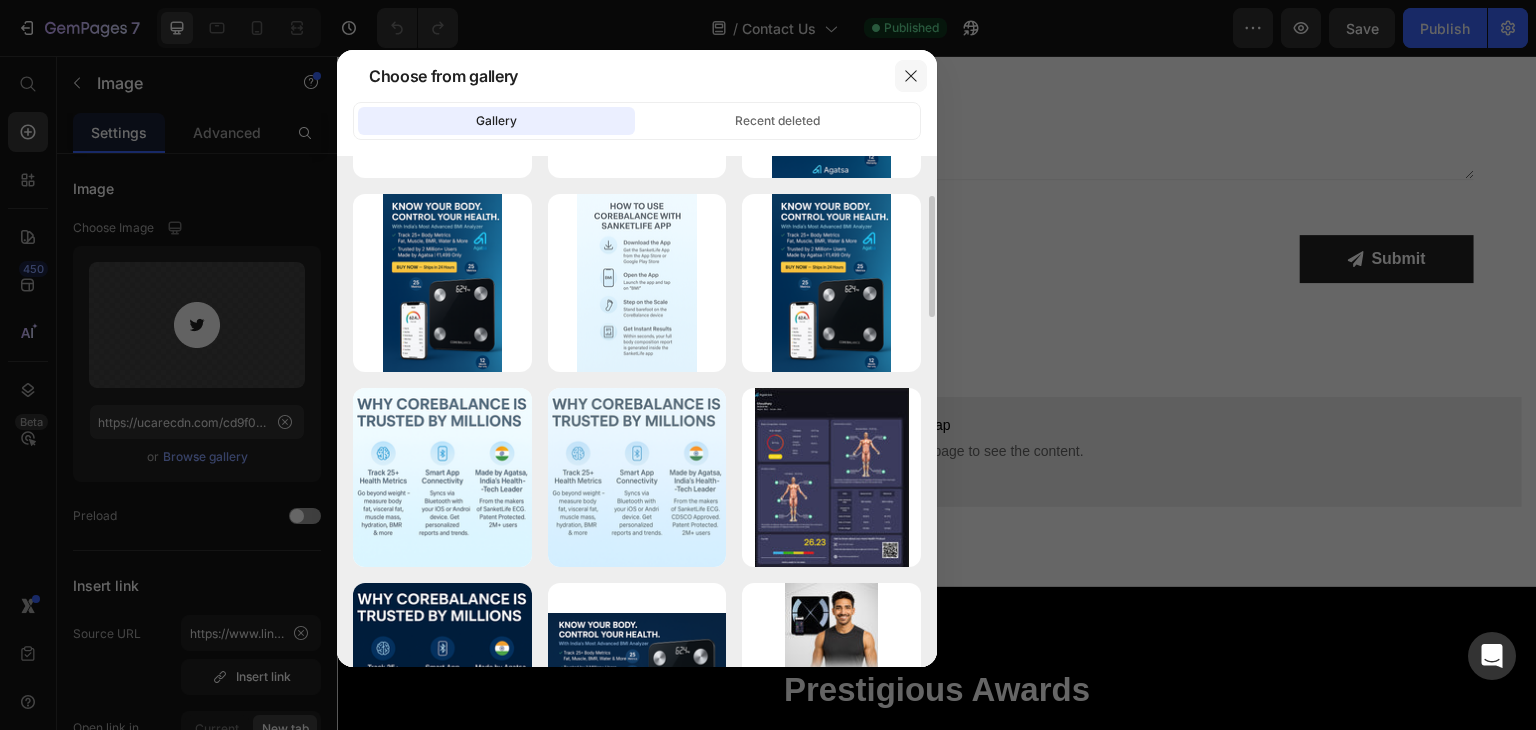 click 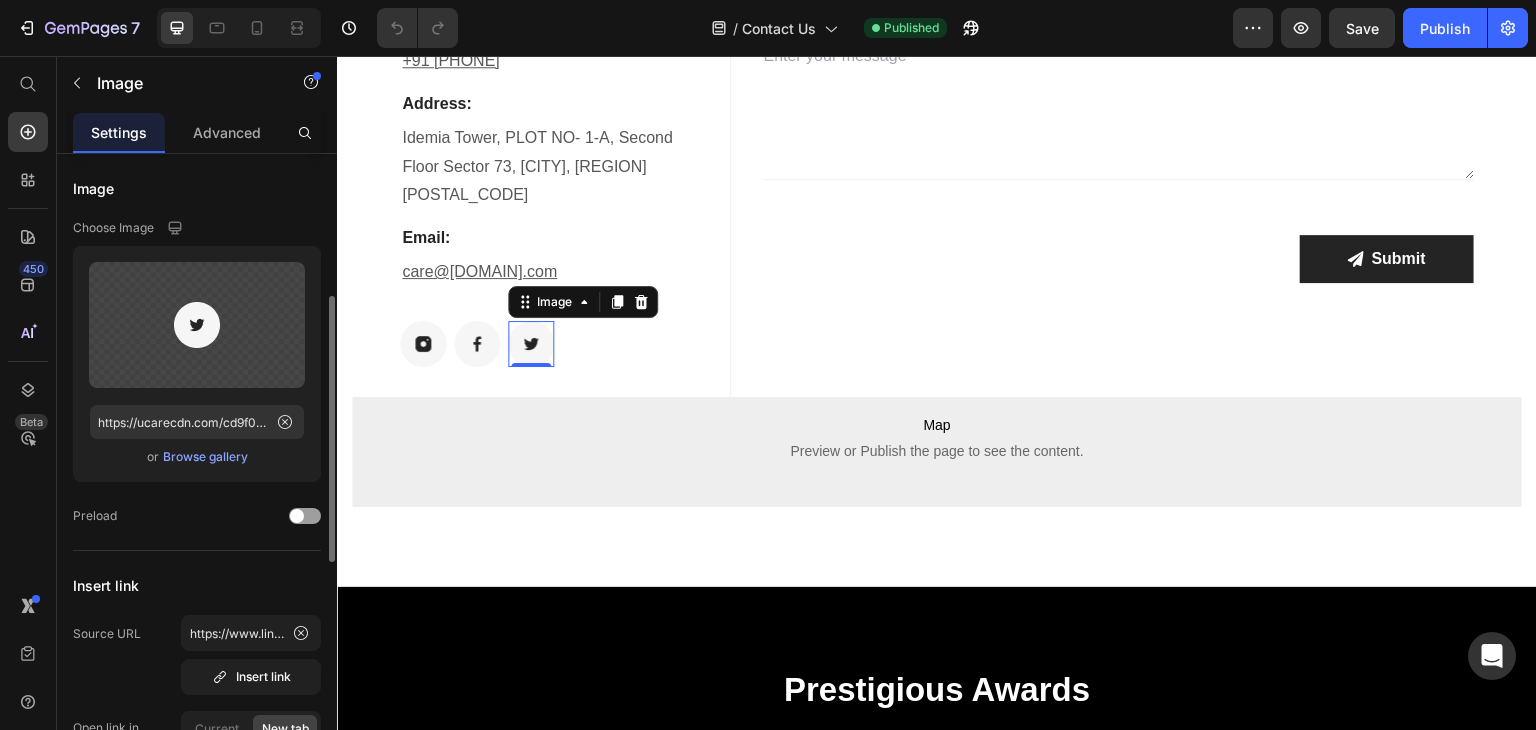 scroll, scrollTop: 100, scrollLeft: 0, axis: vertical 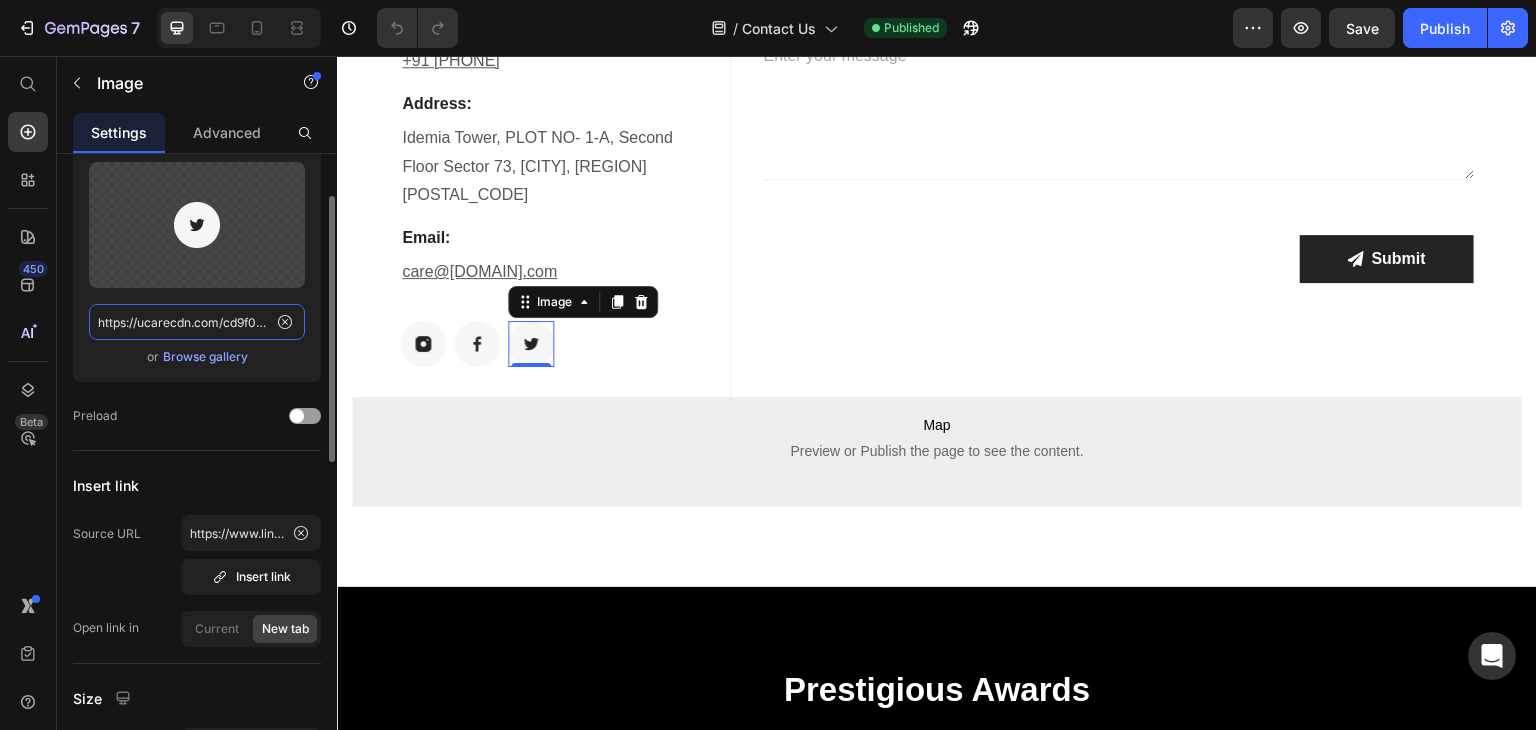click on "https://ucarecdn.com/cd9f0ead-1189-47b6-84e8-1e6f0d11d415/-/format/auto/" 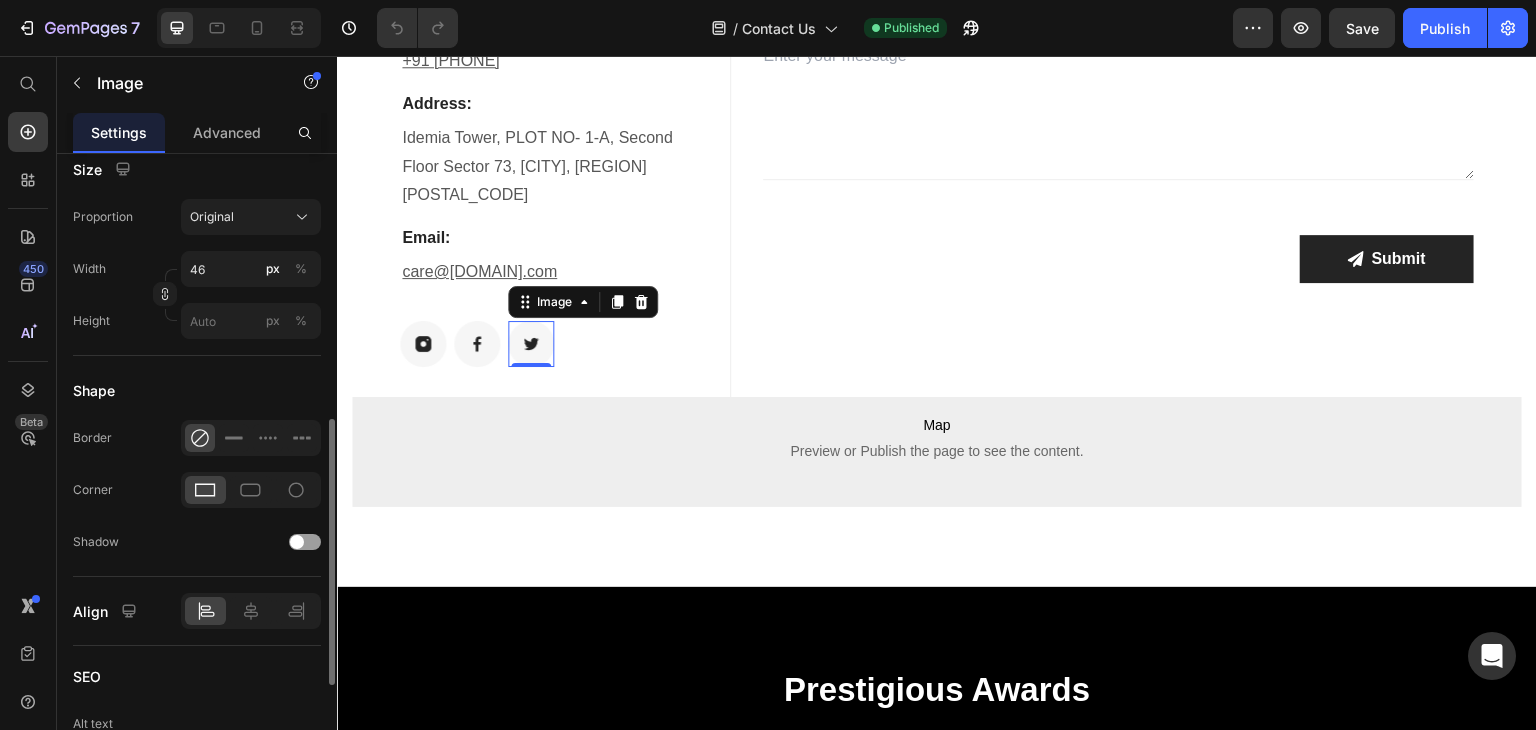 scroll, scrollTop: 742, scrollLeft: 0, axis: vertical 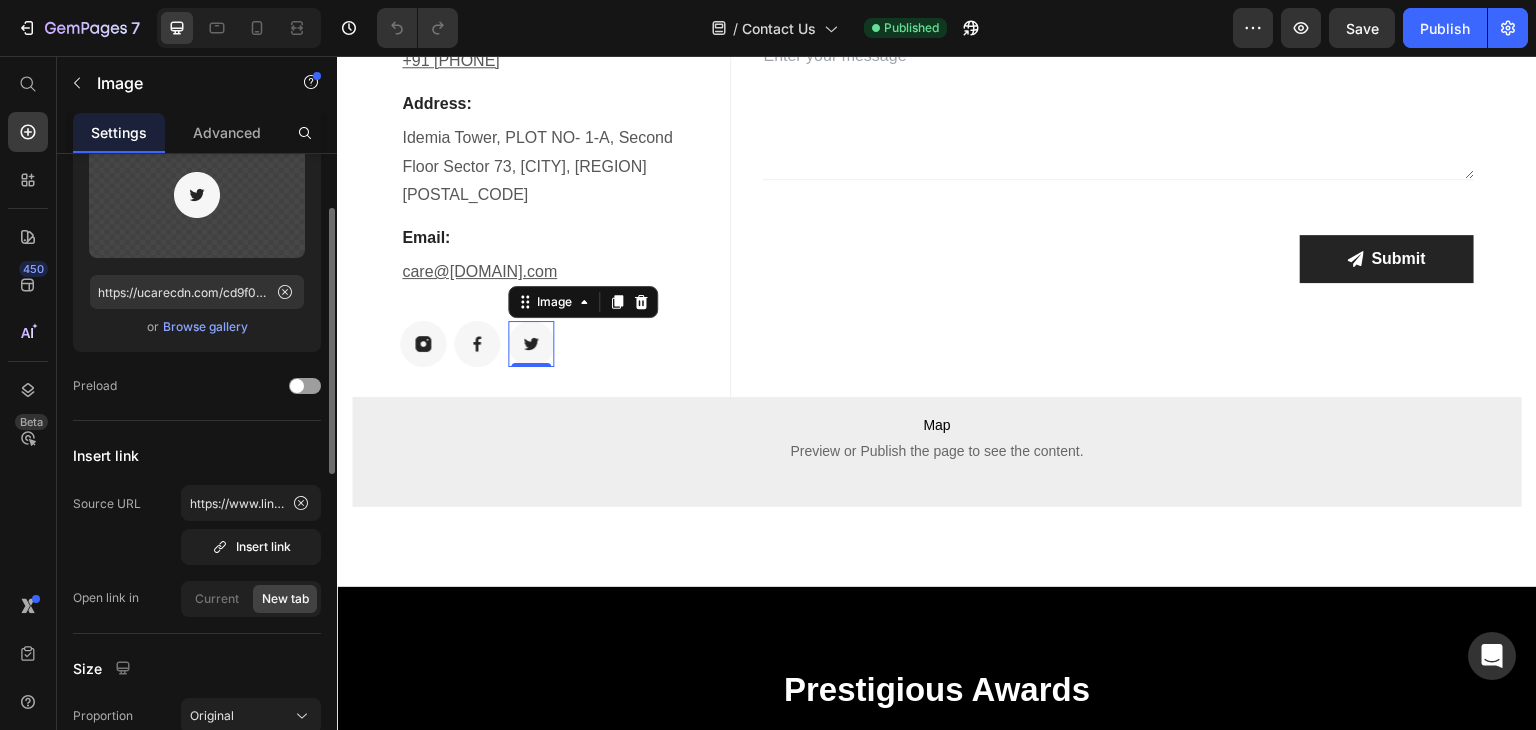click on "Browse gallery" at bounding box center (205, 327) 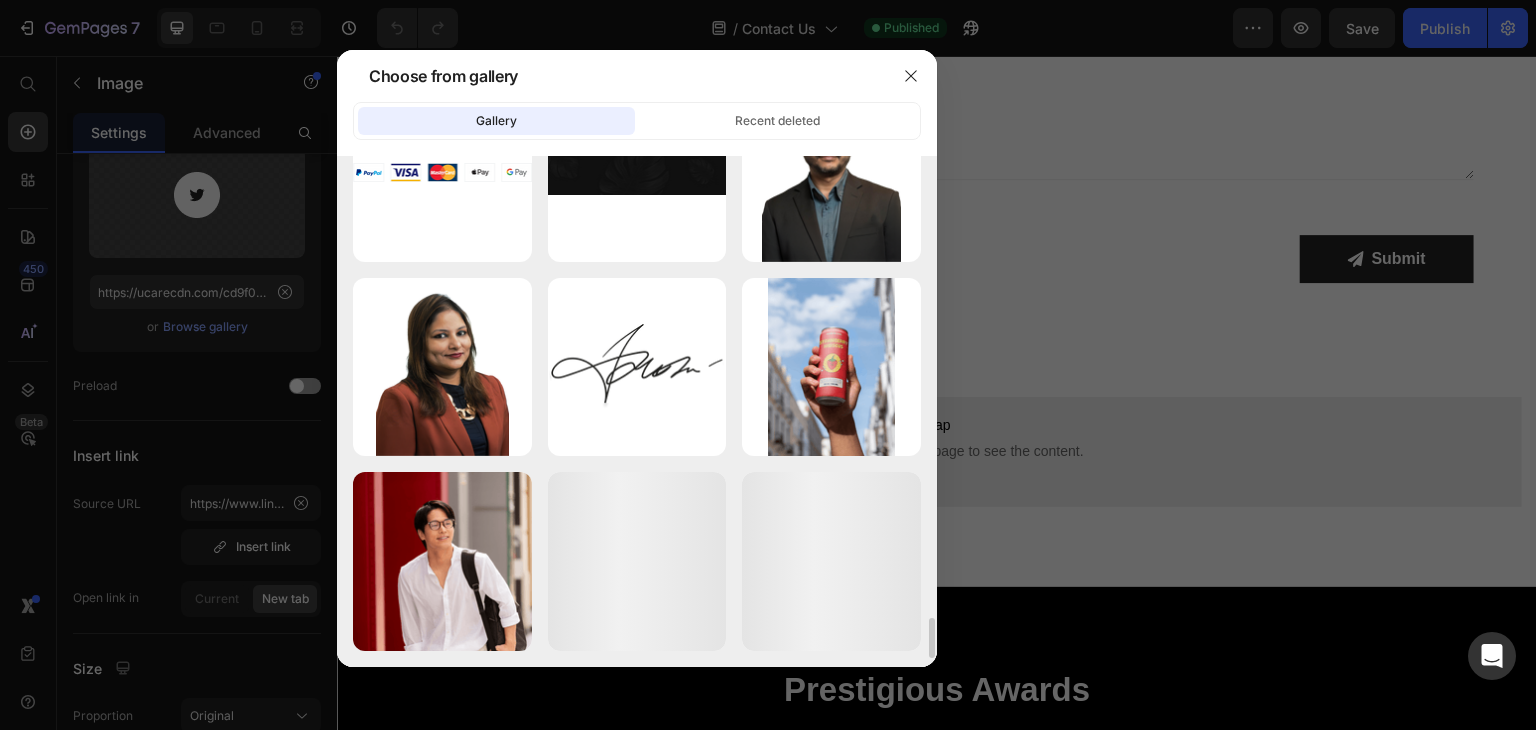 scroll, scrollTop: 4992, scrollLeft: 0, axis: vertical 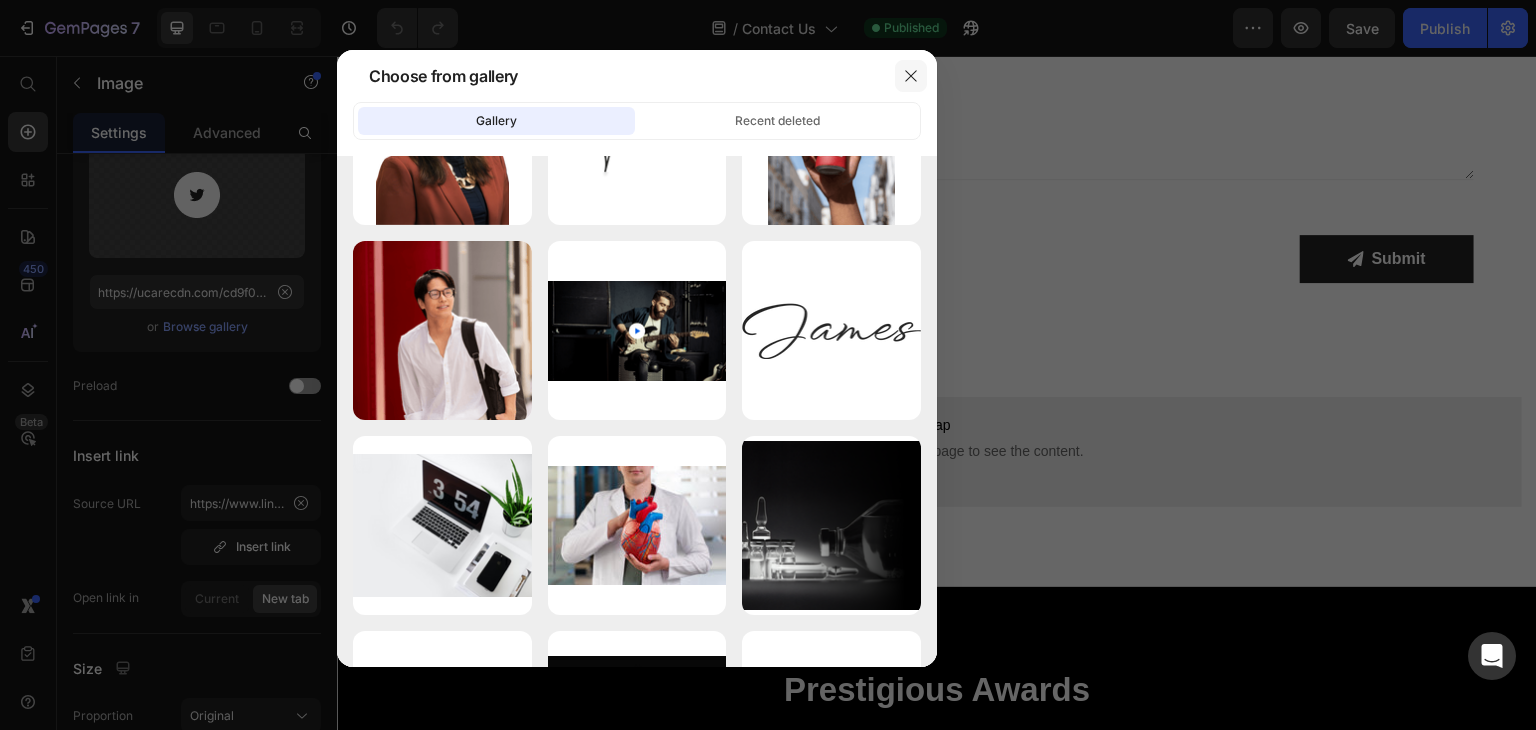 click 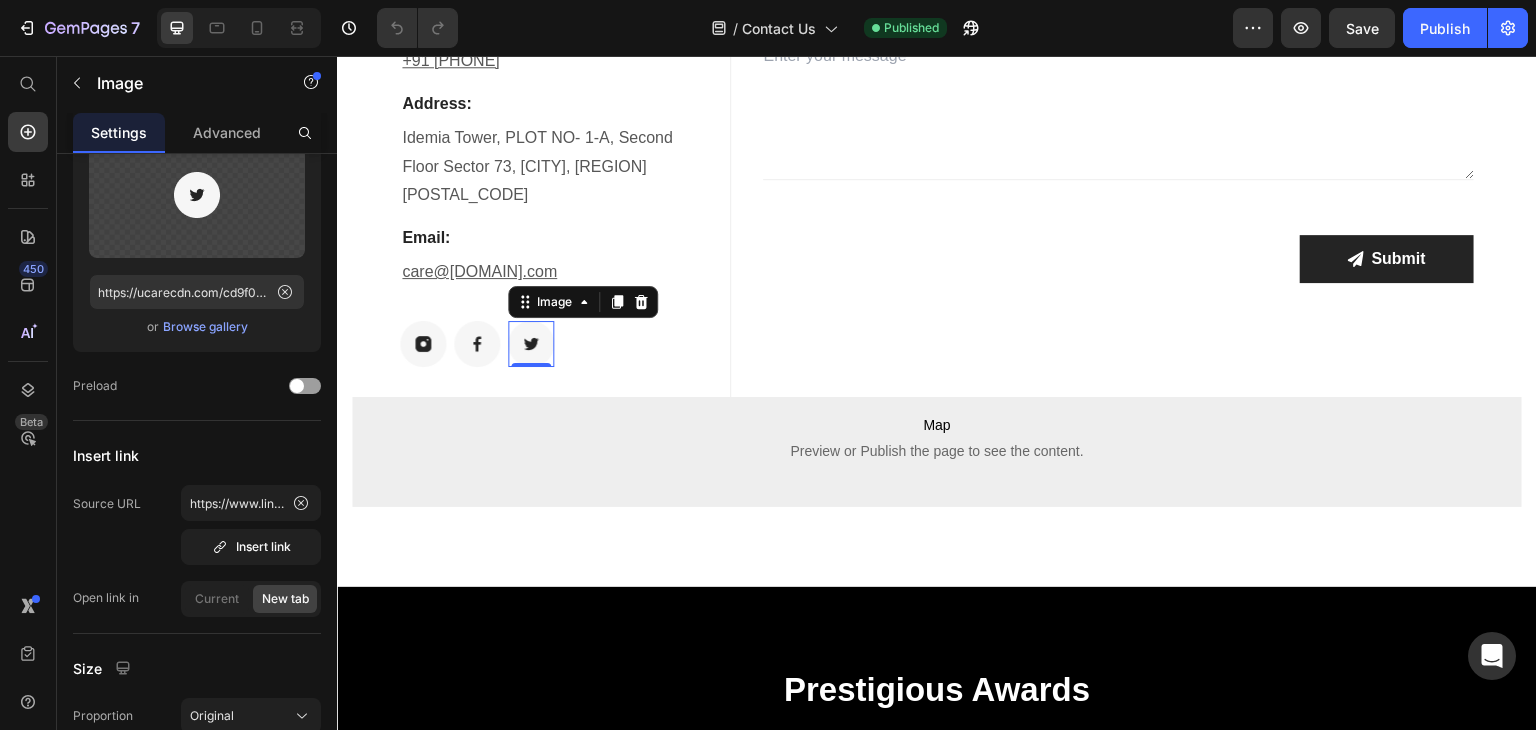 scroll, scrollTop: 256, scrollLeft: 0, axis: vertical 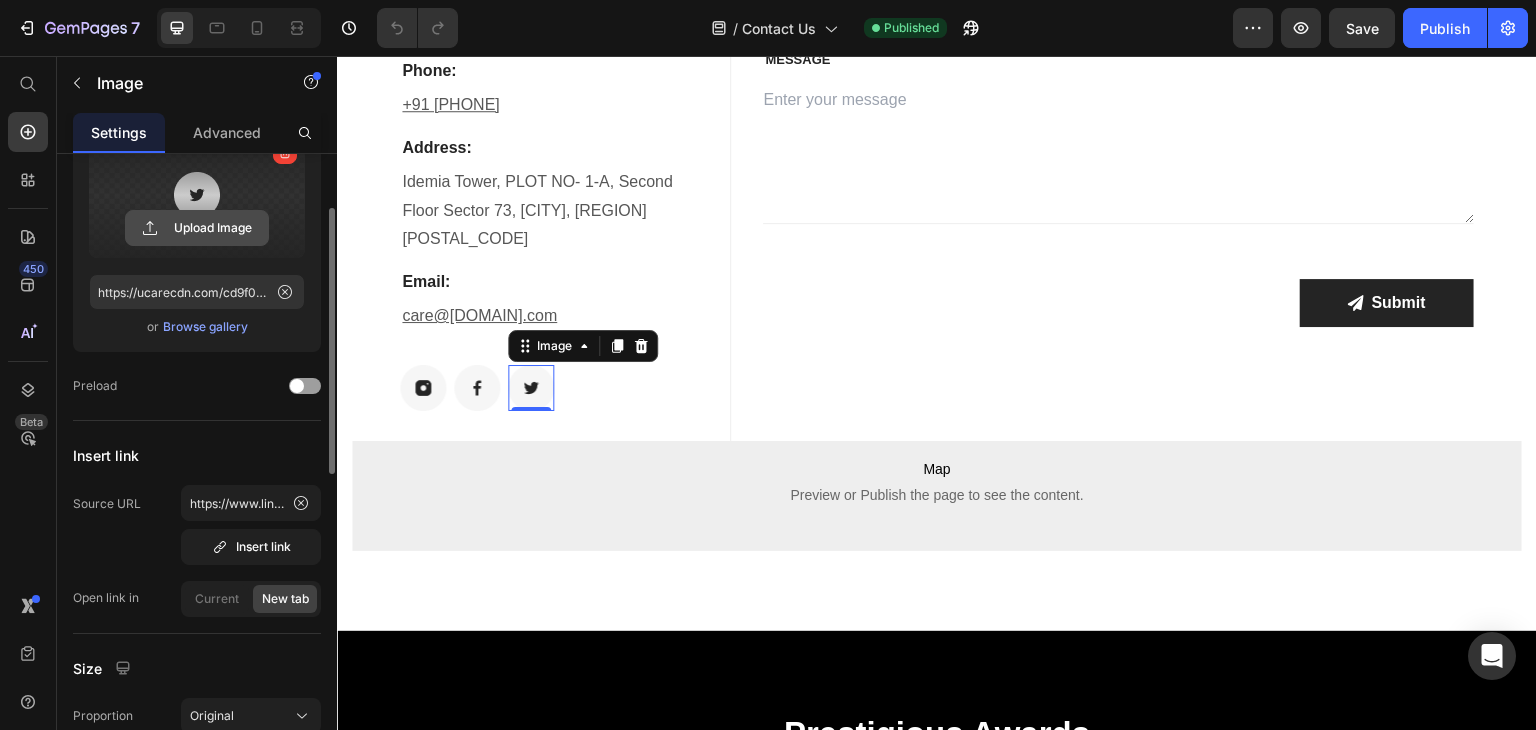 click 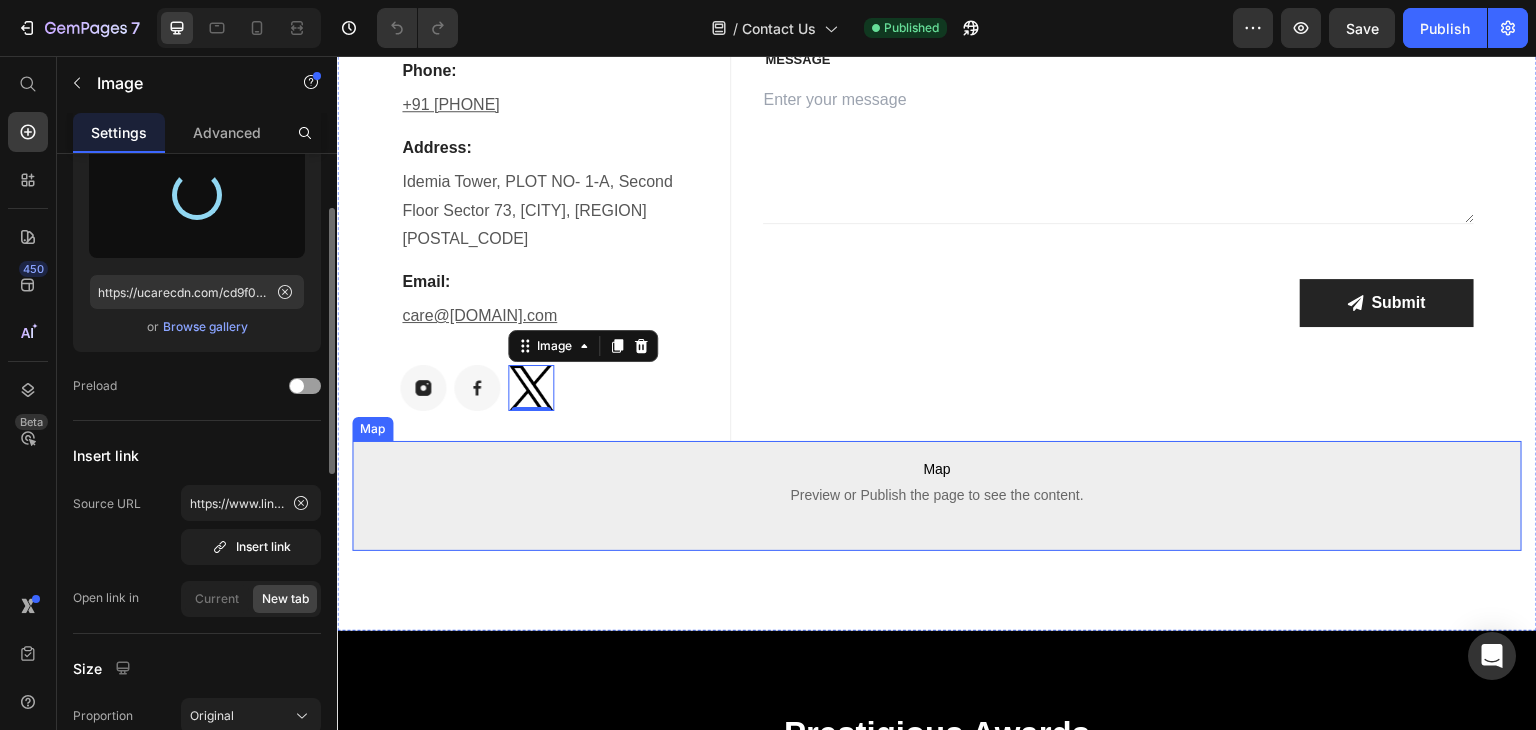 type on "https://cdn.shopify.com/s/files/1/0631/1470/7011/files/gempages_560581373513958256-f318e4be-18f7-494b-aee4-bf6f6eb88c37.png" 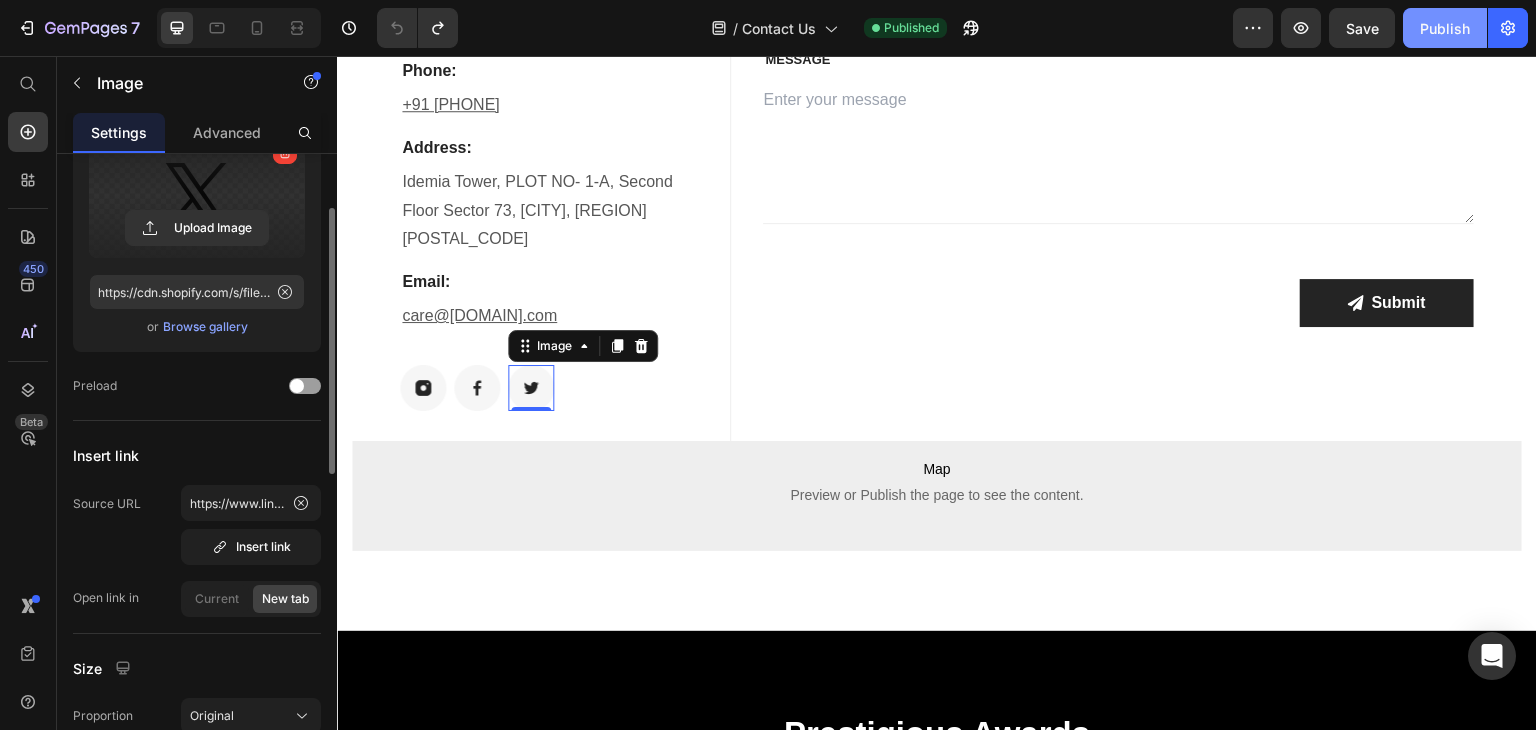 click on "Publish" at bounding box center (1445, 28) 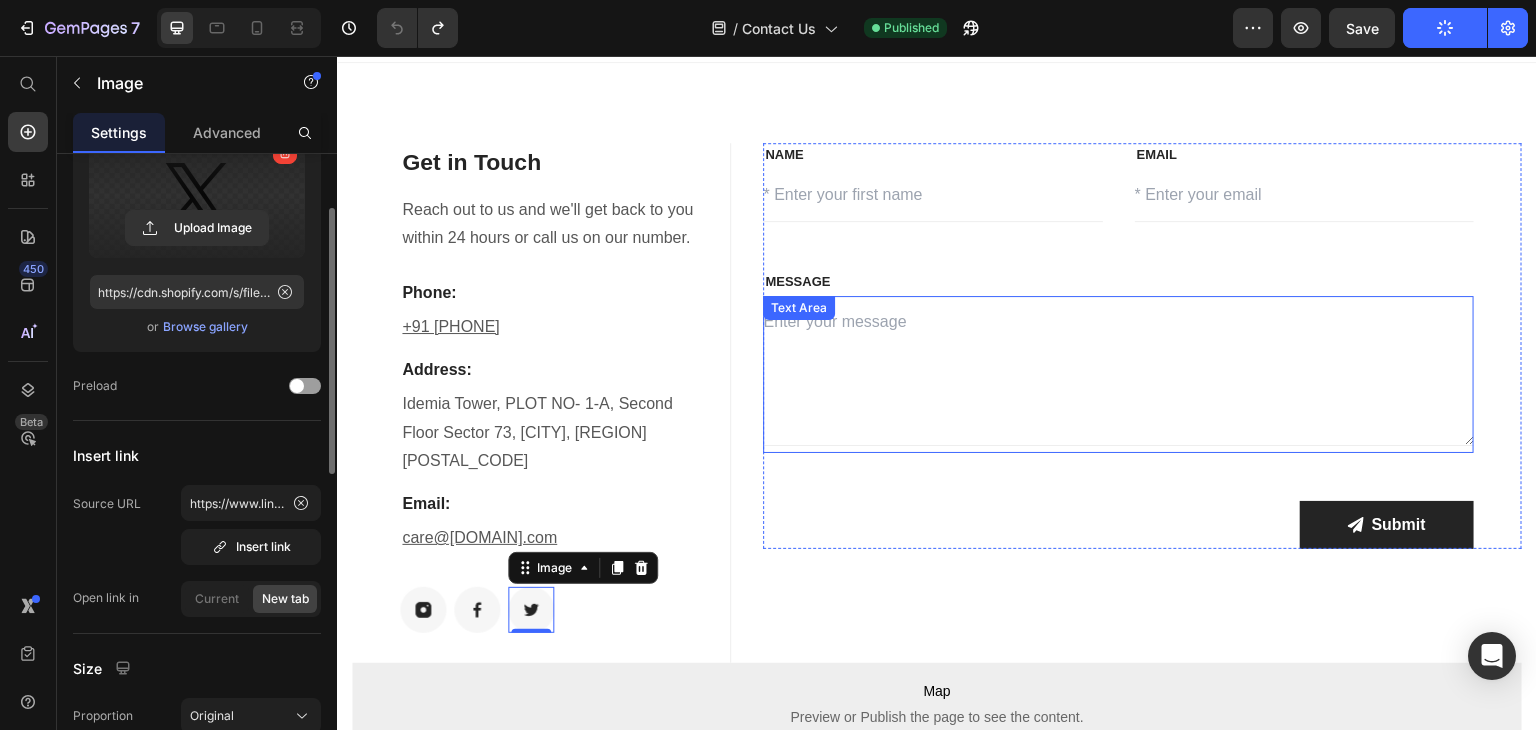 scroll, scrollTop: 32, scrollLeft: 0, axis: vertical 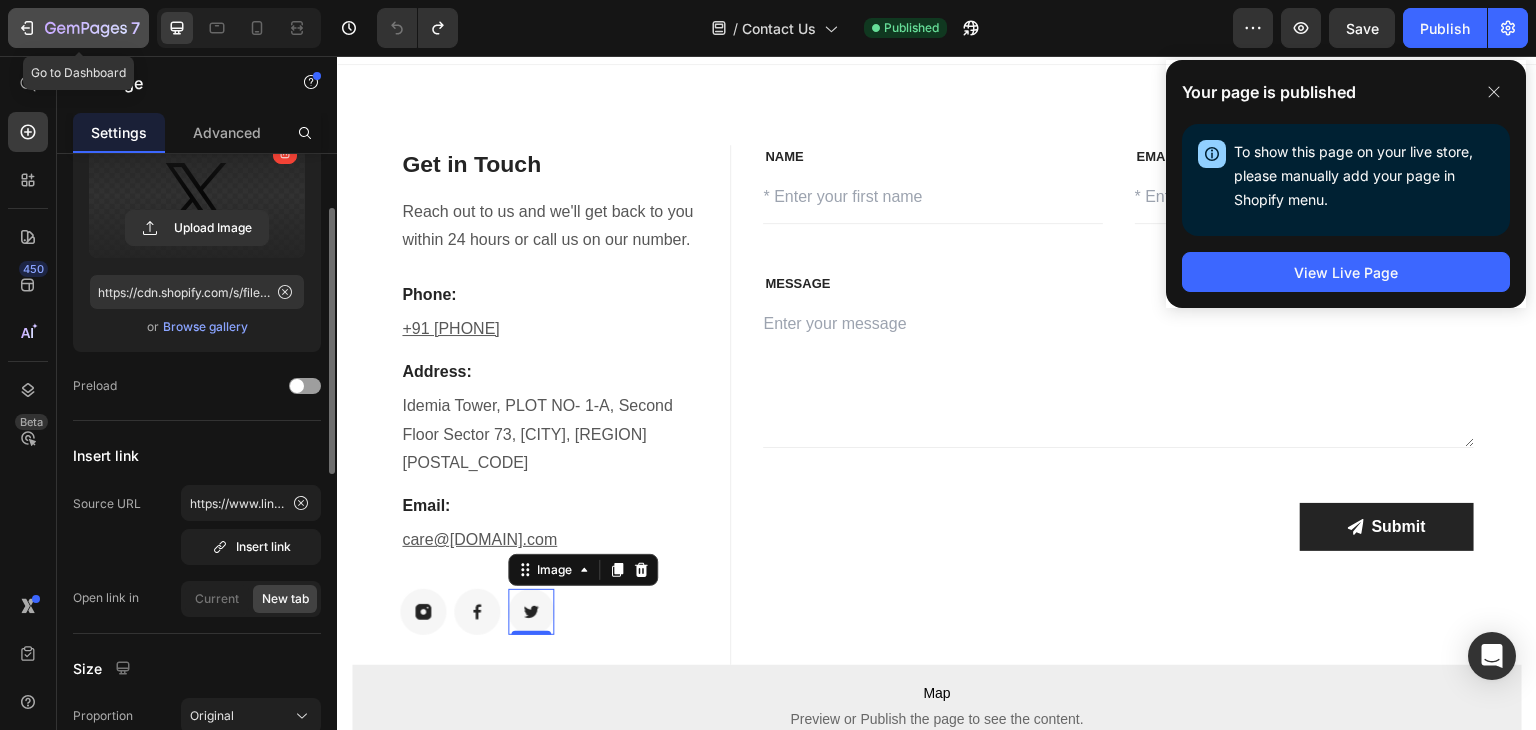 click 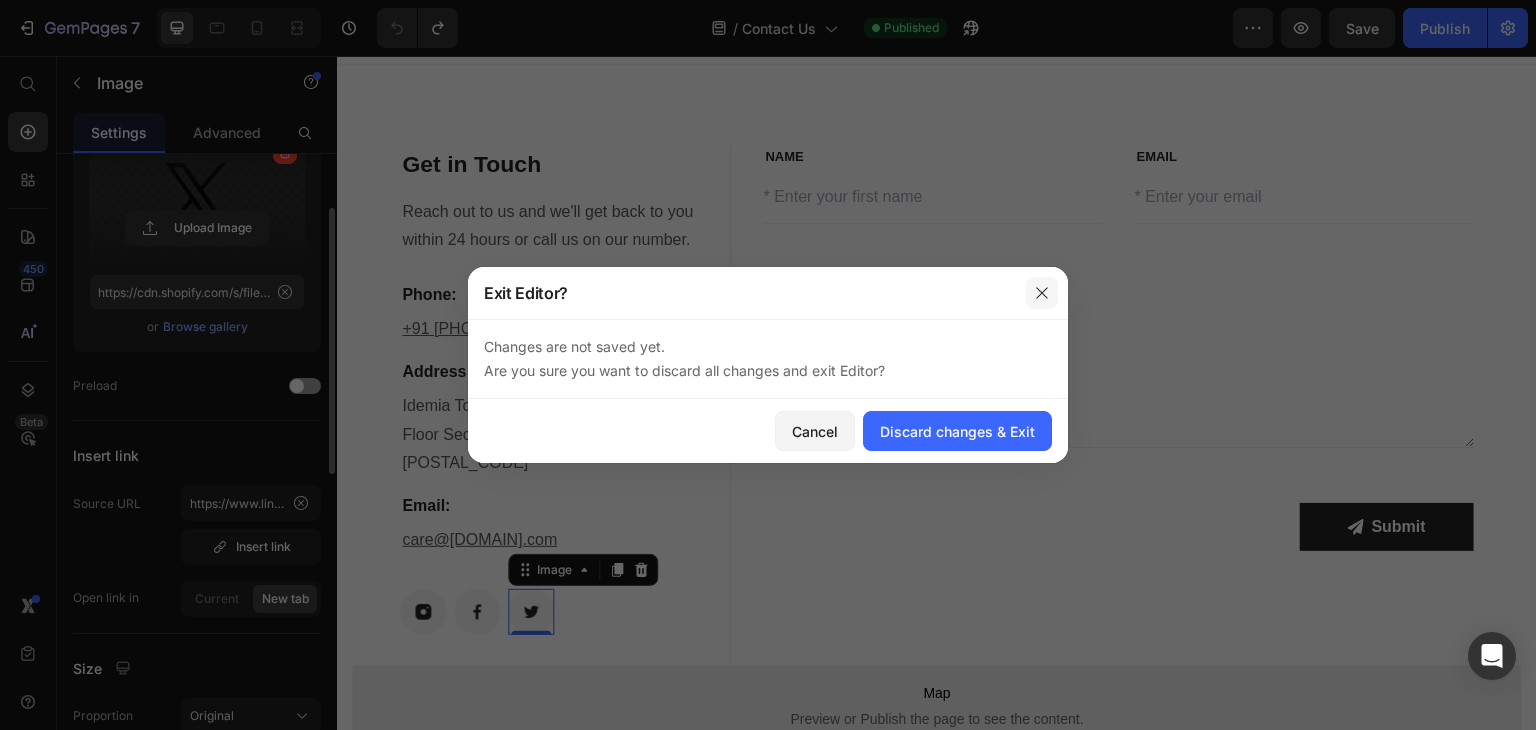 click at bounding box center [1042, 293] 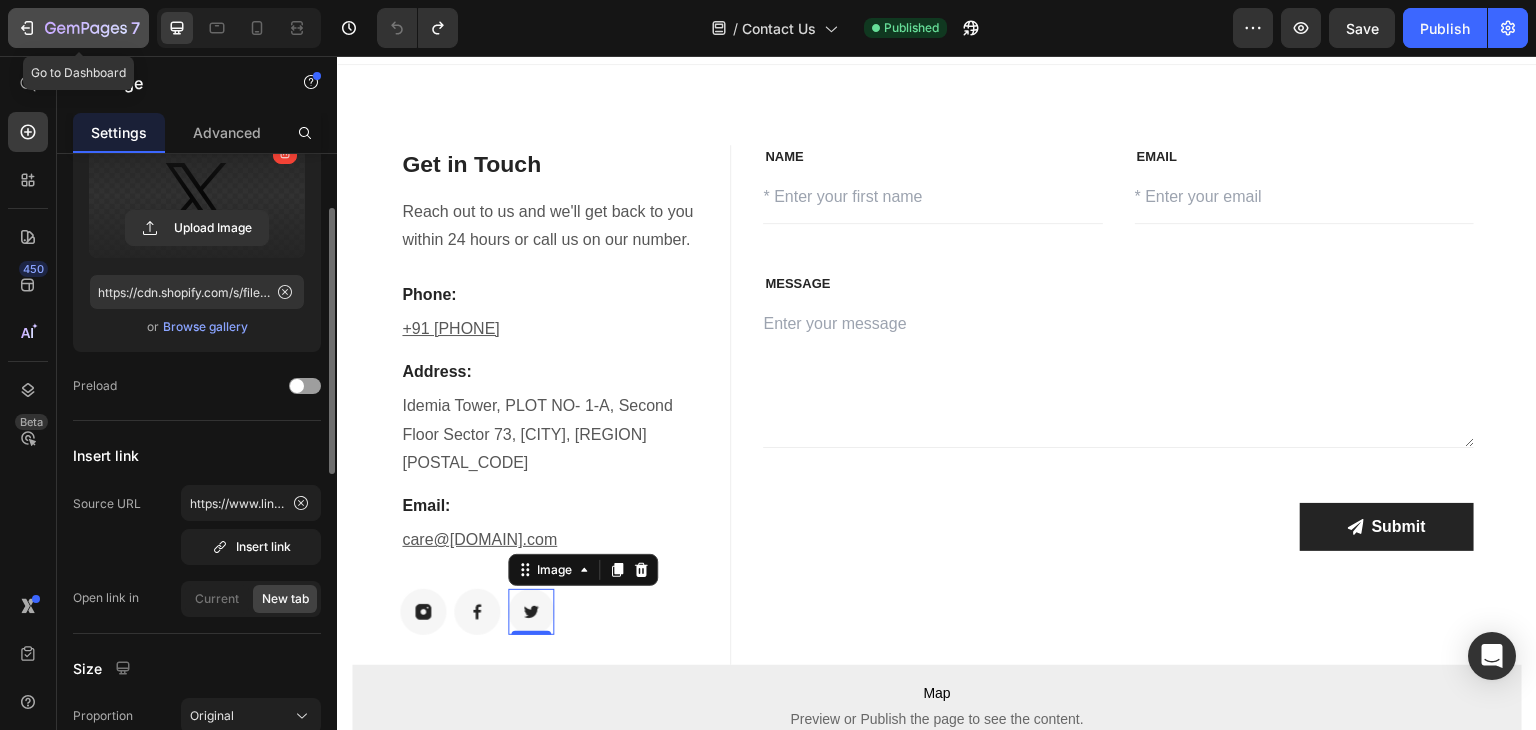 click 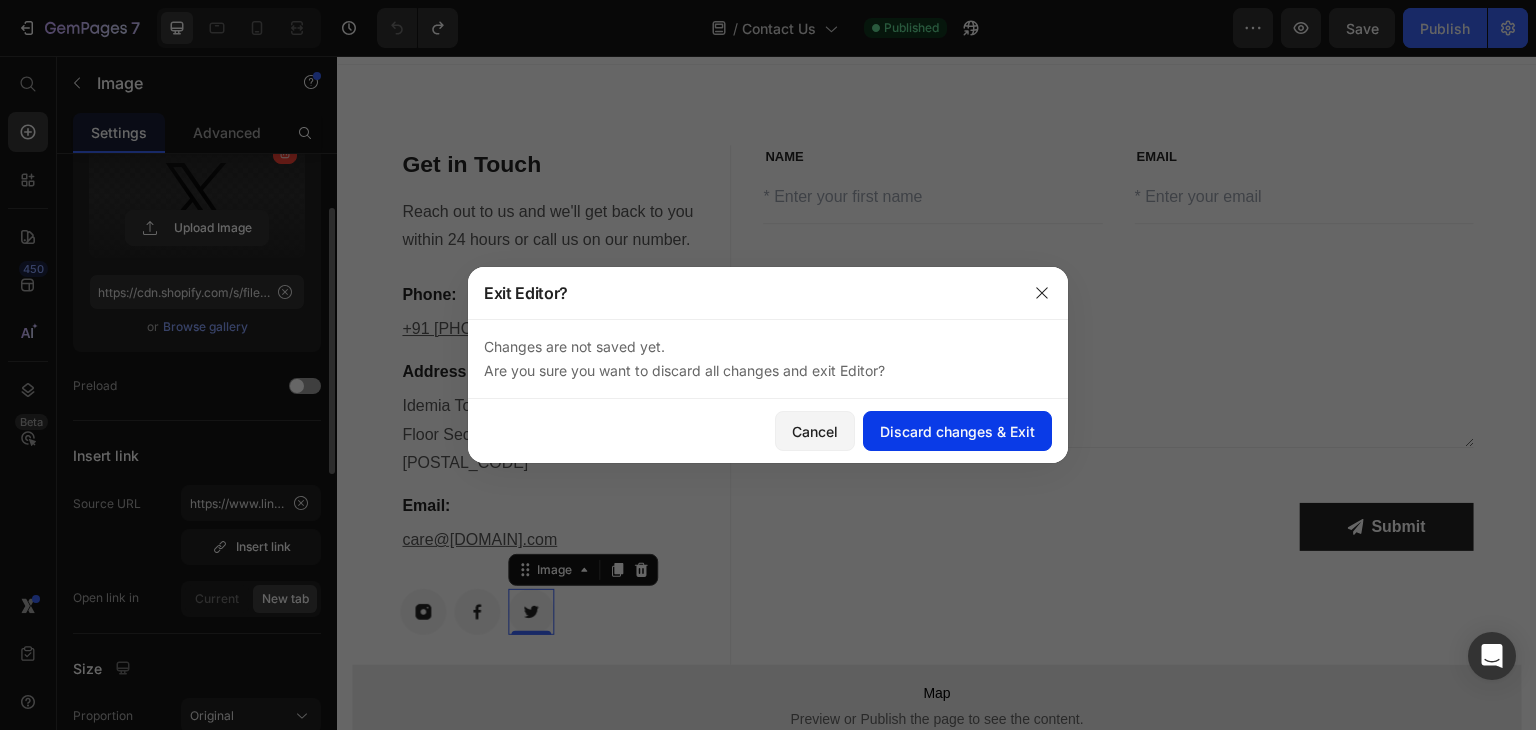 click on "Discard changes & Exit" 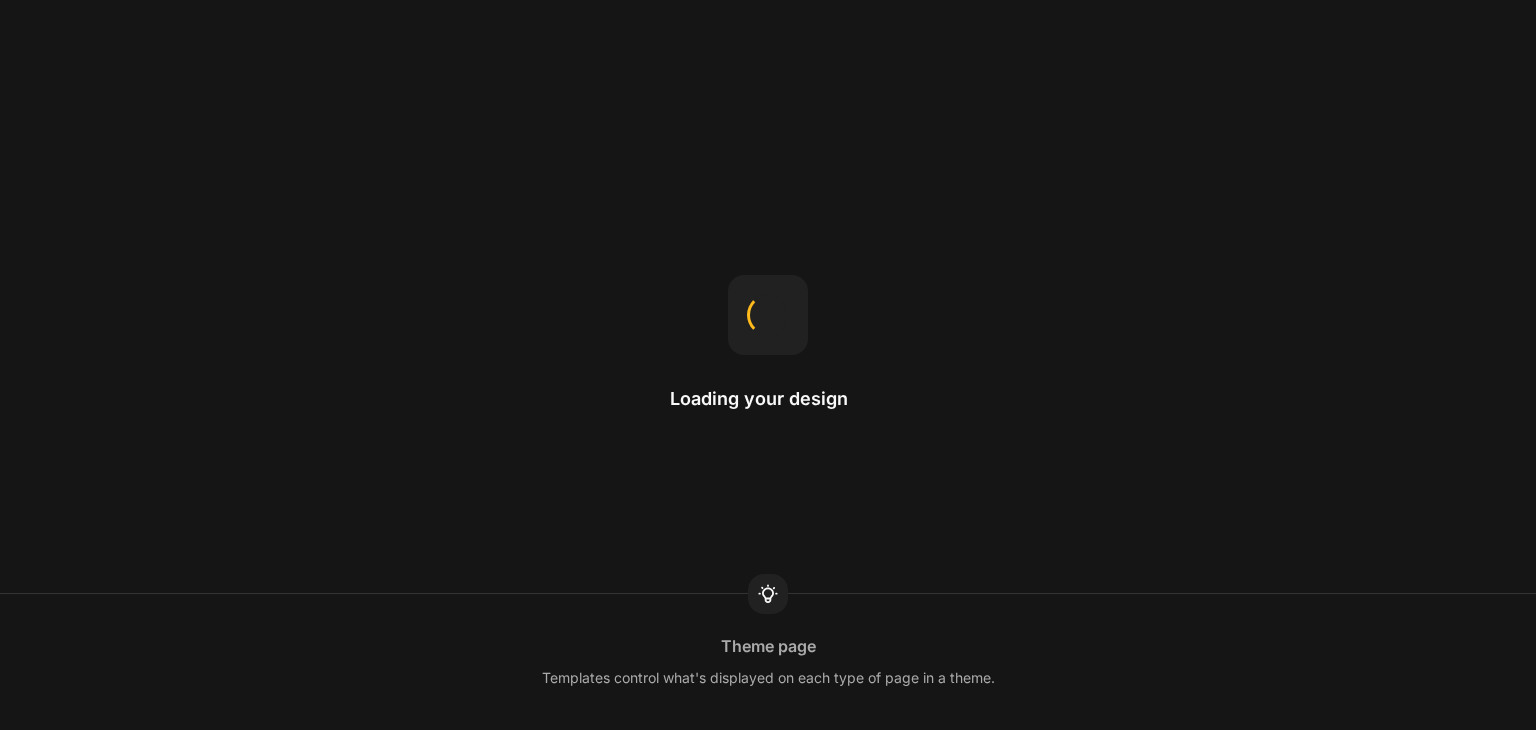 scroll, scrollTop: 0, scrollLeft: 0, axis: both 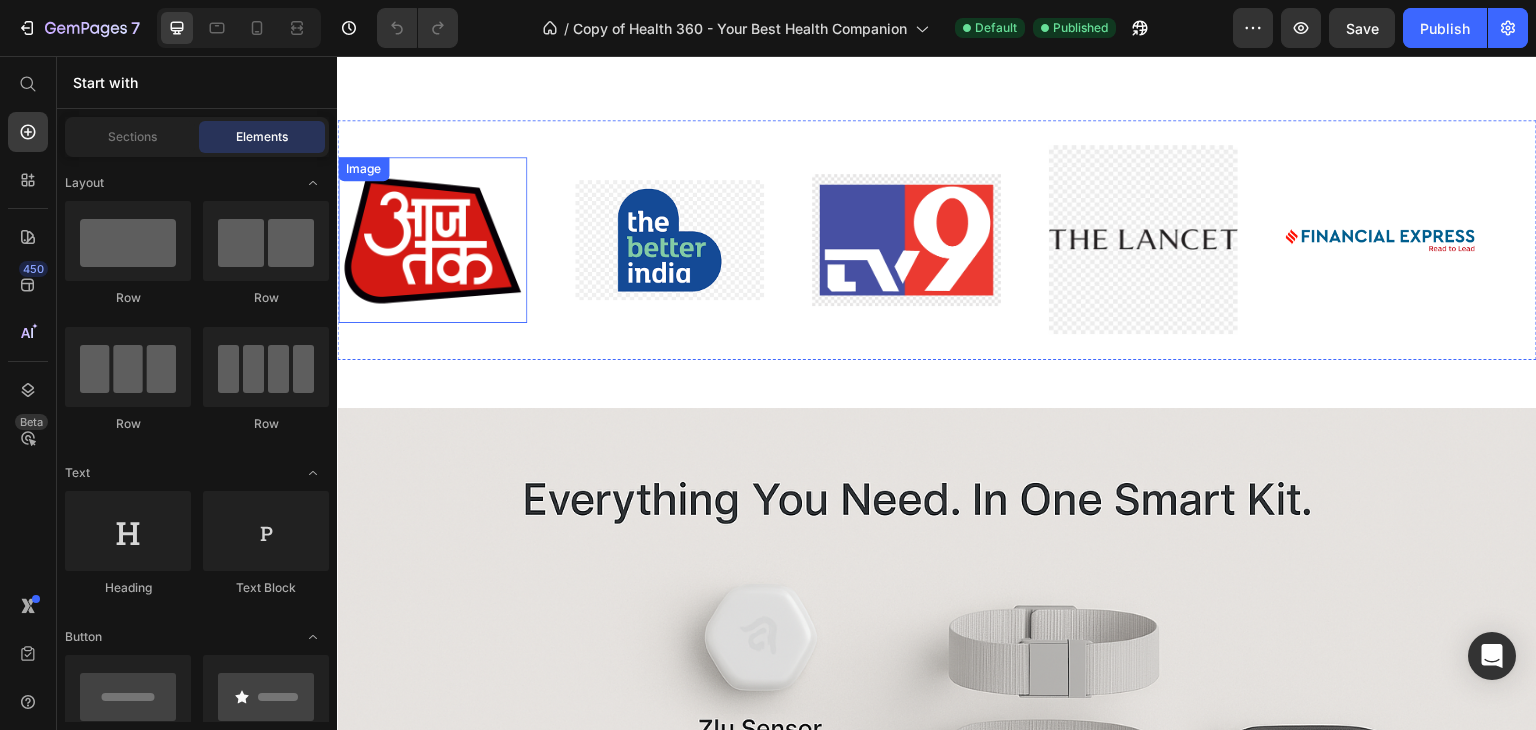 click at bounding box center (432, 240) 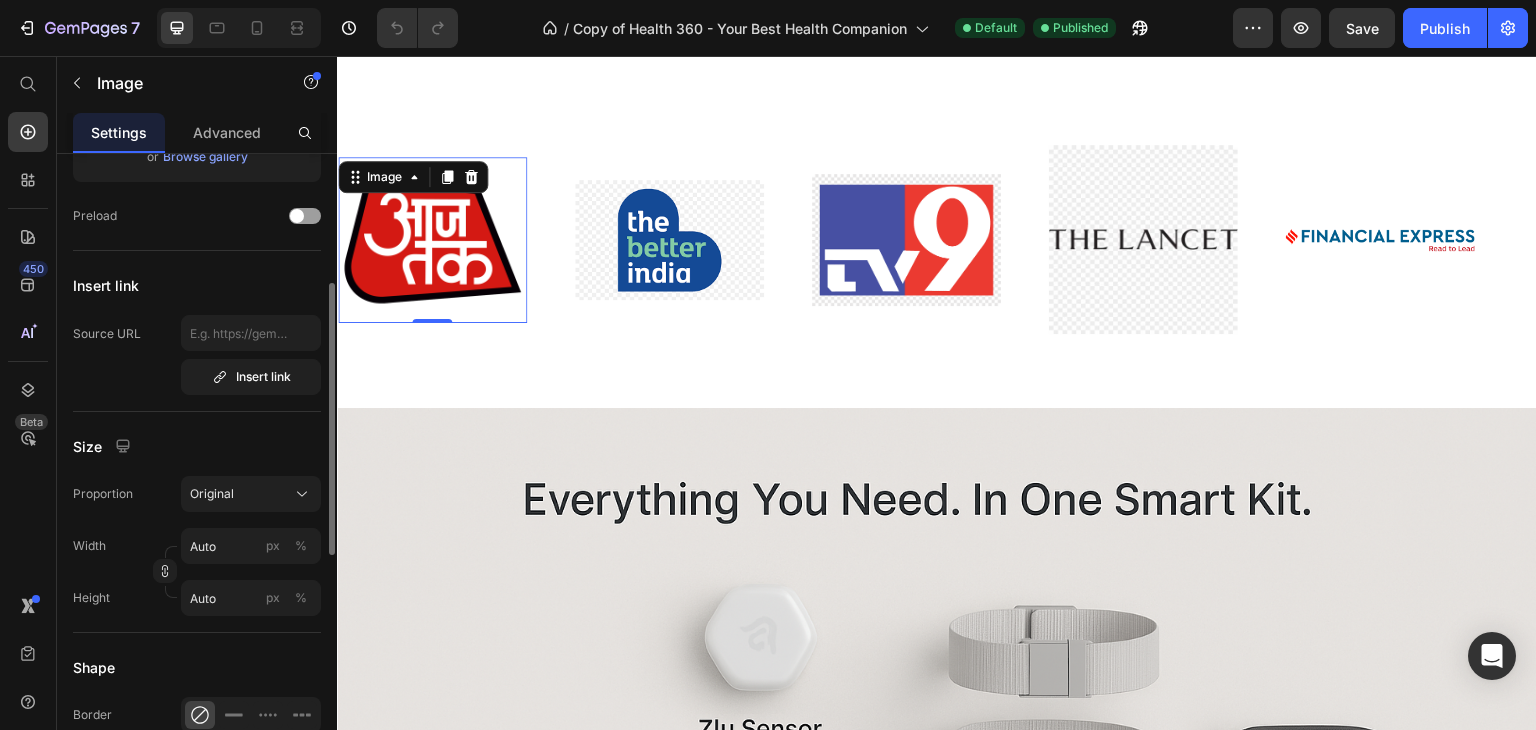scroll, scrollTop: 400, scrollLeft: 0, axis: vertical 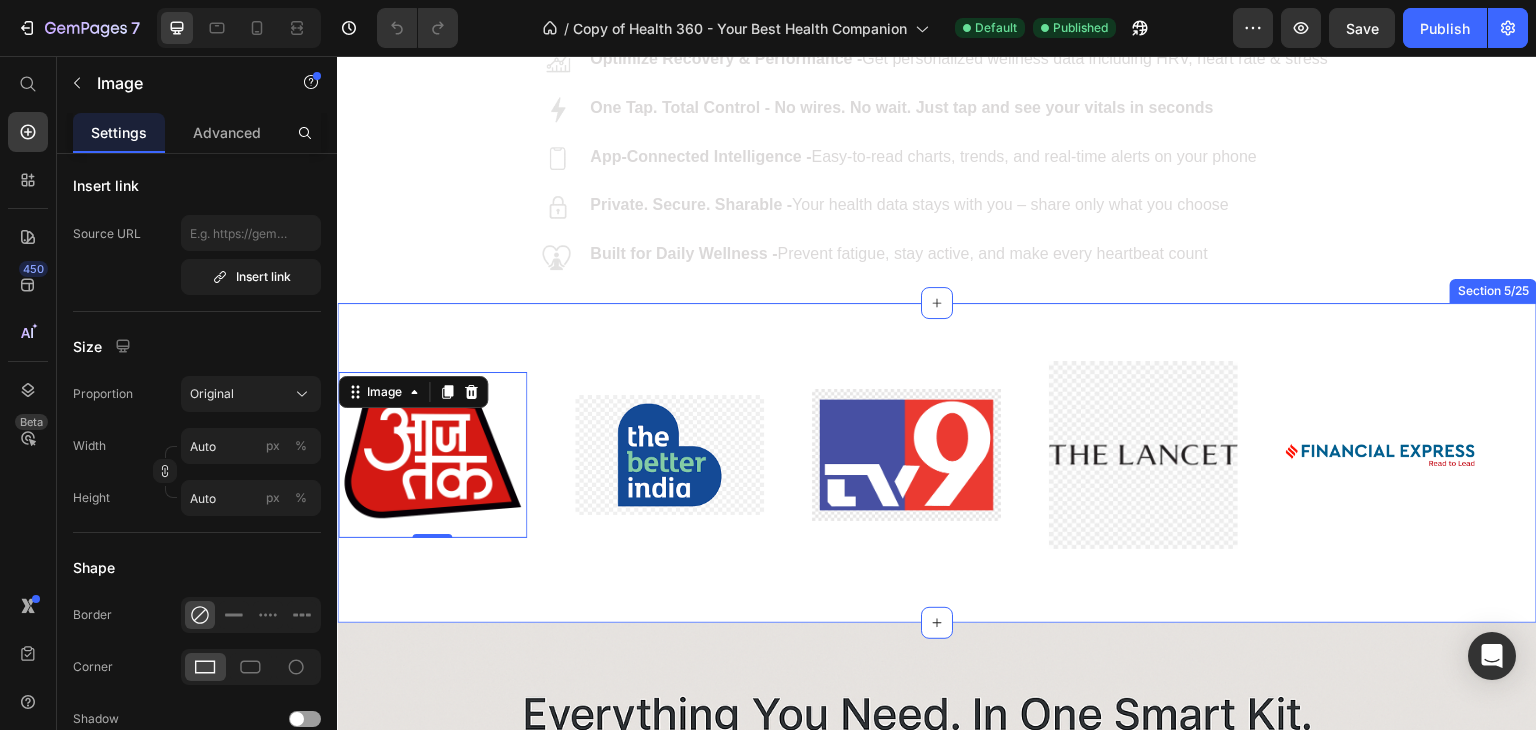 click on "Image   0 Image Image Image Image Image   0 Image Image Image Image Marquee Section 5/25" at bounding box center [937, 463] 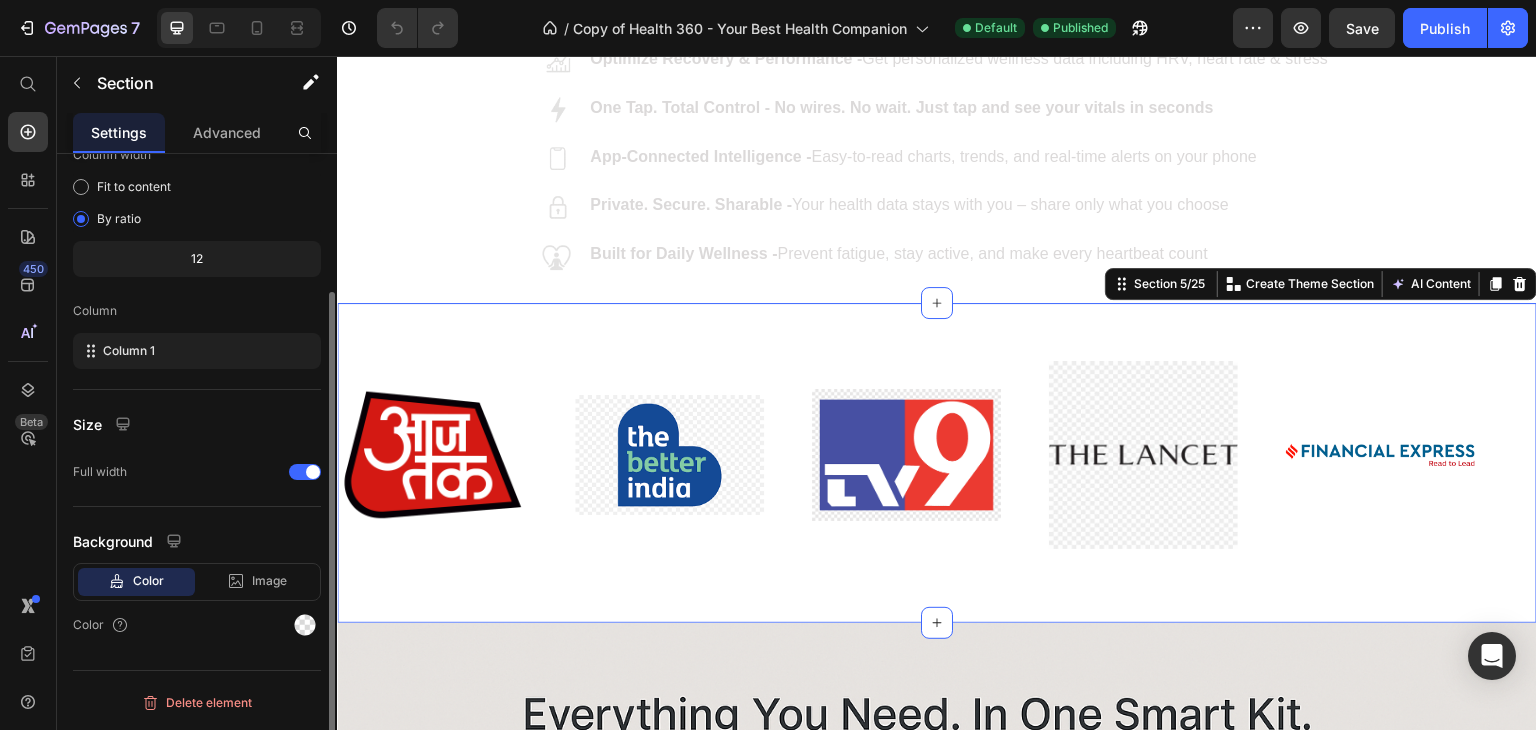 scroll, scrollTop: 0, scrollLeft: 0, axis: both 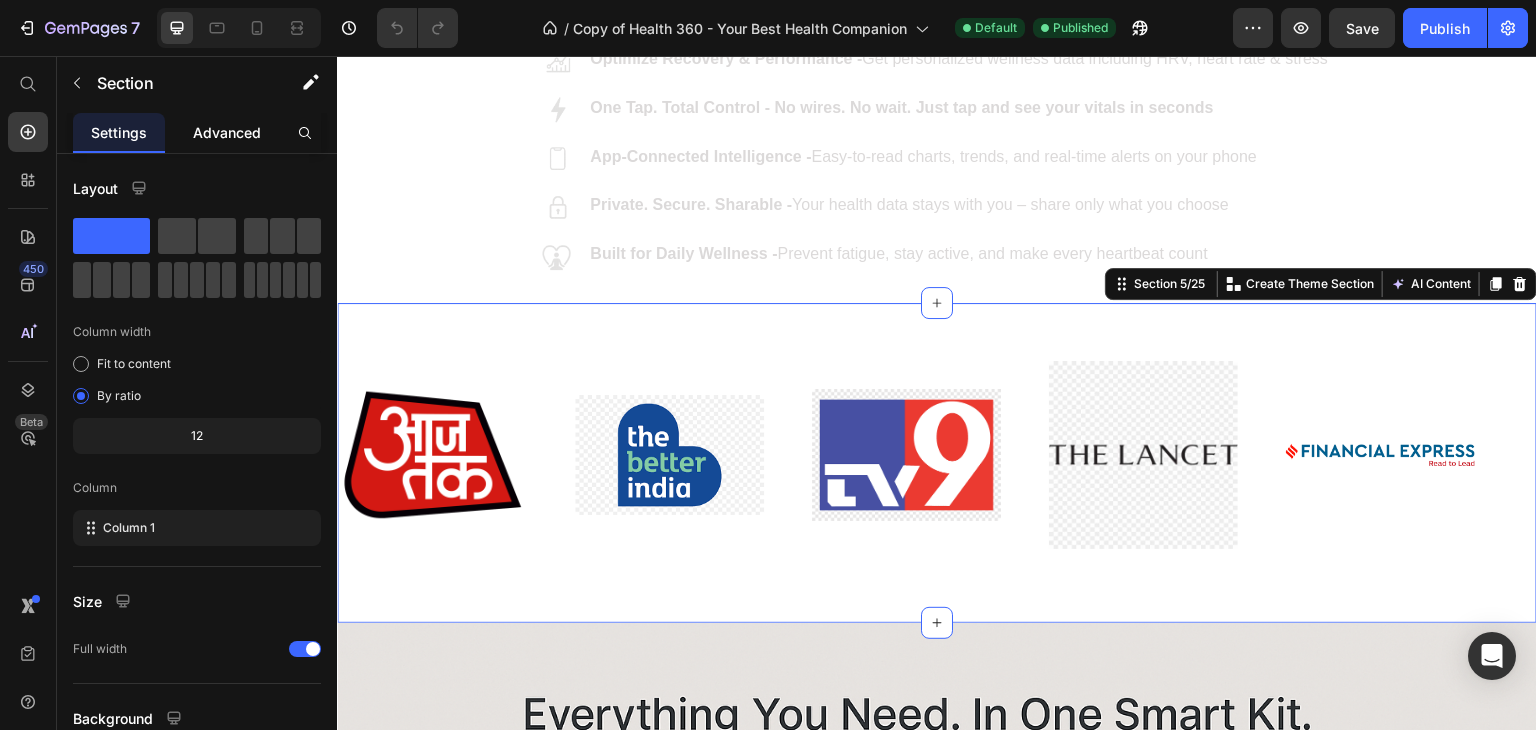click on "Advanced" at bounding box center (227, 132) 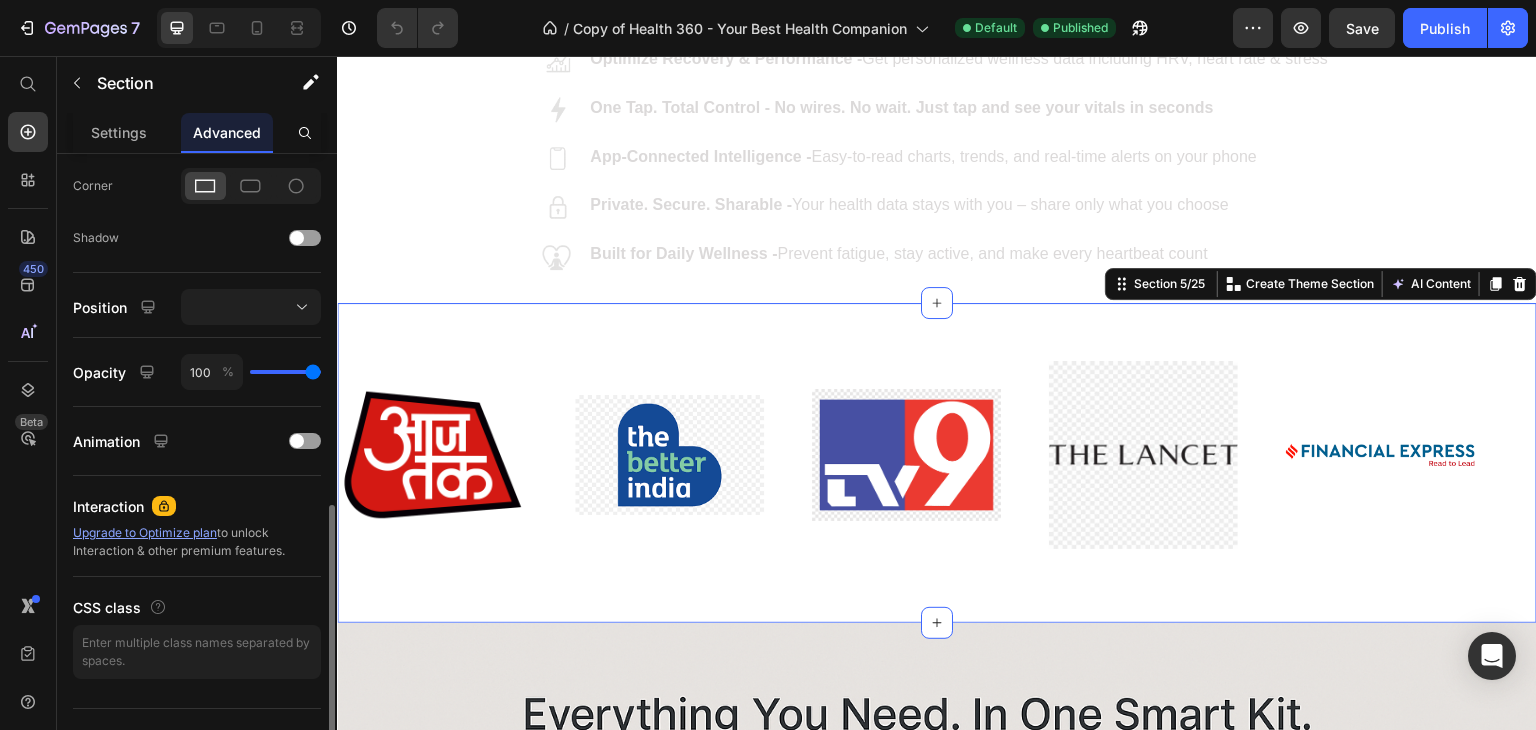 scroll, scrollTop: 634, scrollLeft: 0, axis: vertical 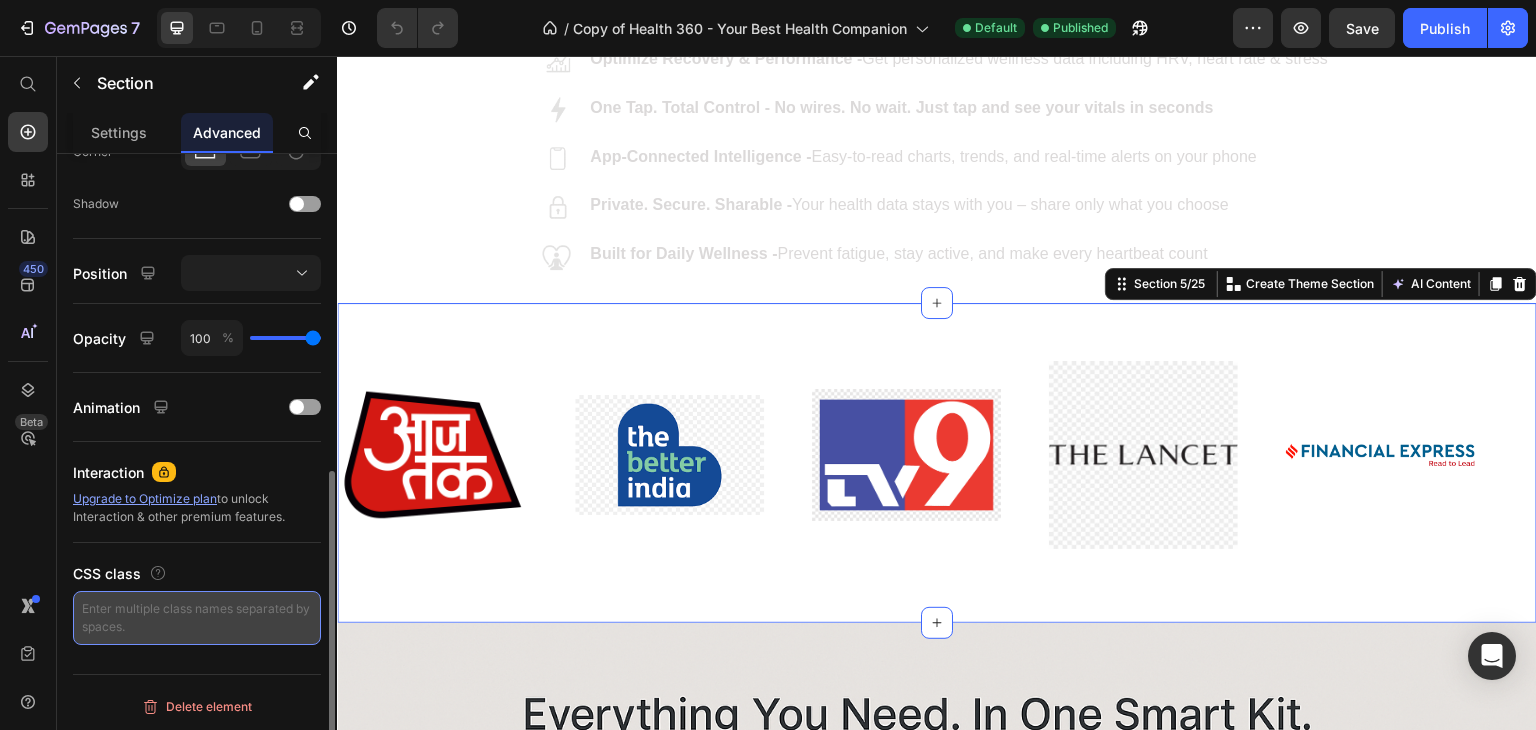 click at bounding box center (197, 618) 